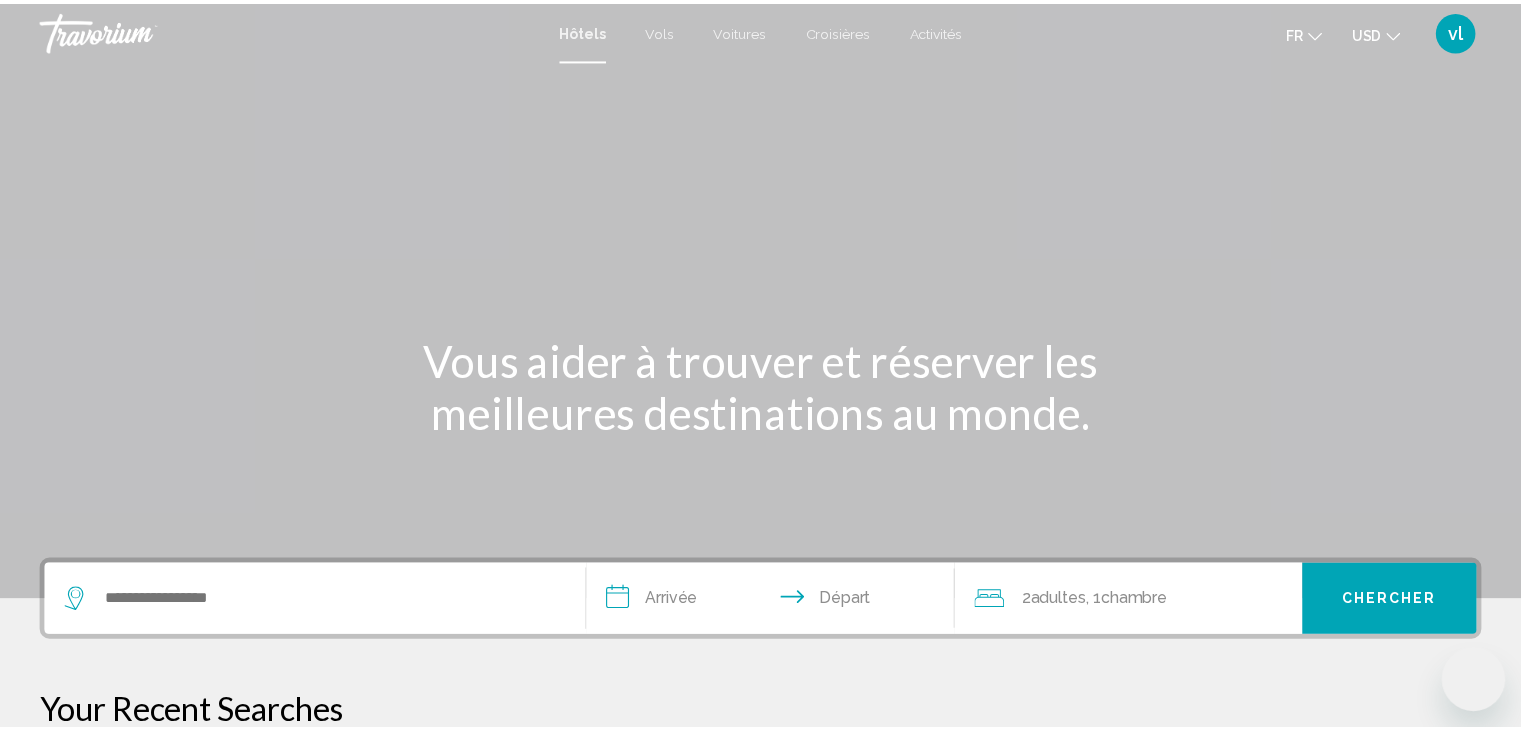 scroll, scrollTop: 0, scrollLeft: 0, axis: both 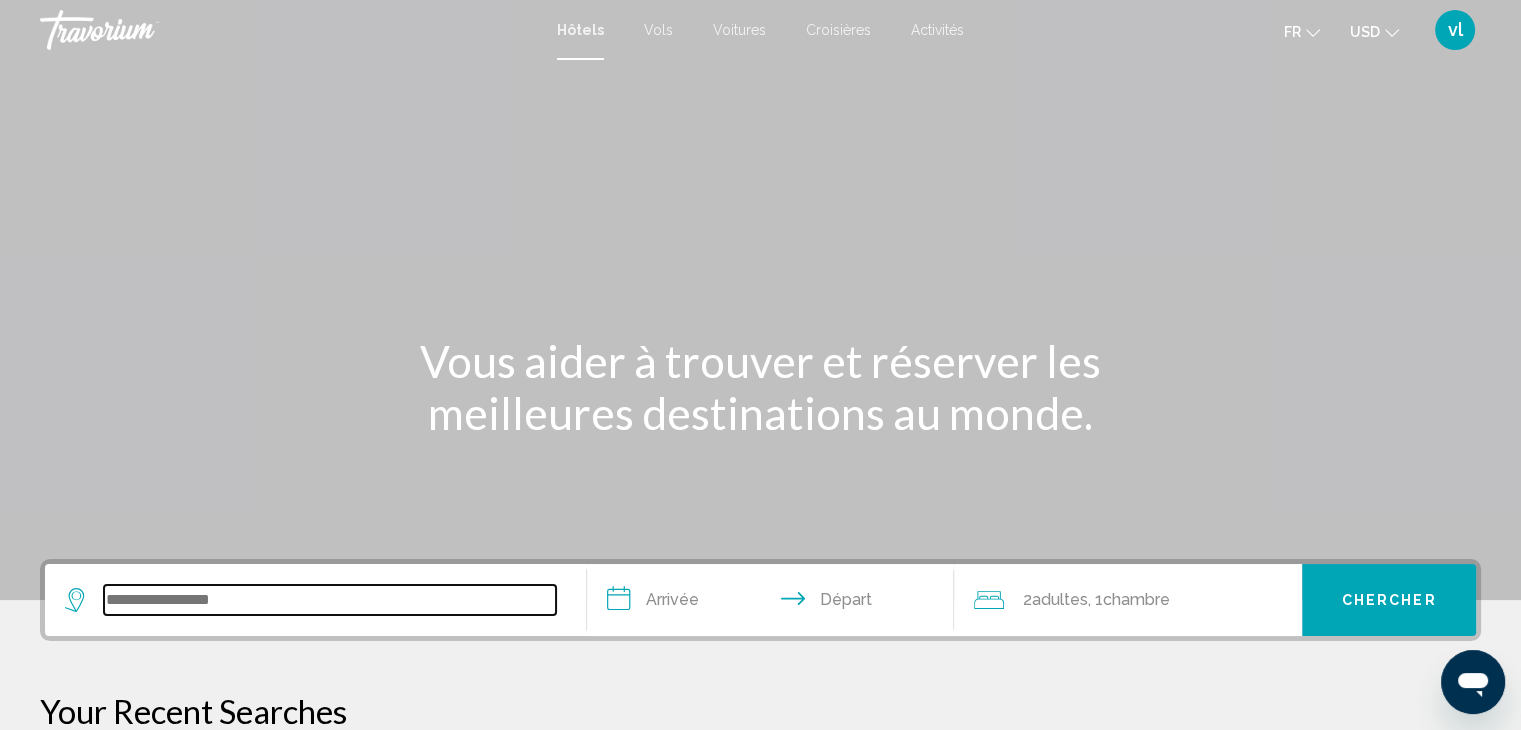 click at bounding box center [330, 600] 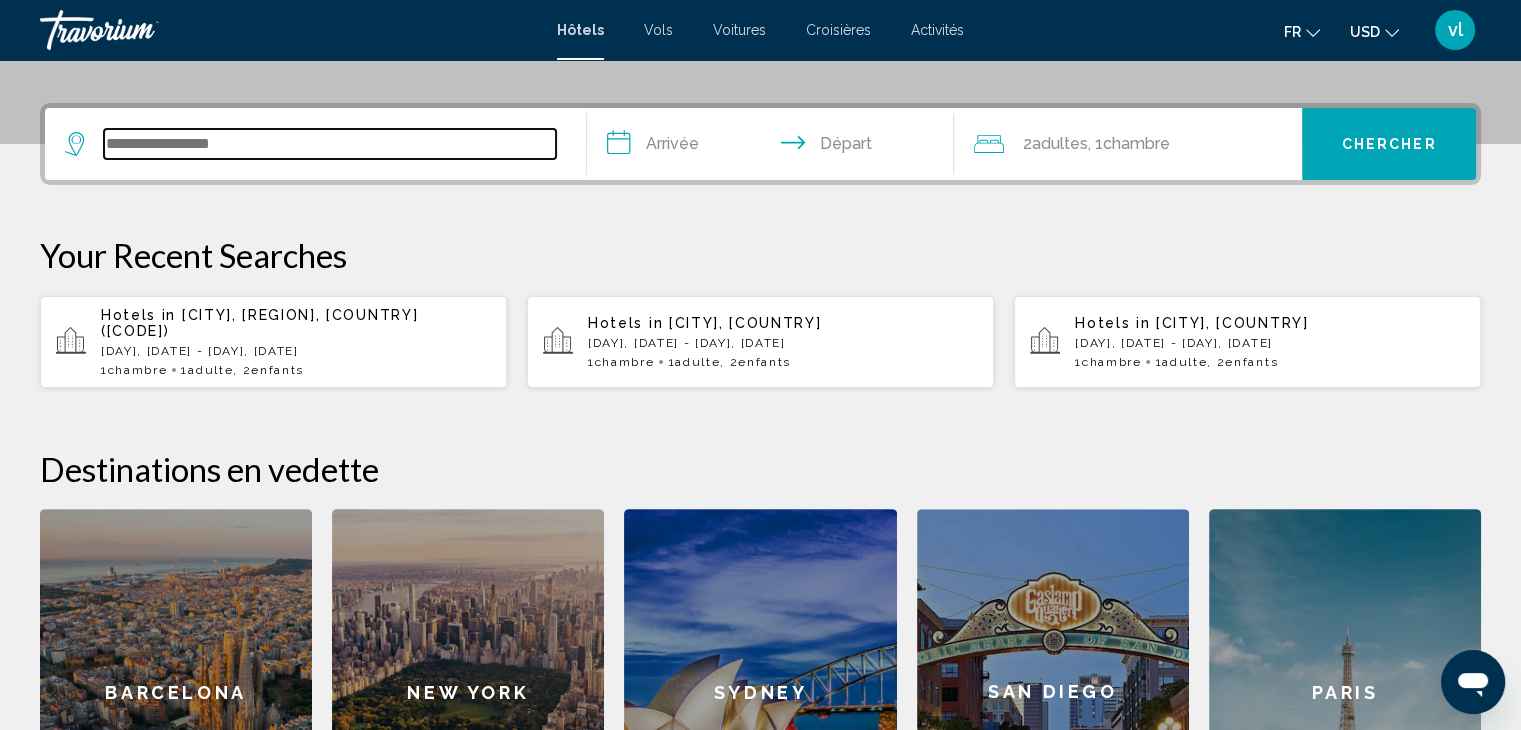 scroll, scrollTop: 493, scrollLeft: 0, axis: vertical 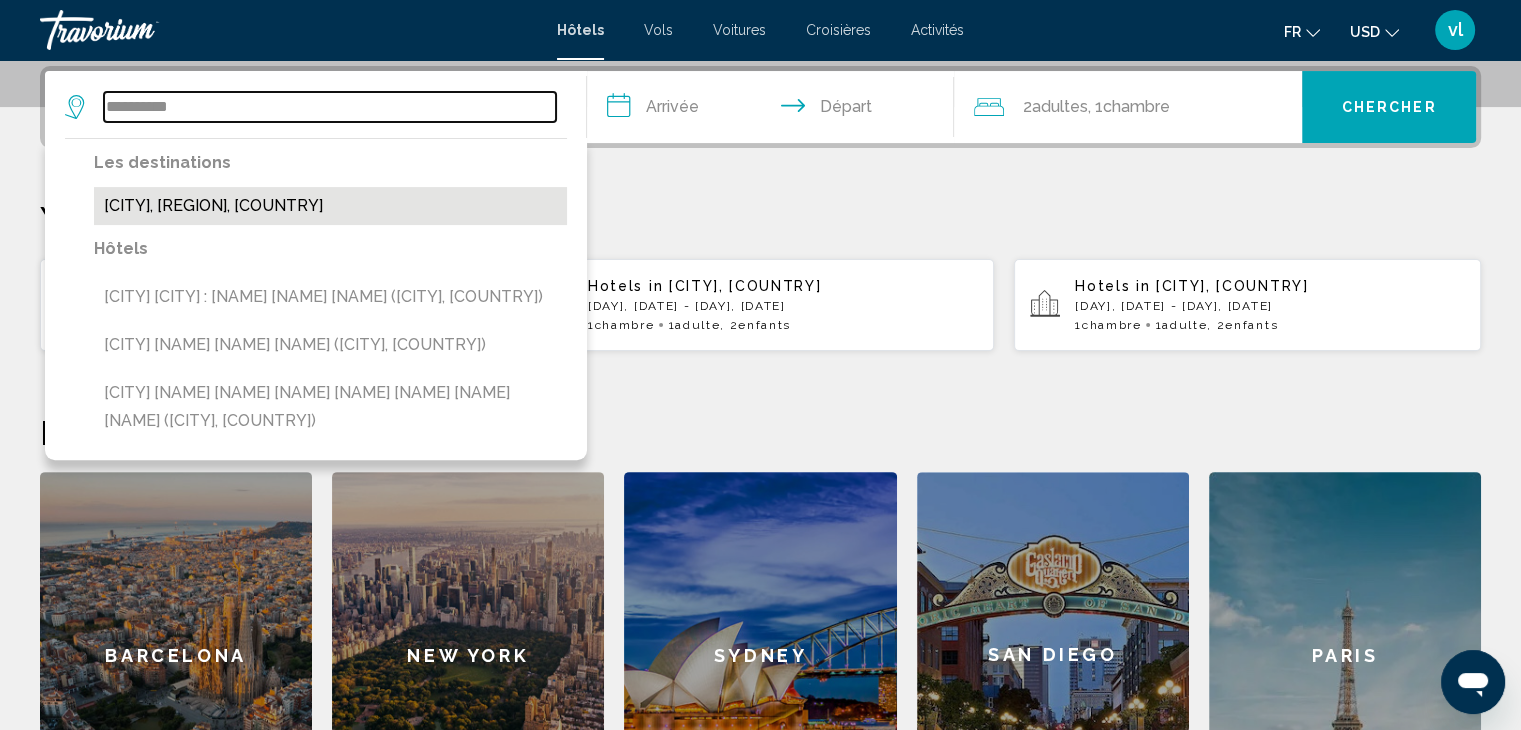 type on "**********" 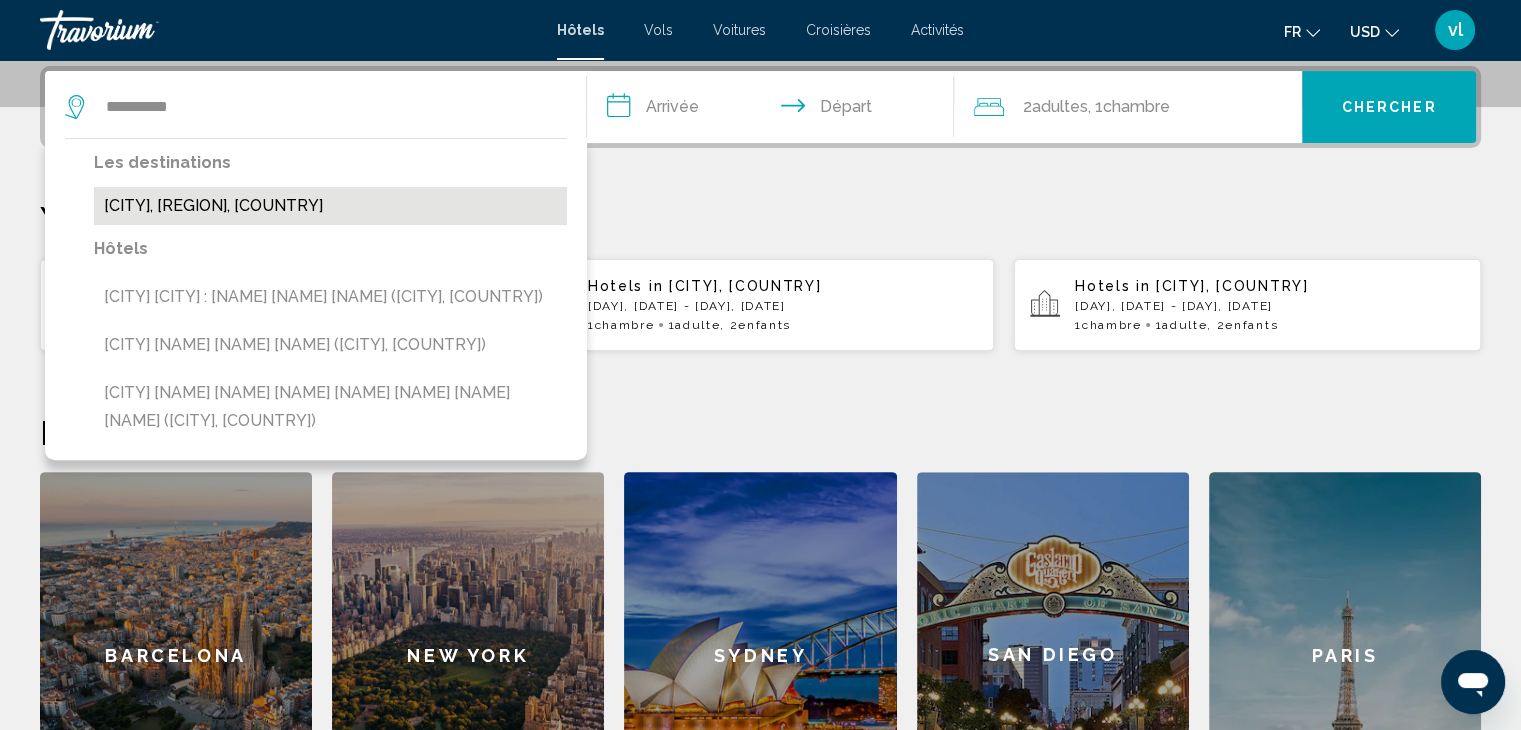 click on "[CITY], [STATE], [COUNTRY]" at bounding box center [330, 206] 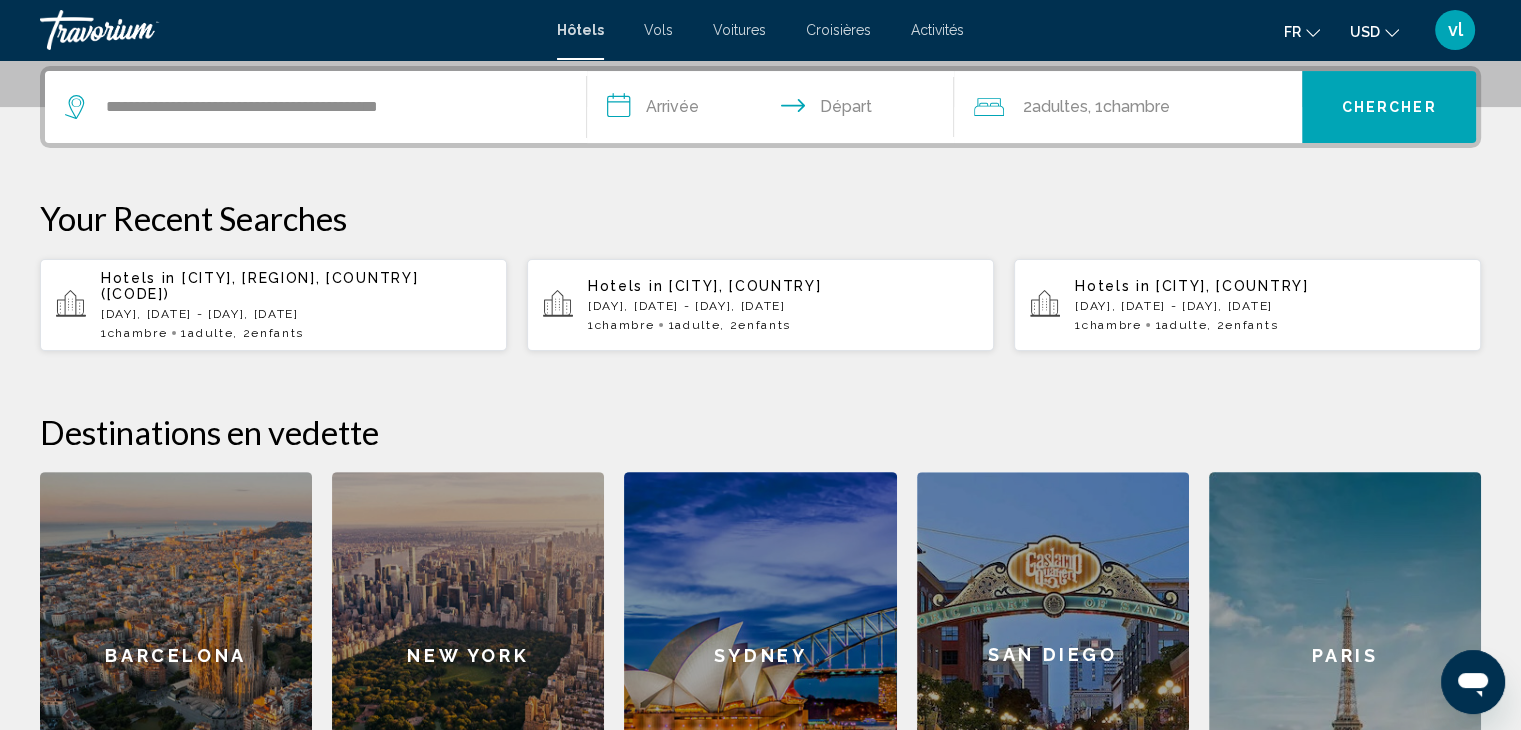 click on "**********" at bounding box center [775, 110] 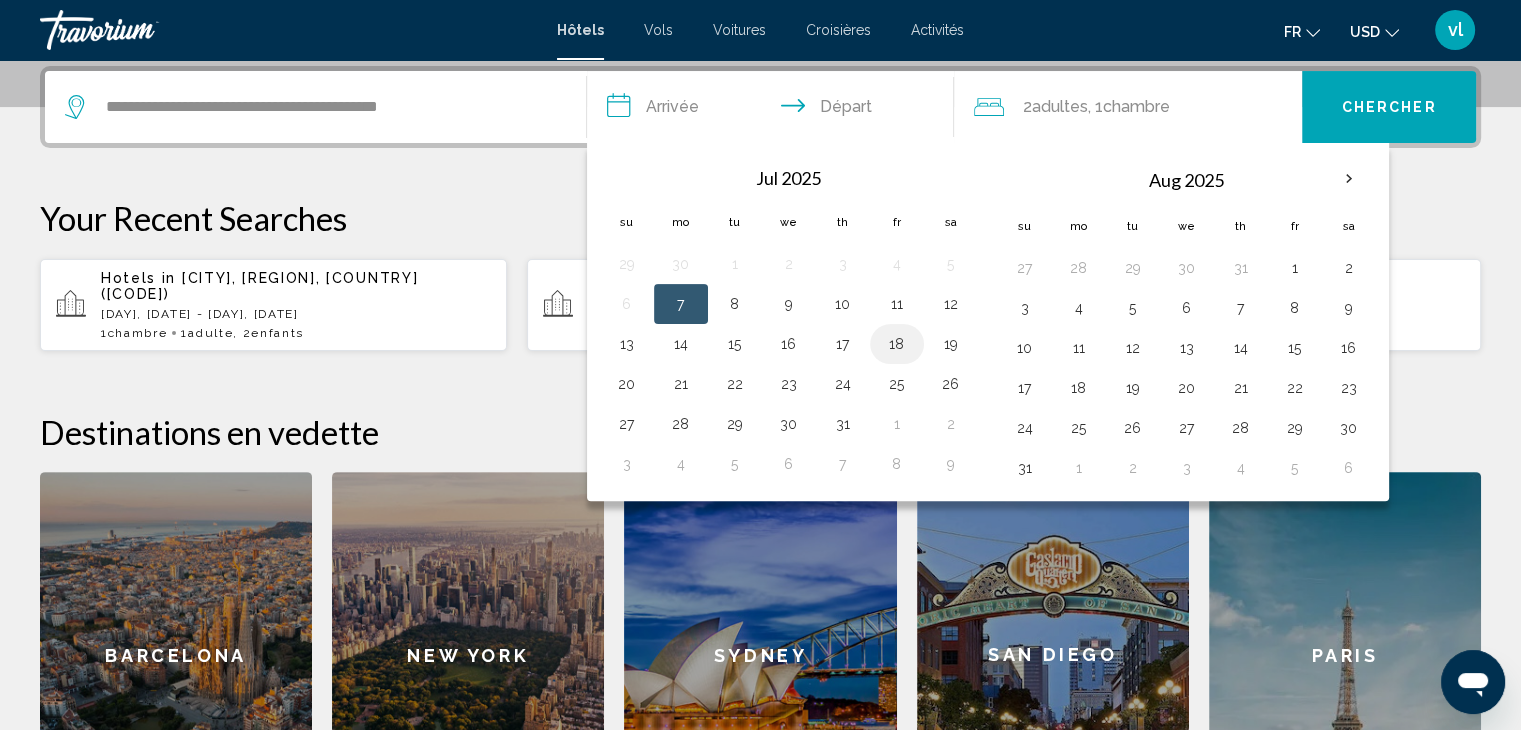 click on "18" at bounding box center [897, 304] 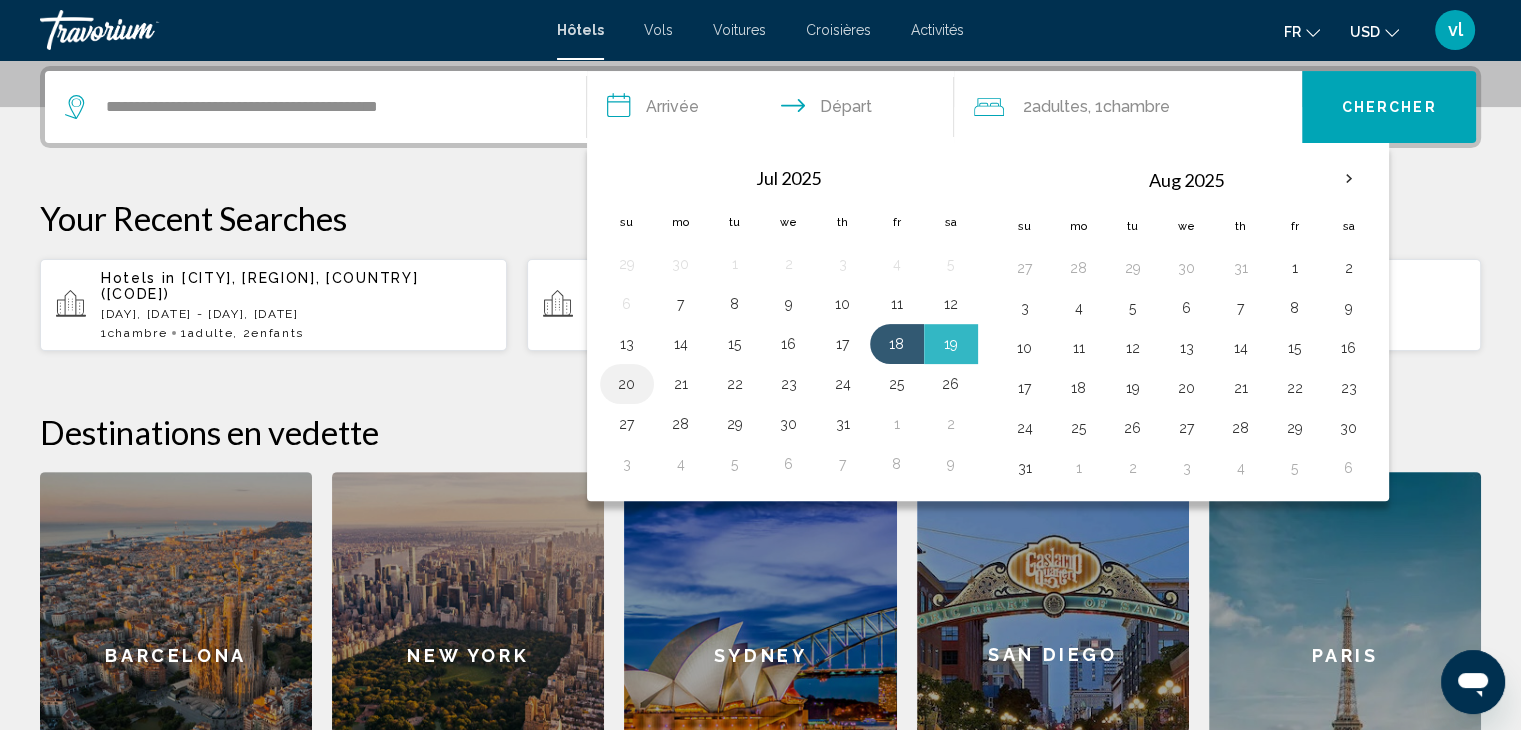 click on "20" at bounding box center [627, 384] 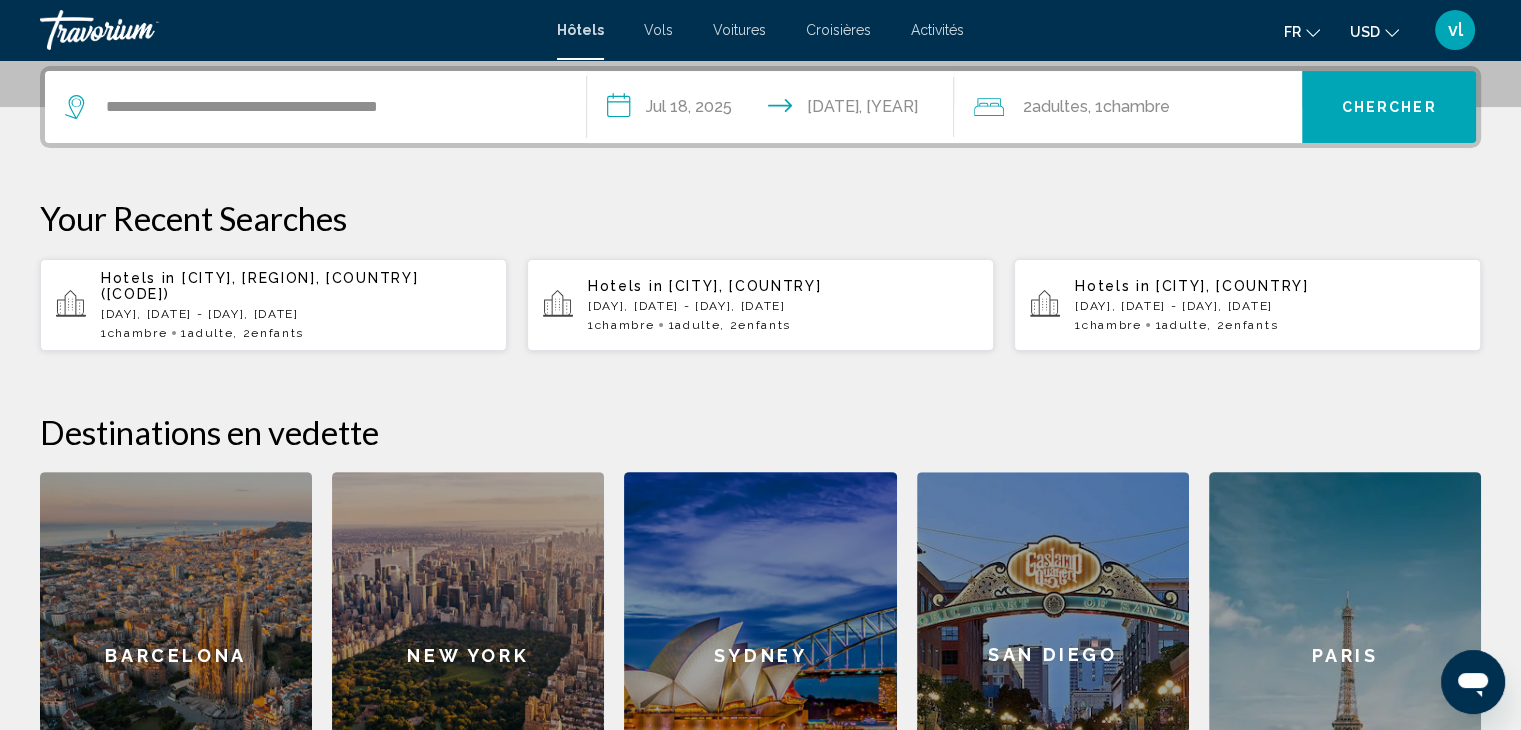 click on "Adultes" at bounding box center [1059, 106] 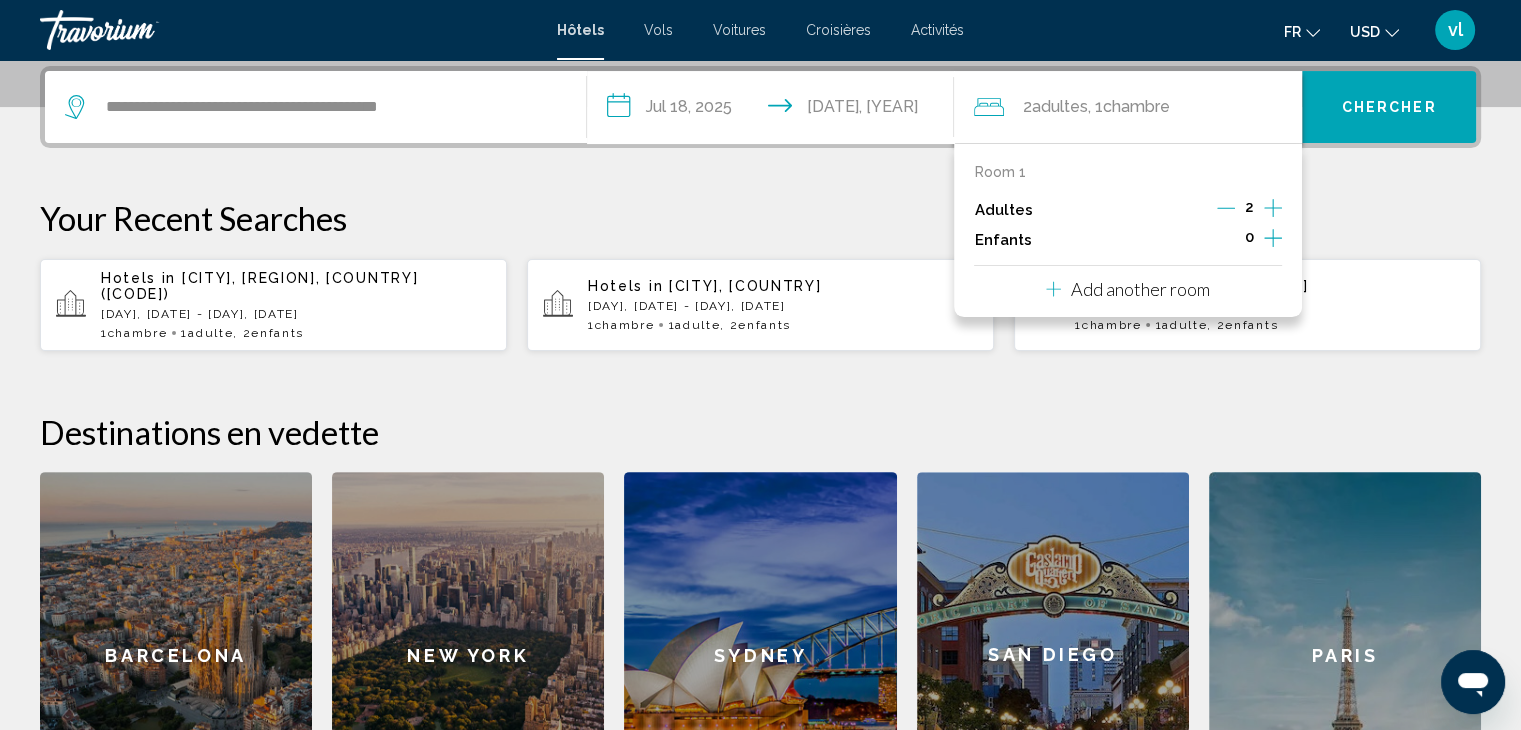click on "2" at bounding box center [1249, 210] 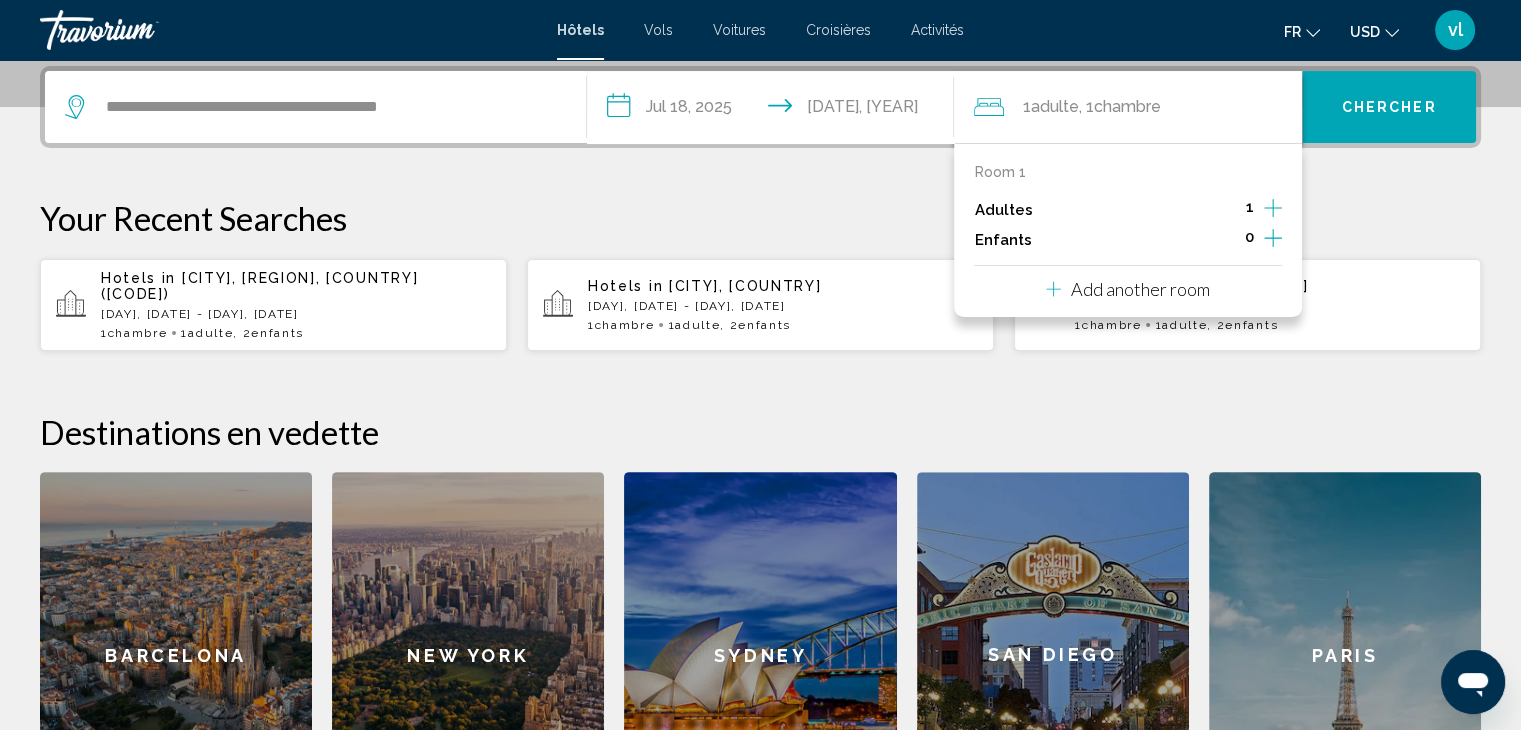 click at bounding box center [1273, 238] 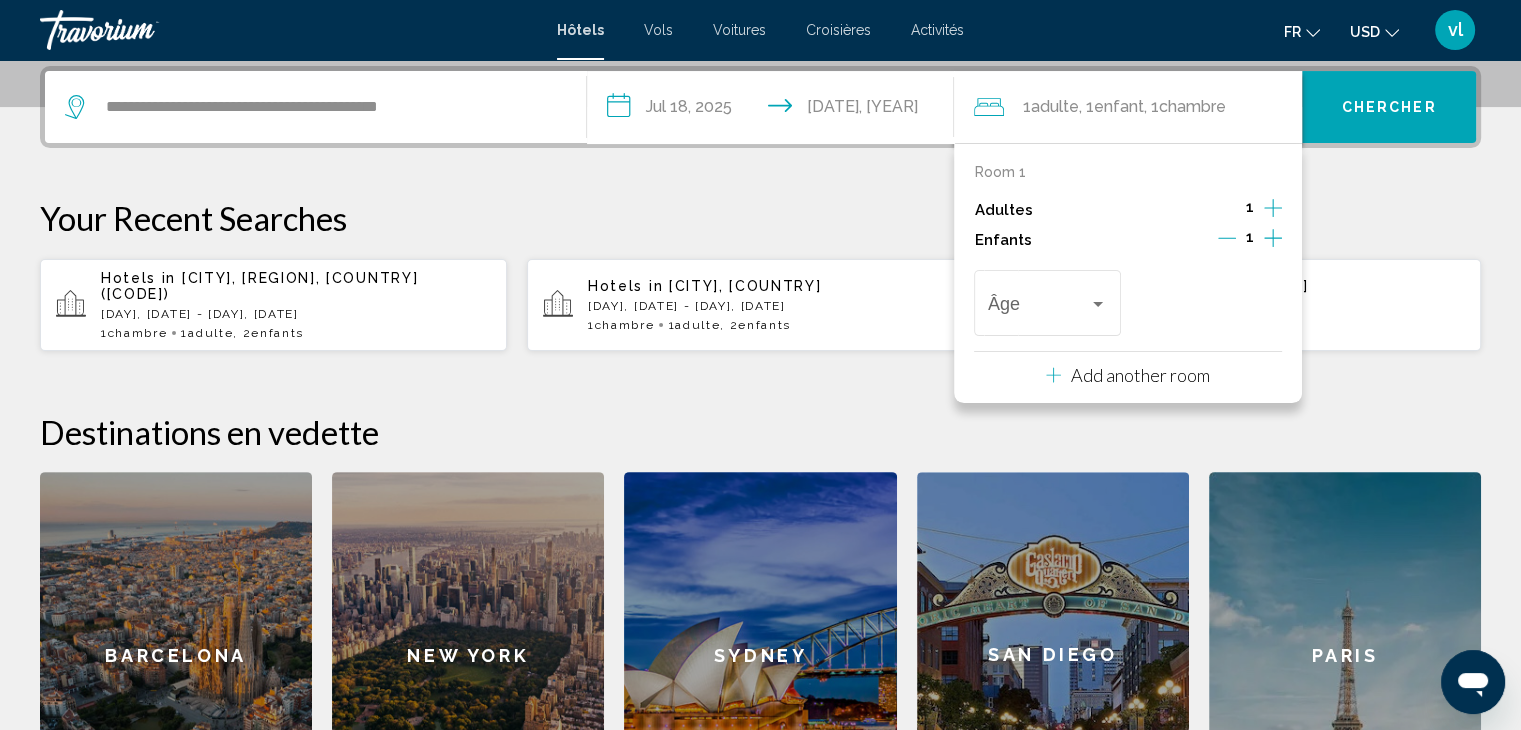 click at bounding box center [1273, 238] 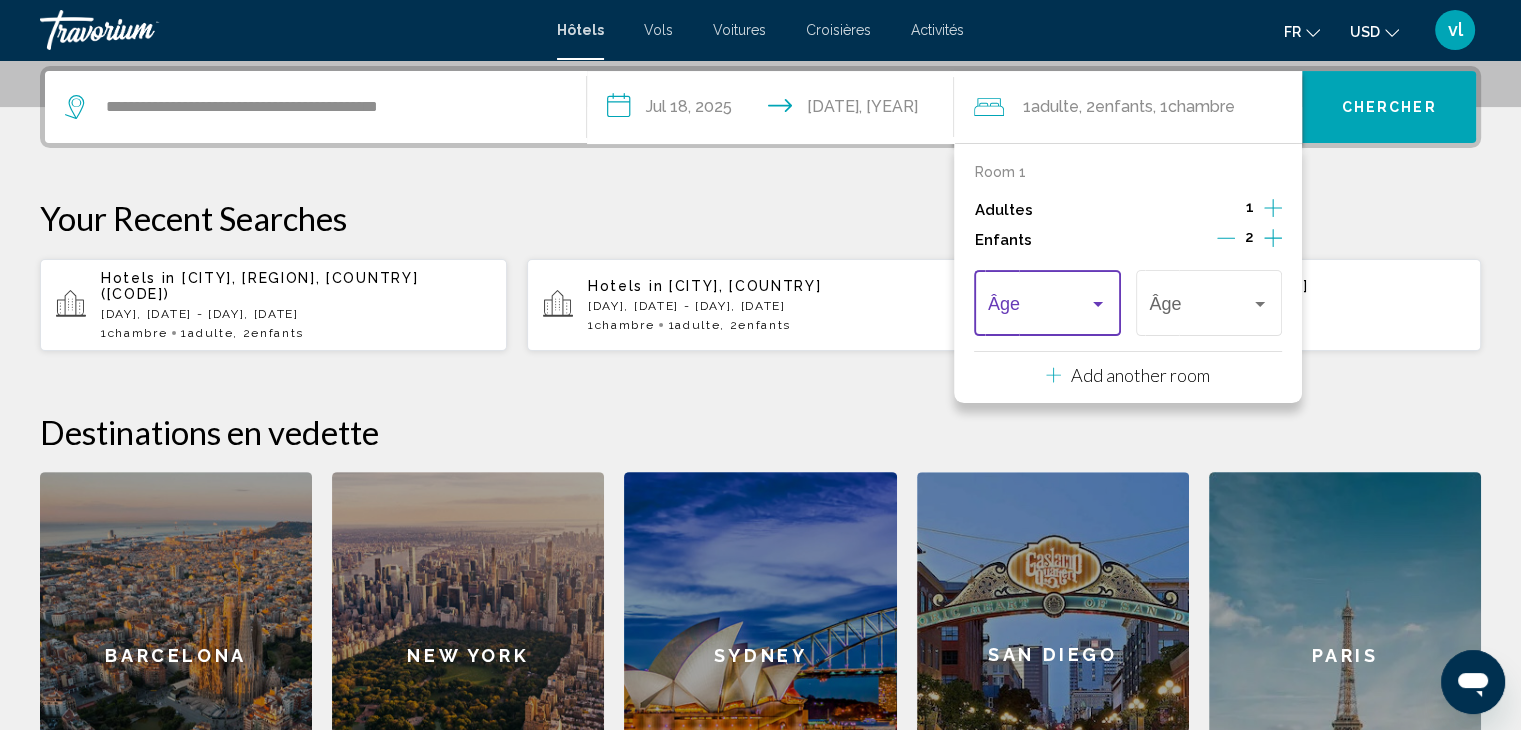 click at bounding box center (1038, 308) 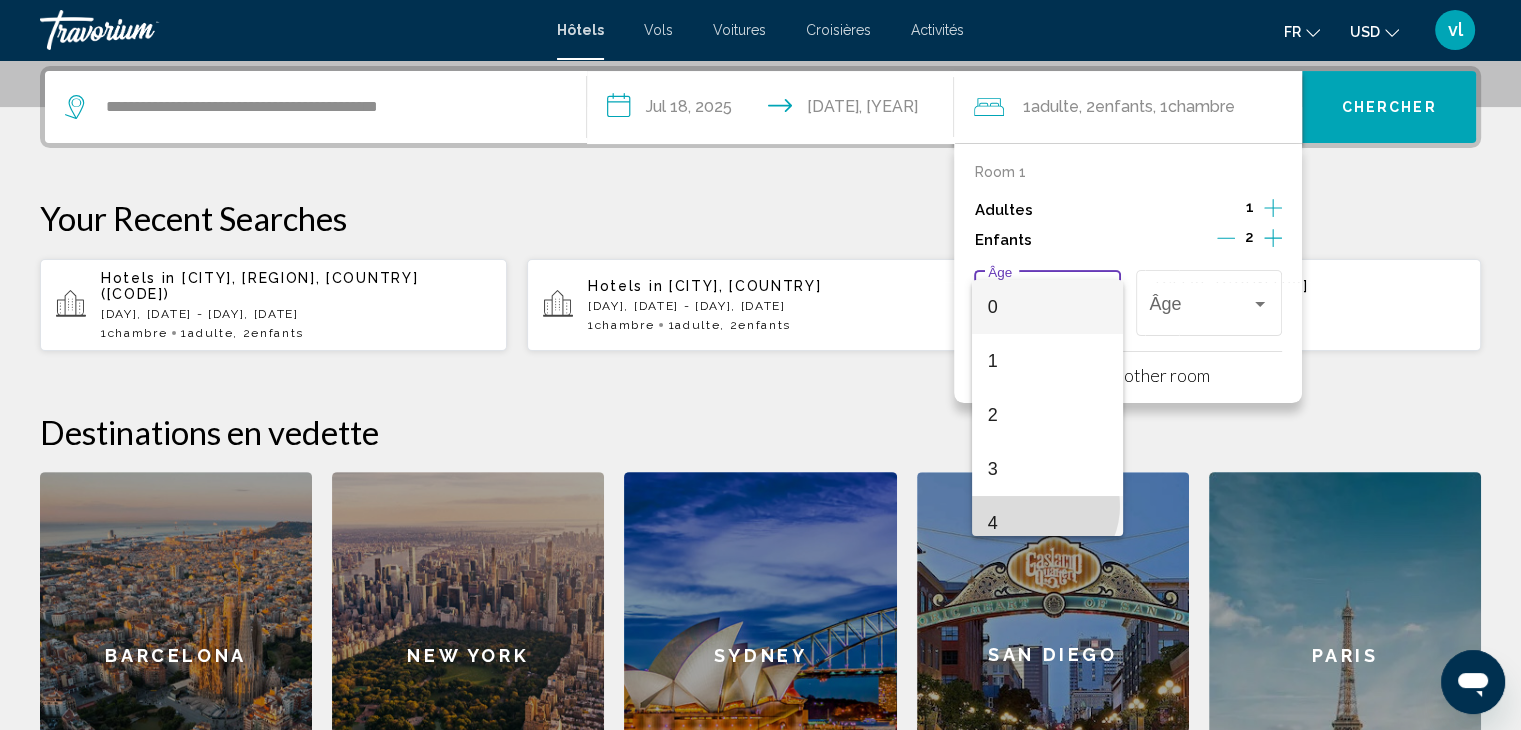 click on "4" at bounding box center [1047, 523] 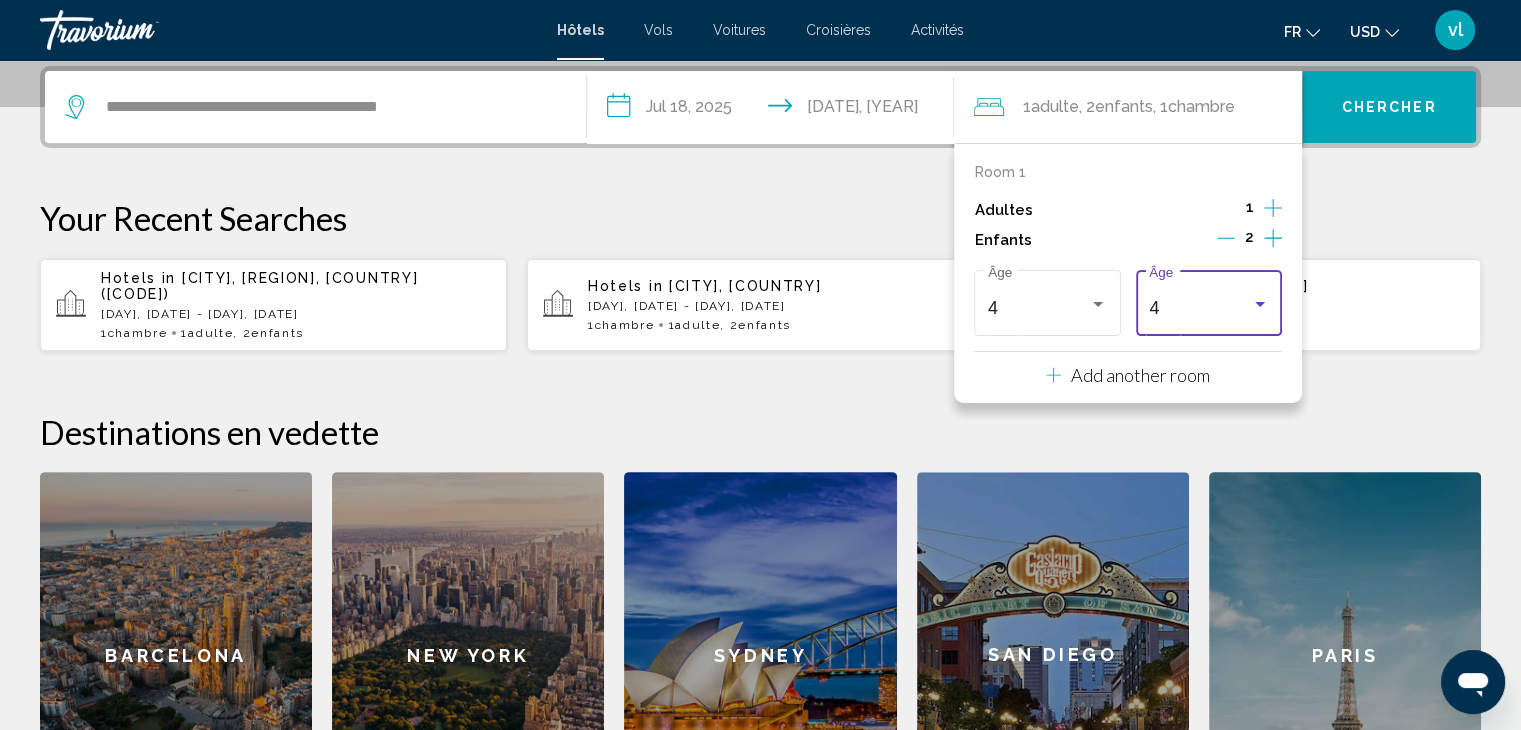 scroll, scrollTop: 14, scrollLeft: 0, axis: vertical 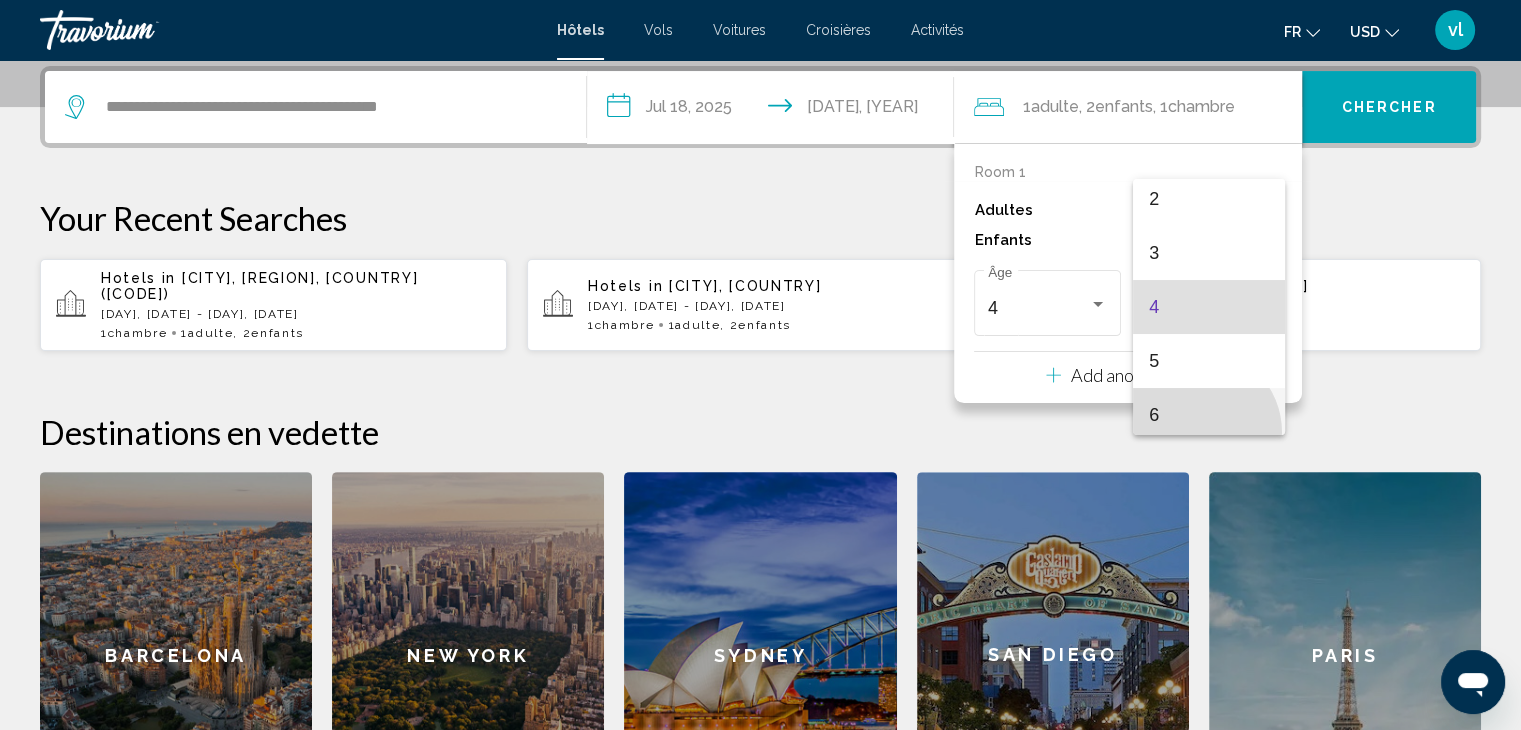 click on "6" at bounding box center [1208, 415] 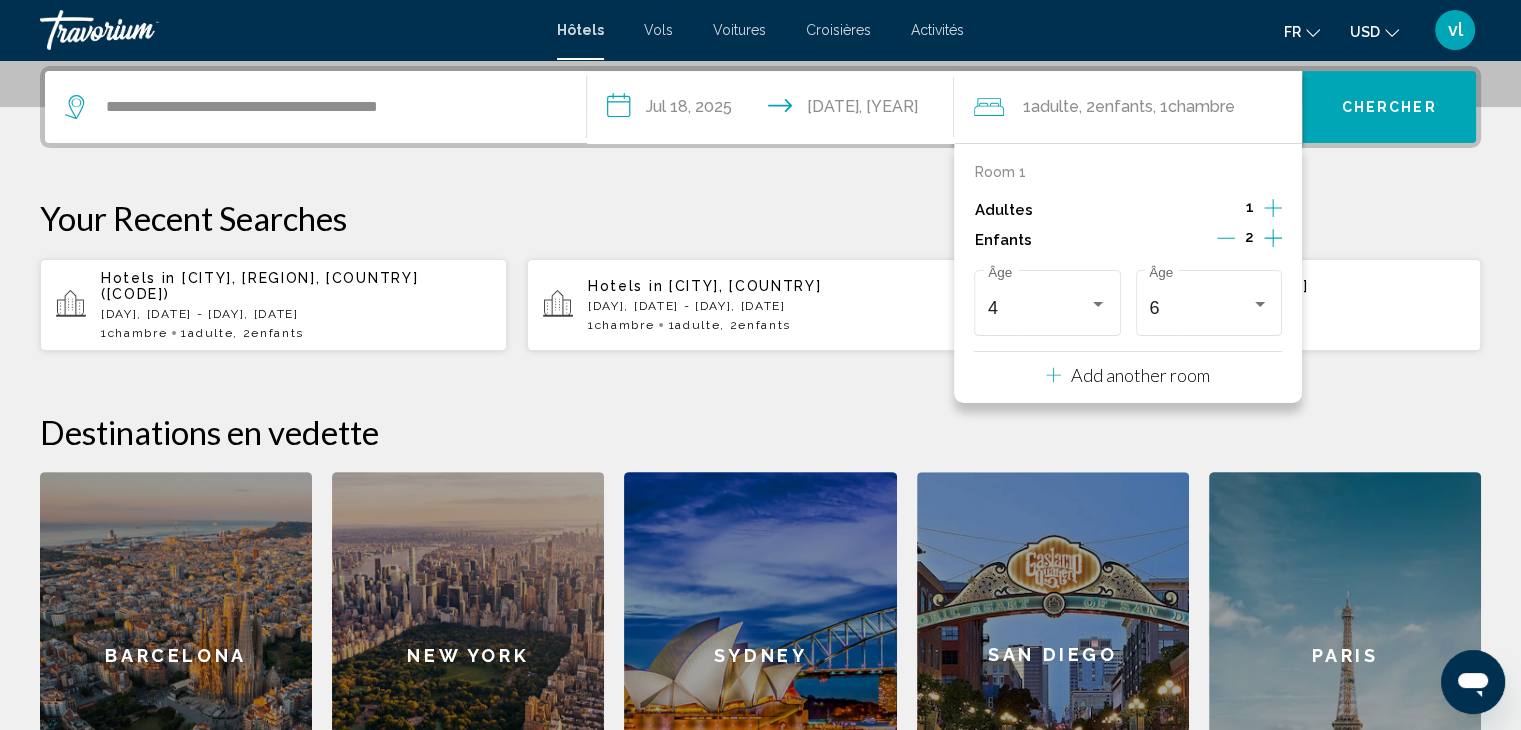 click on "Chercher" at bounding box center [1389, 107] 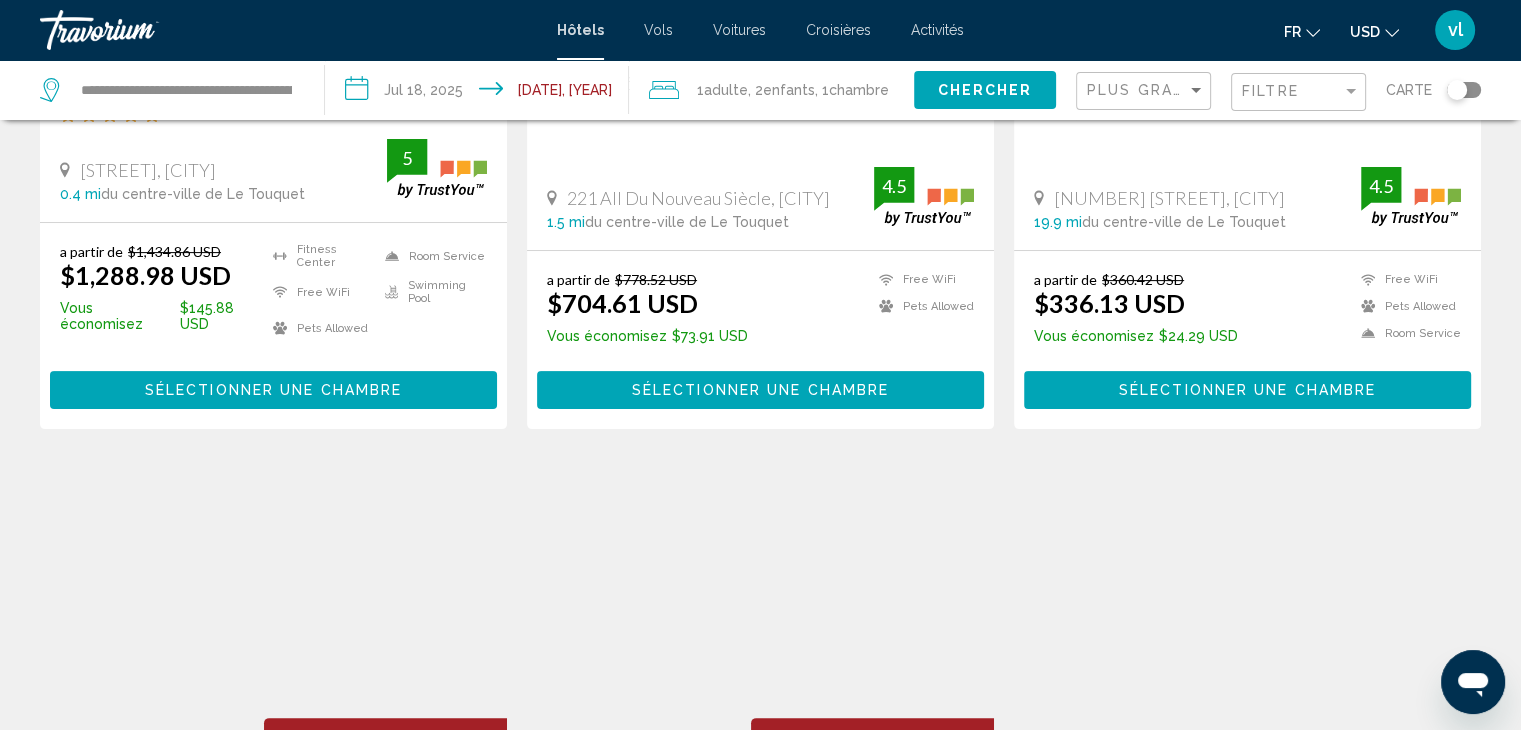 scroll, scrollTop: 0, scrollLeft: 0, axis: both 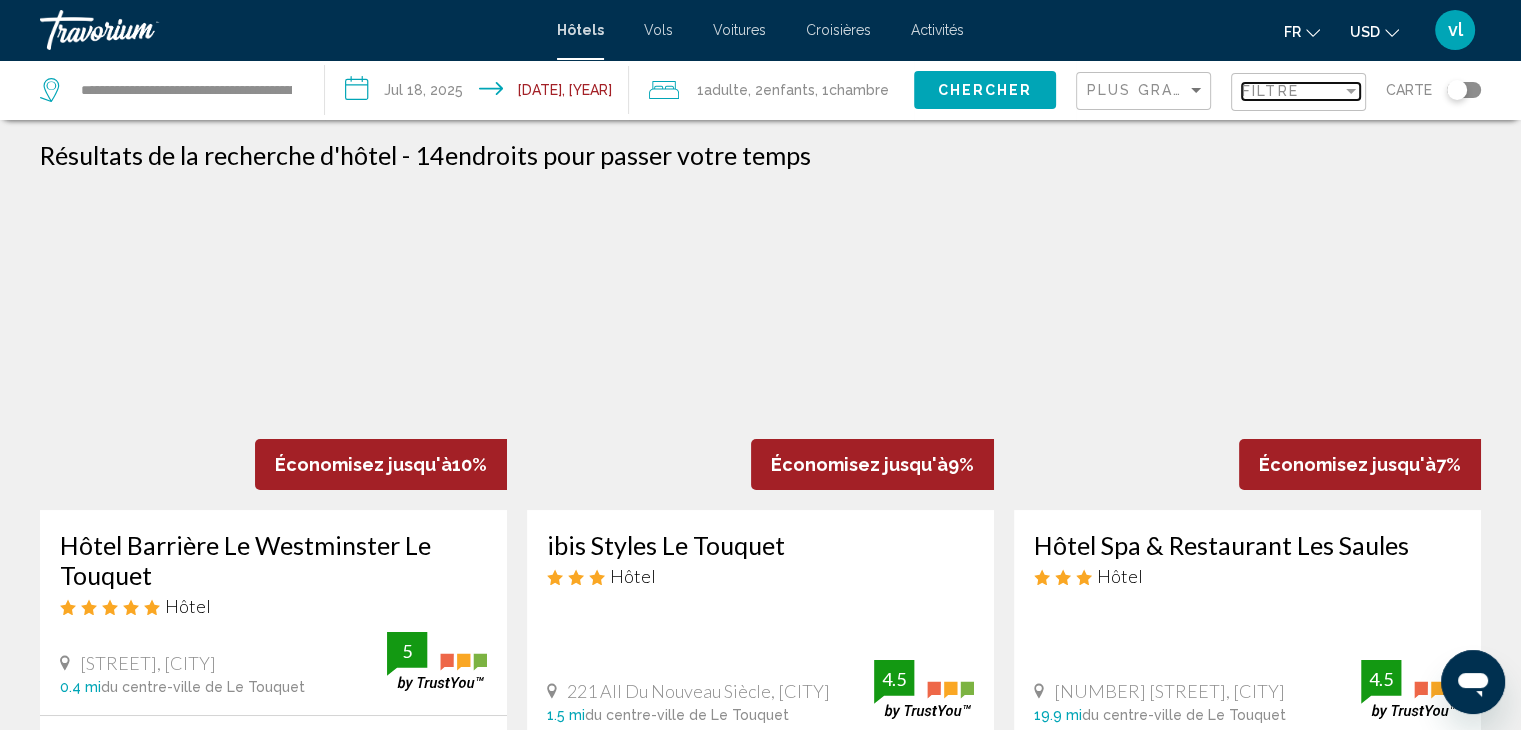 click on "Filtre" at bounding box center (1292, 91) 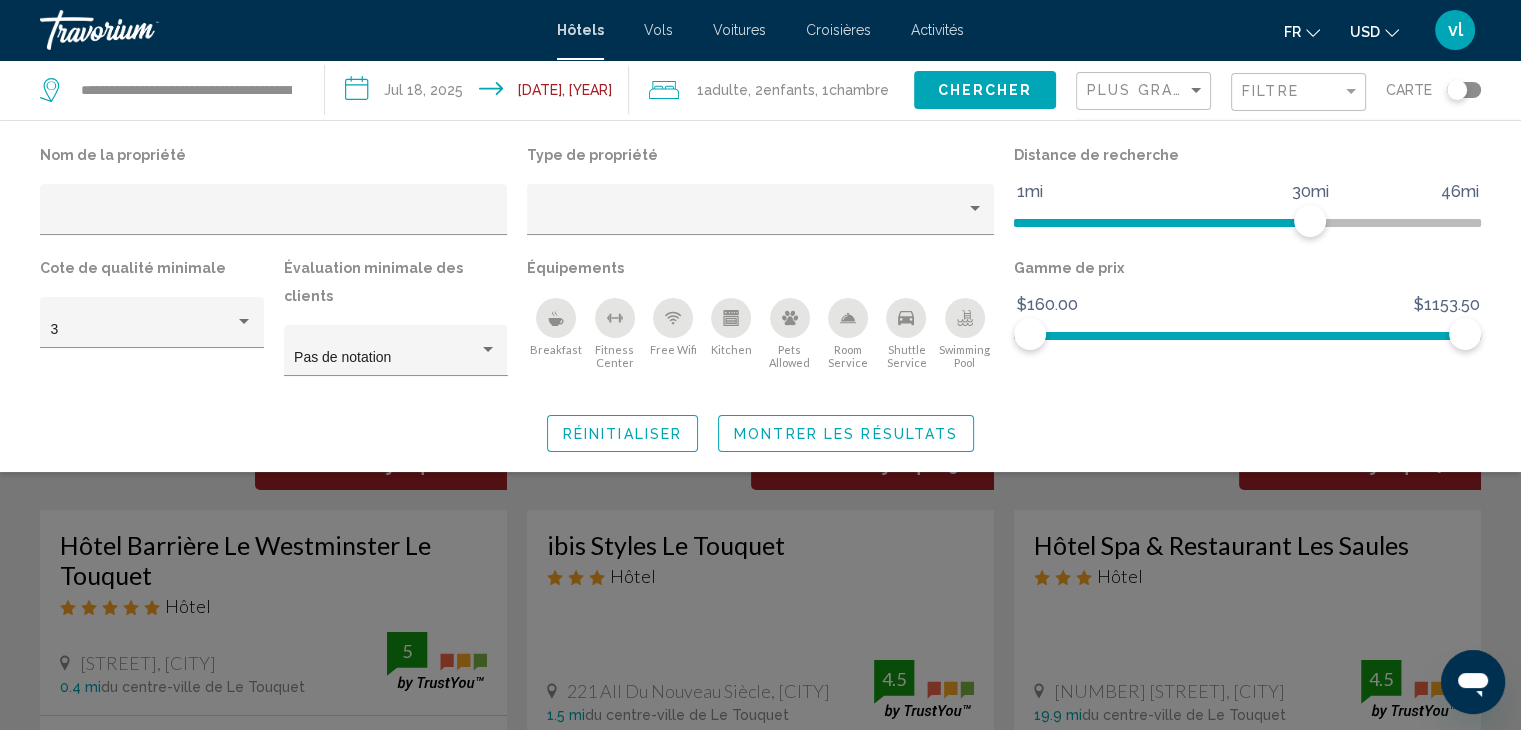 click on "Swimming Pool" at bounding box center (965, 356) 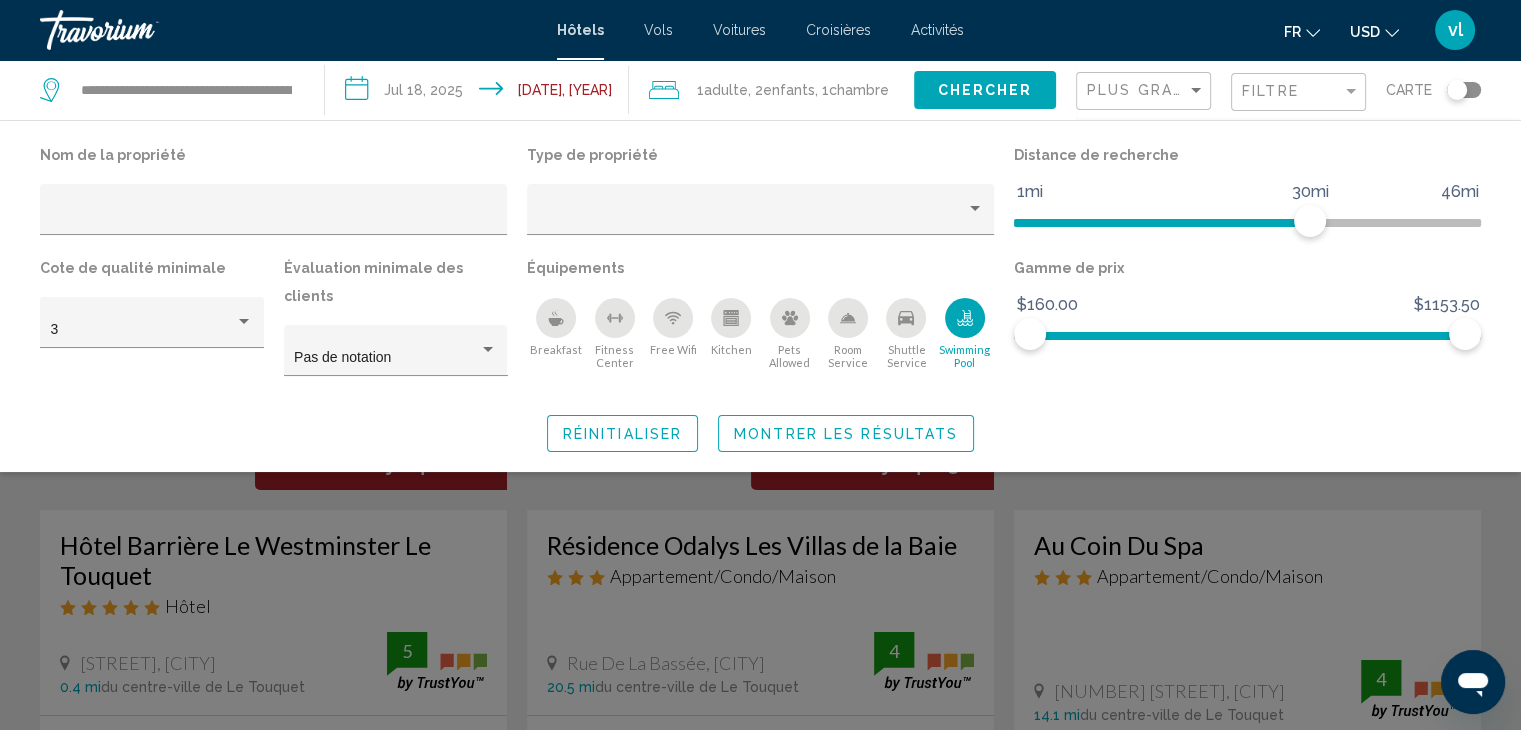 click at bounding box center (731, 321) 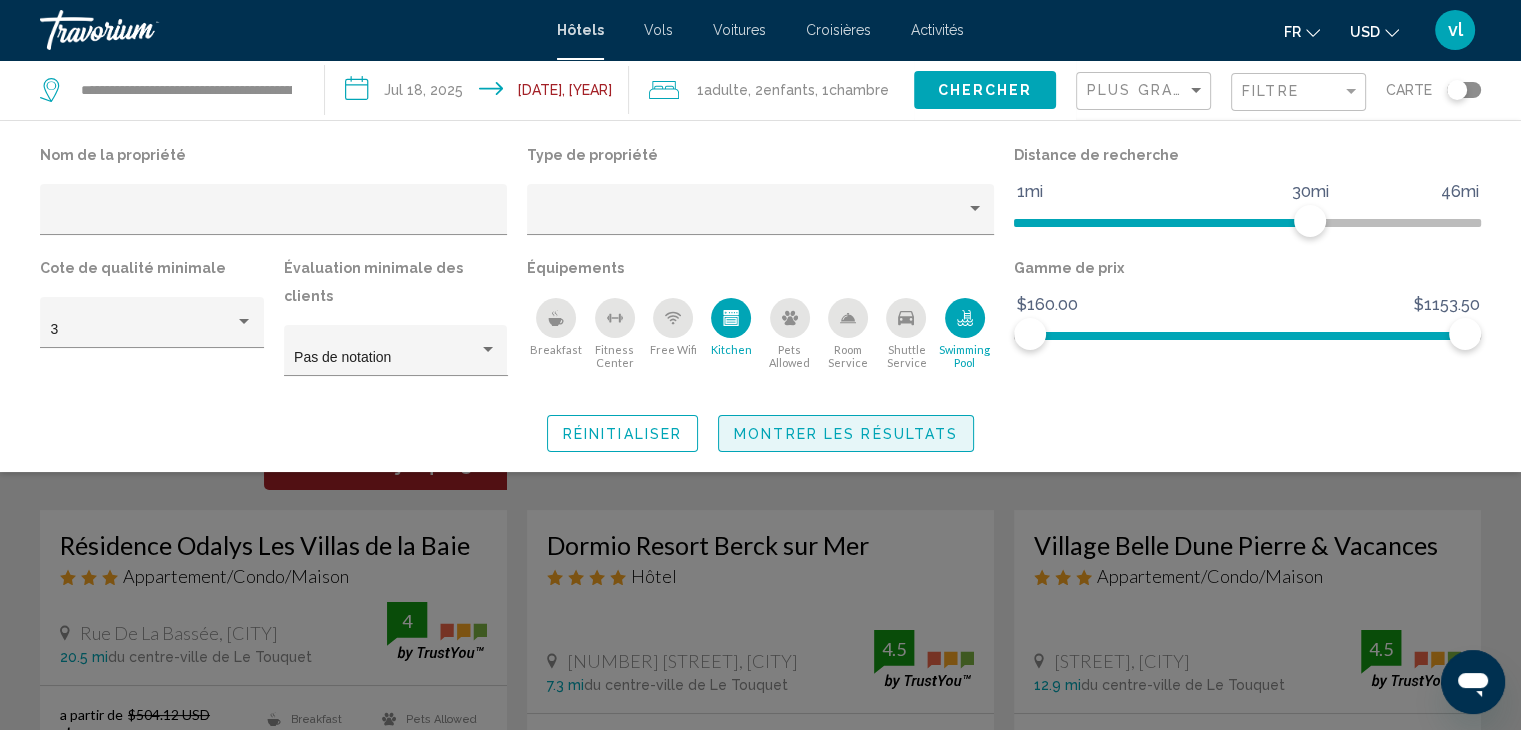 click on "Montrer les résultats" at bounding box center (846, 434) 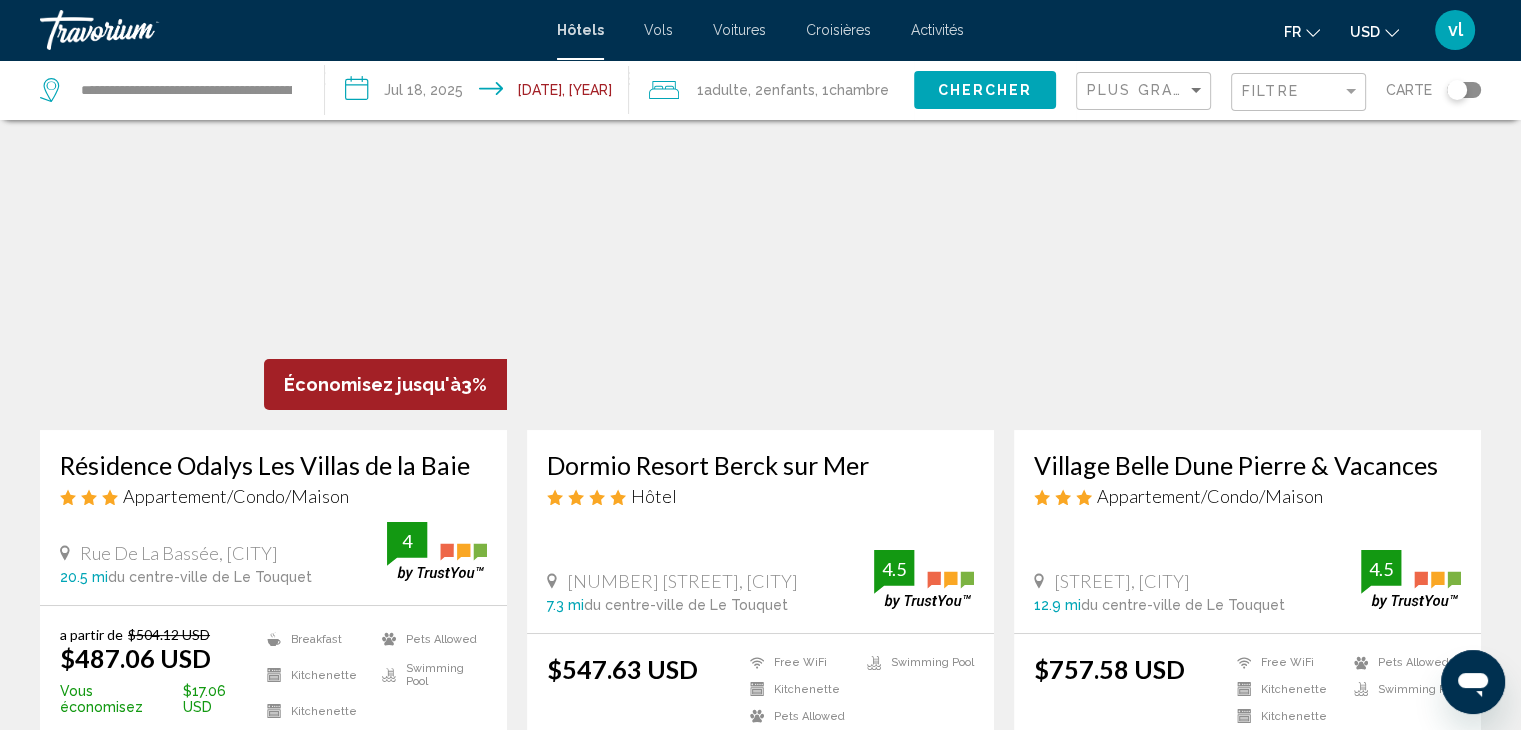 scroll, scrollTop: 99, scrollLeft: 0, axis: vertical 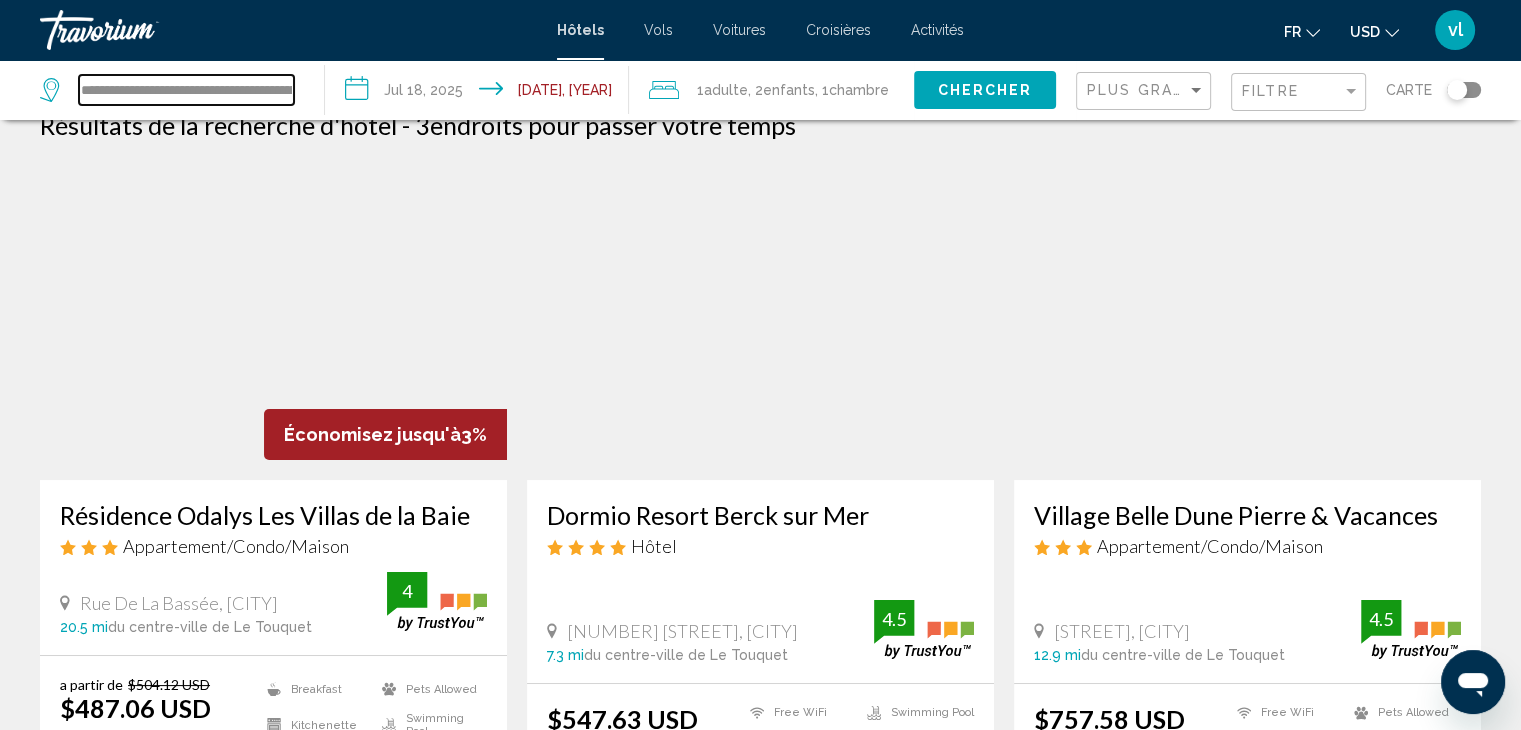 click on "**********" at bounding box center (186, 90) 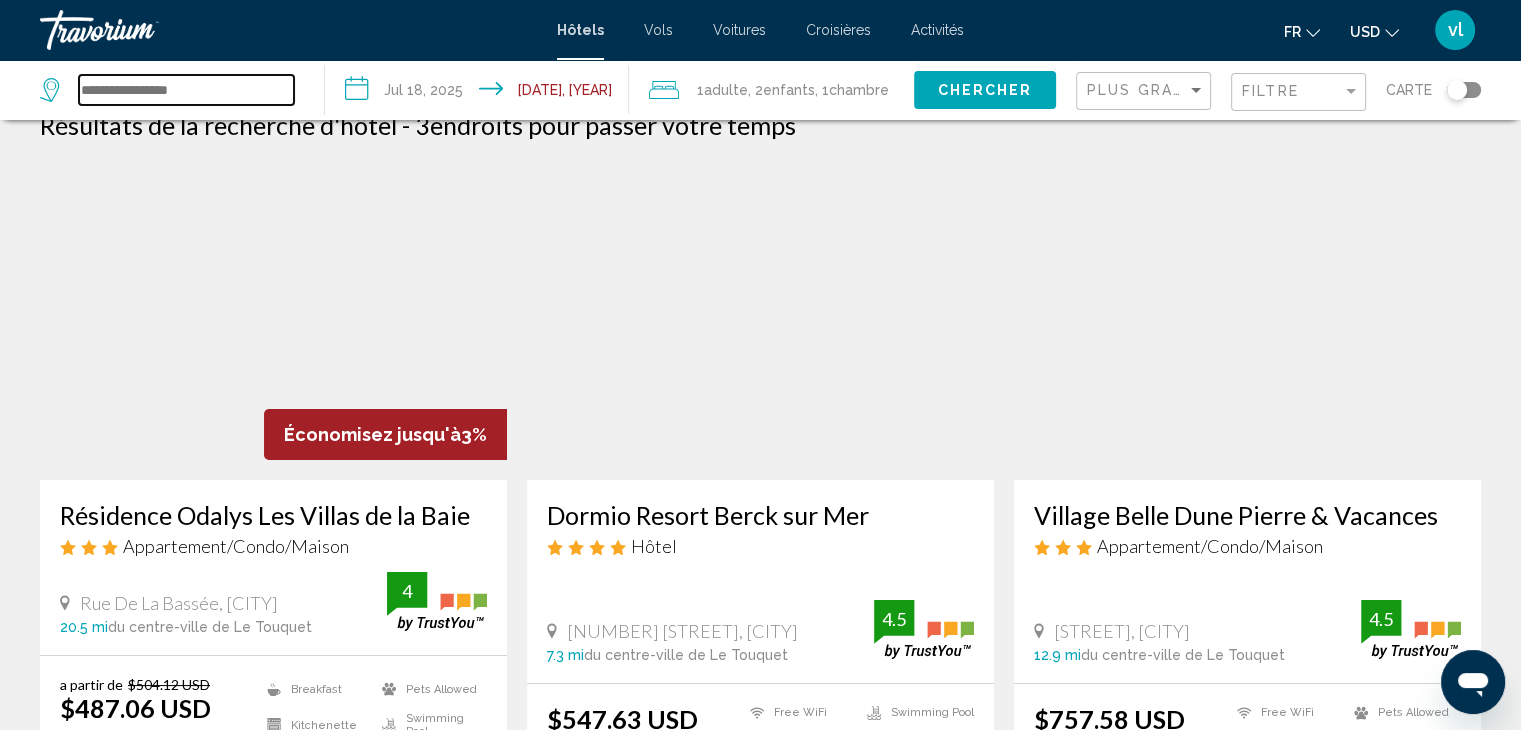 click at bounding box center [186, 90] 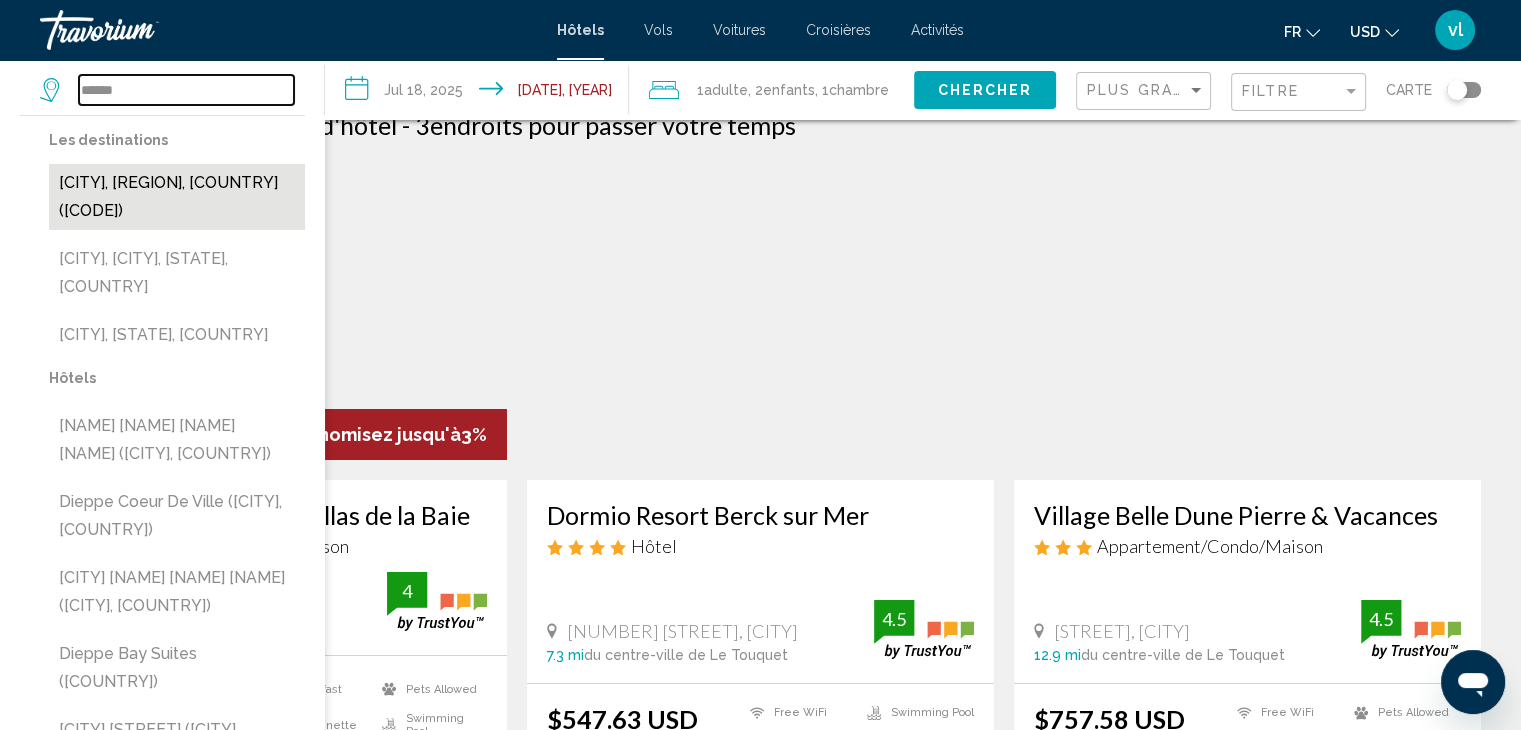 type on "******" 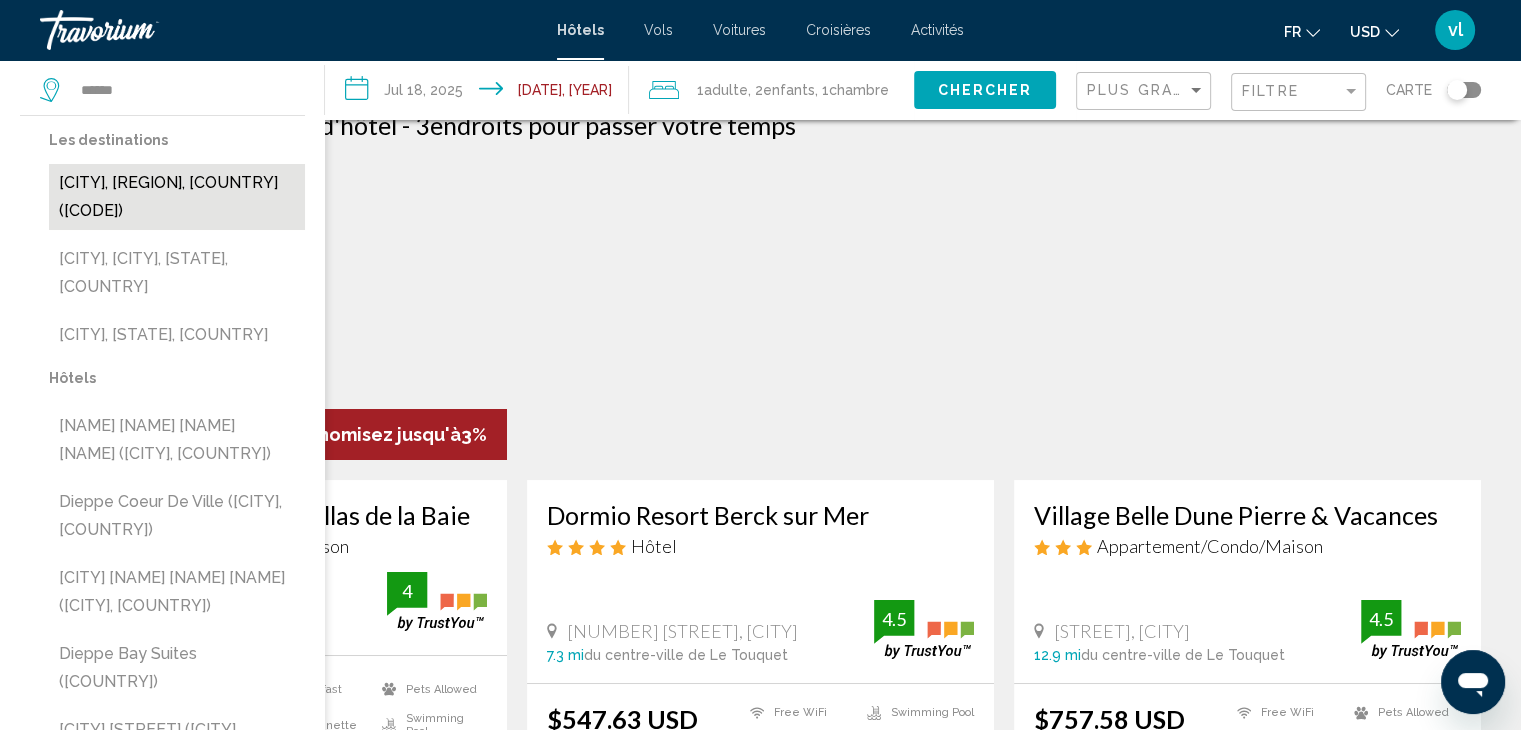 click on "[CITY], [STATE], [COUNTRY] ([STATE])" at bounding box center (177, 197) 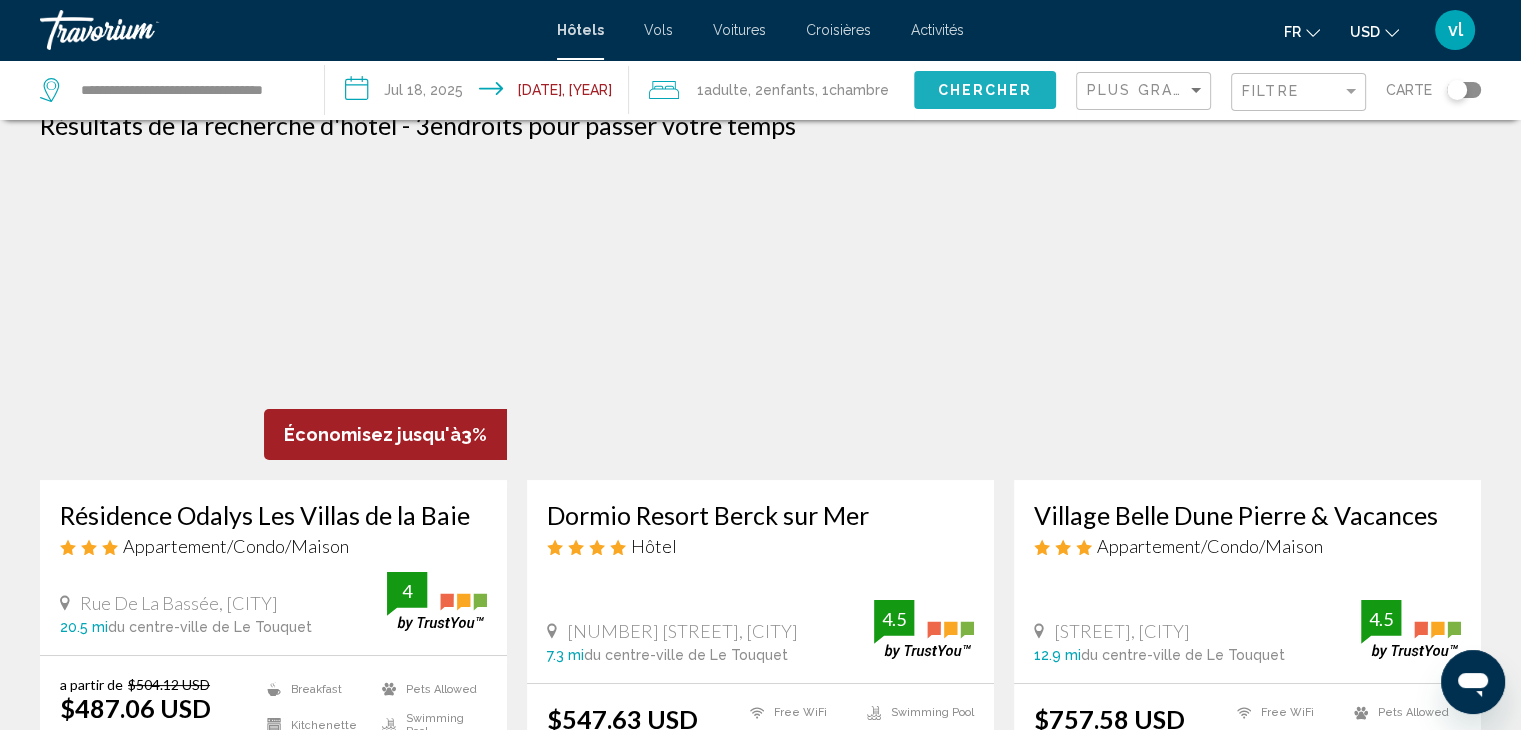 click on "Chercher" at bounding box center [985, 89] 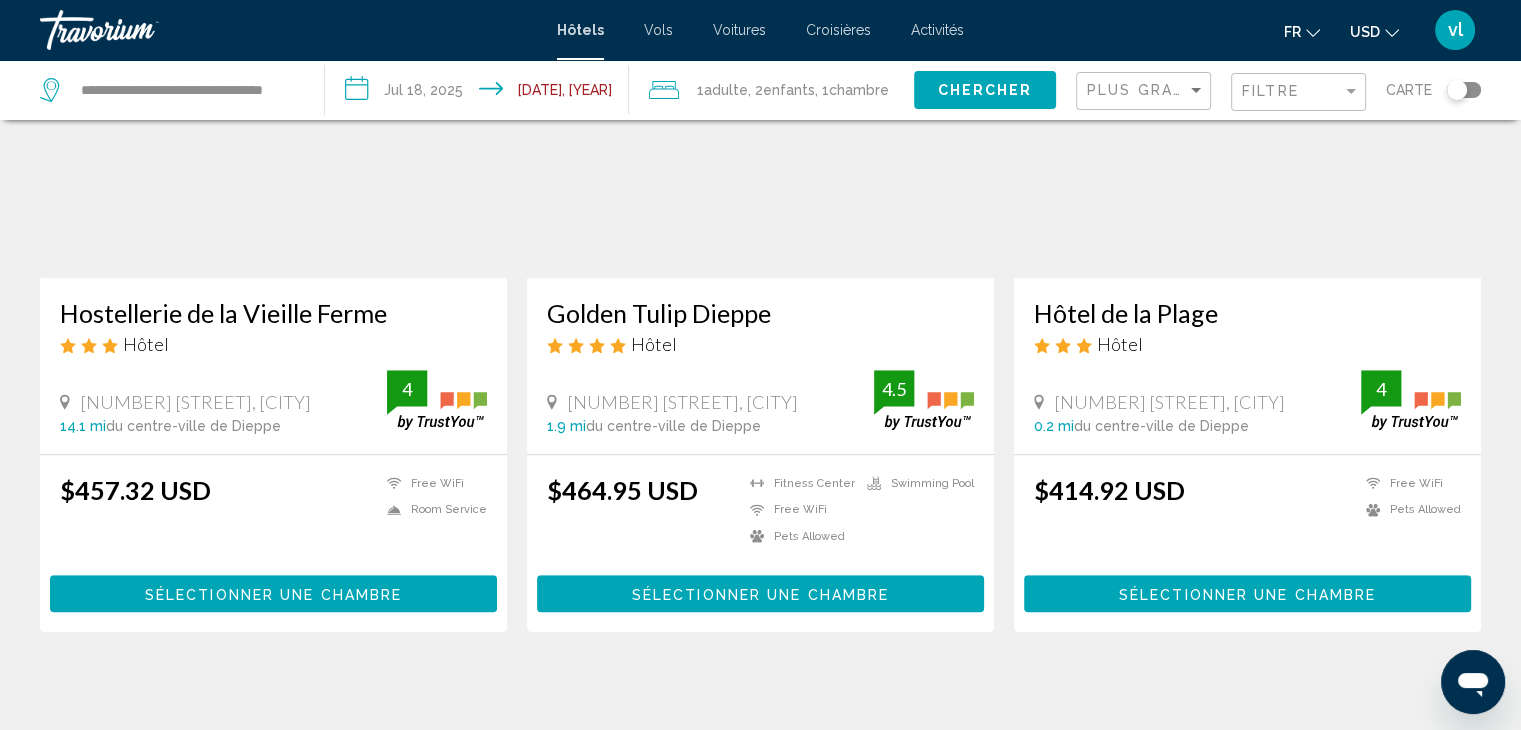 scroll, scrollTop: 985, scrollLeft: 0, axis: vertical 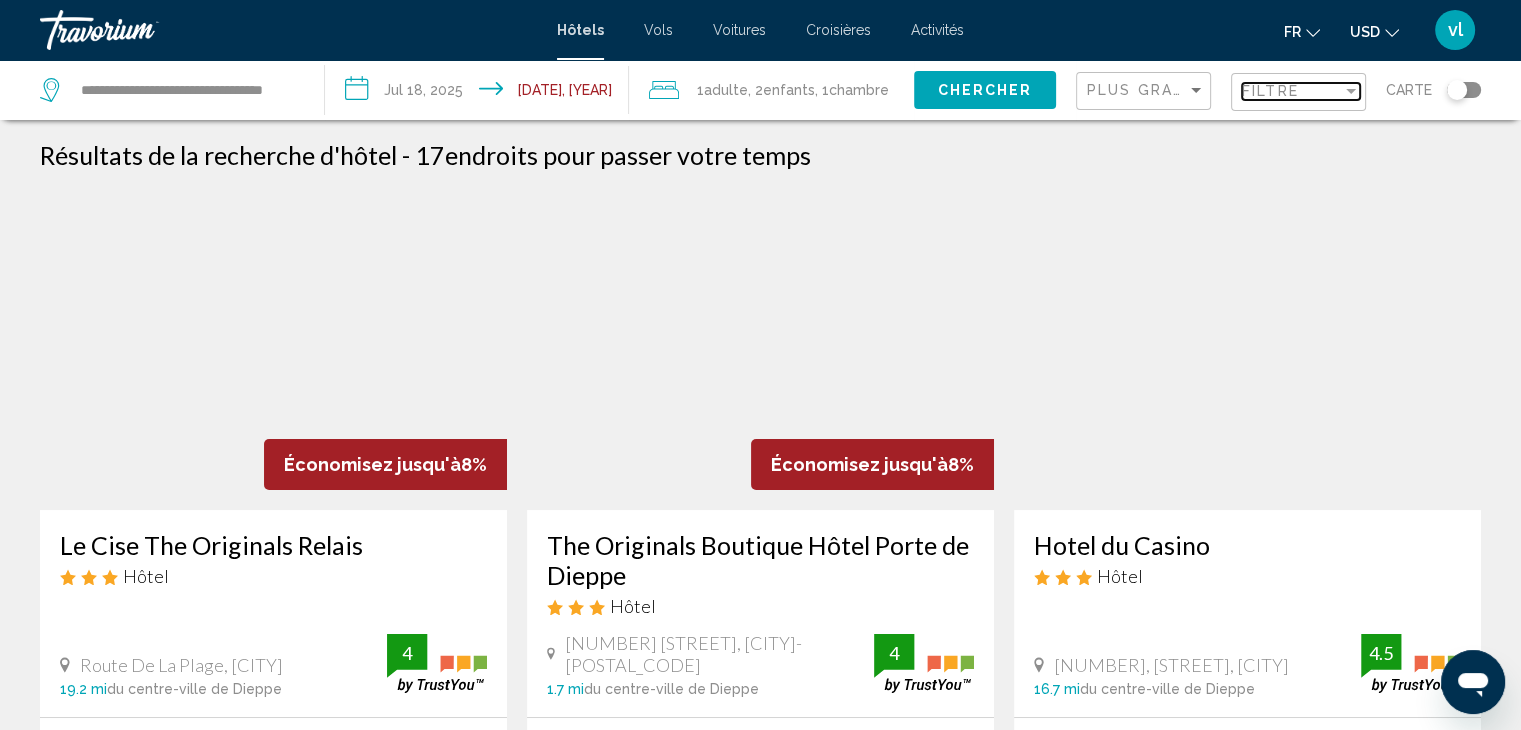 click on "Filtre" at bounding box center [1292, 91] 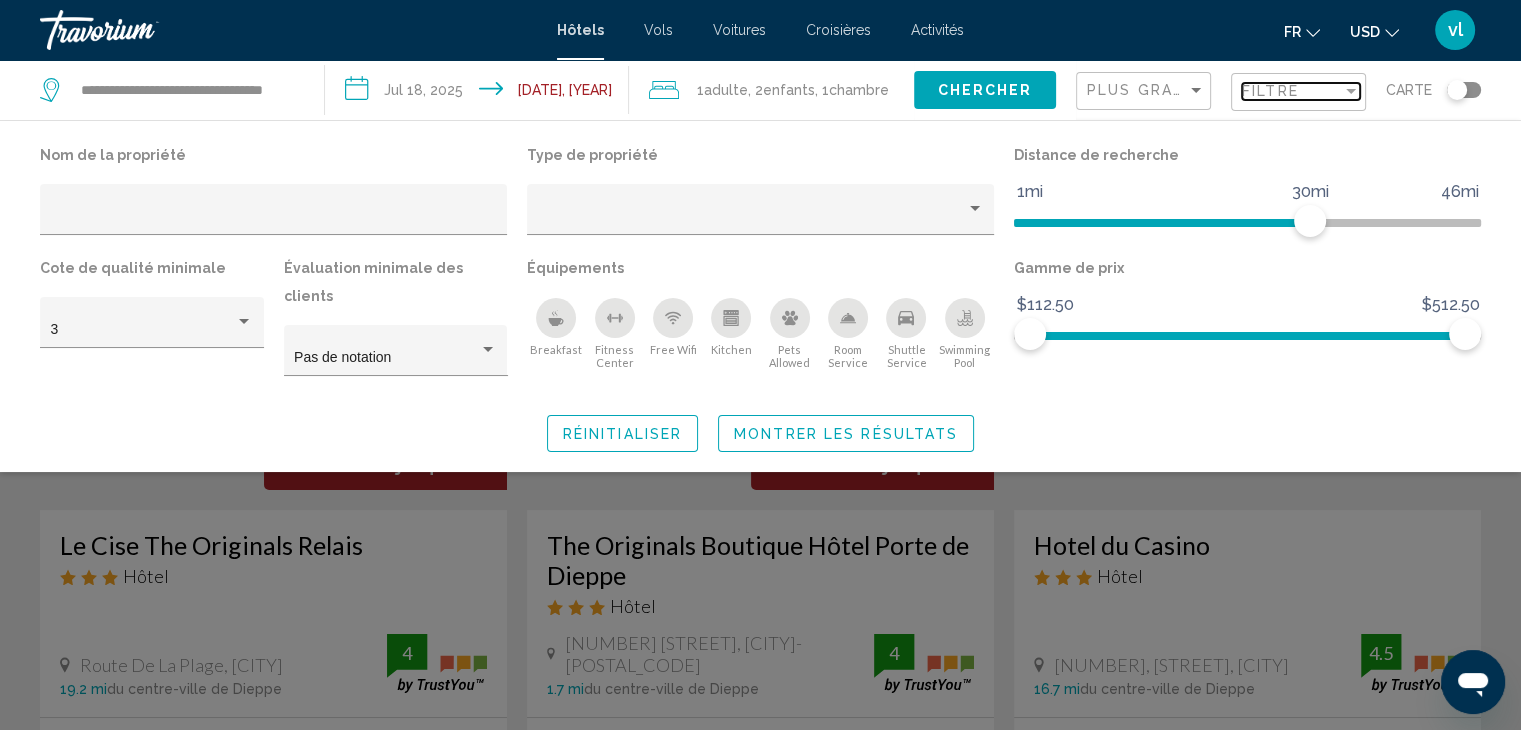 click on "Filtre" at bounding box center (1292, 91) 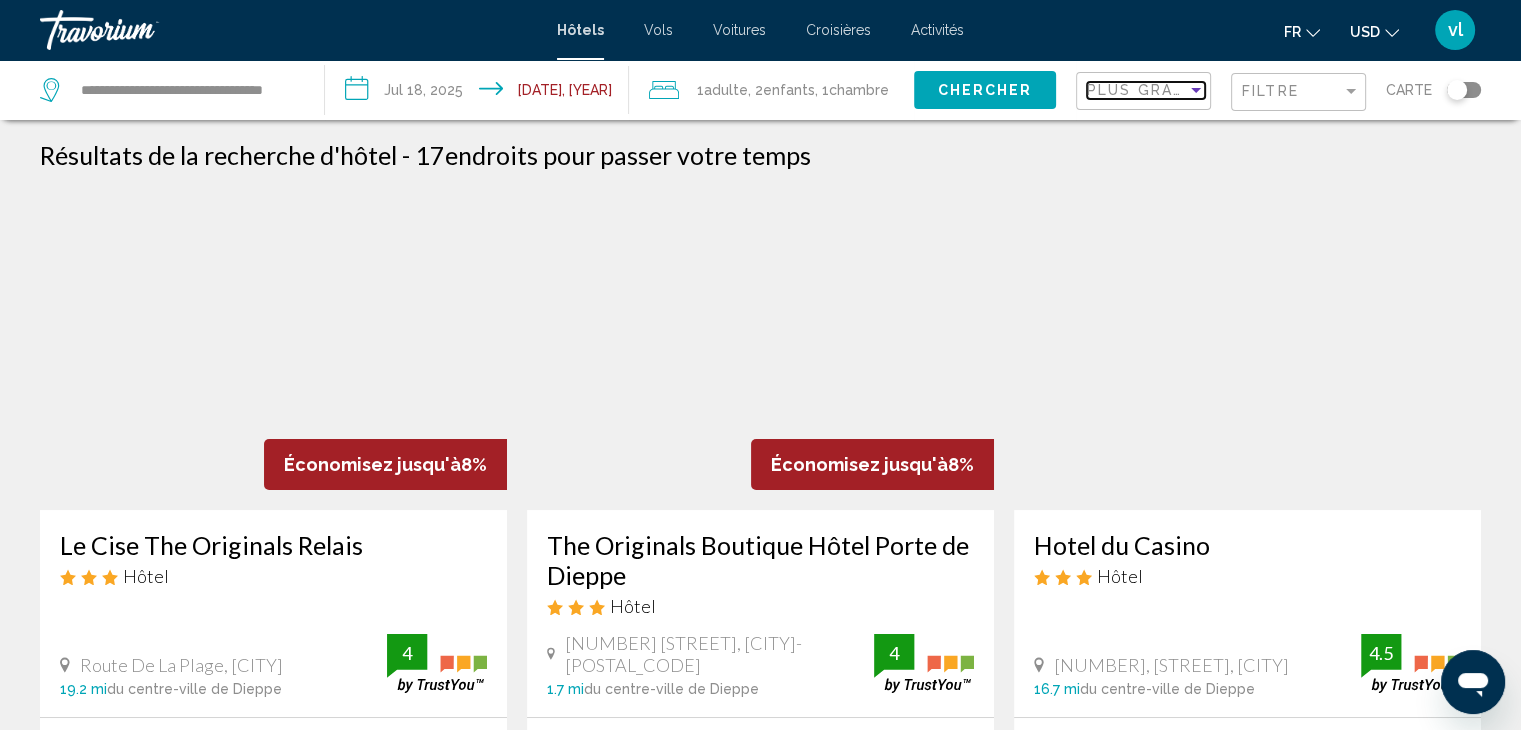 click on "Plus grandes économies" at bounding box center [1206, 90] 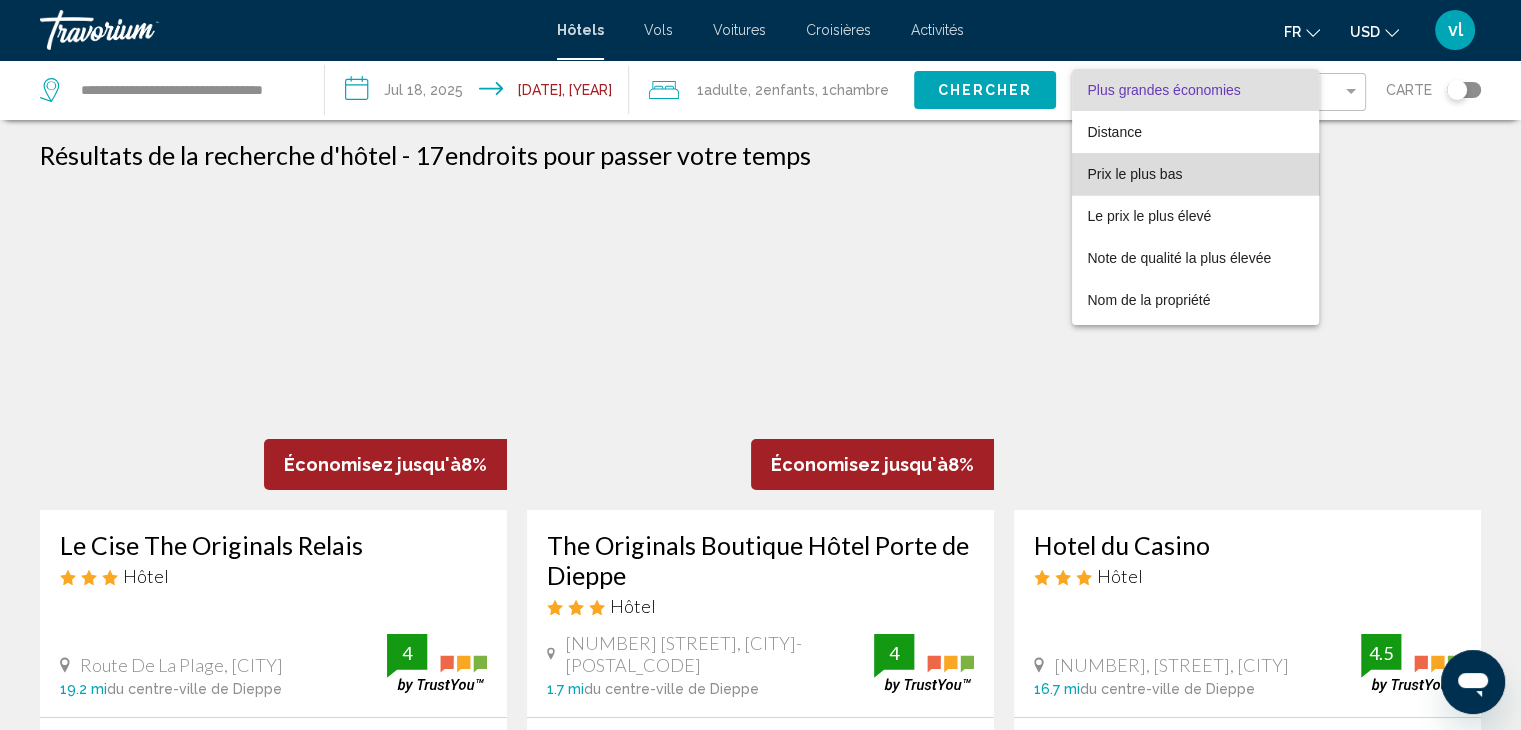 click on "Prix le plus bas" at bounding box center (1196, 174) 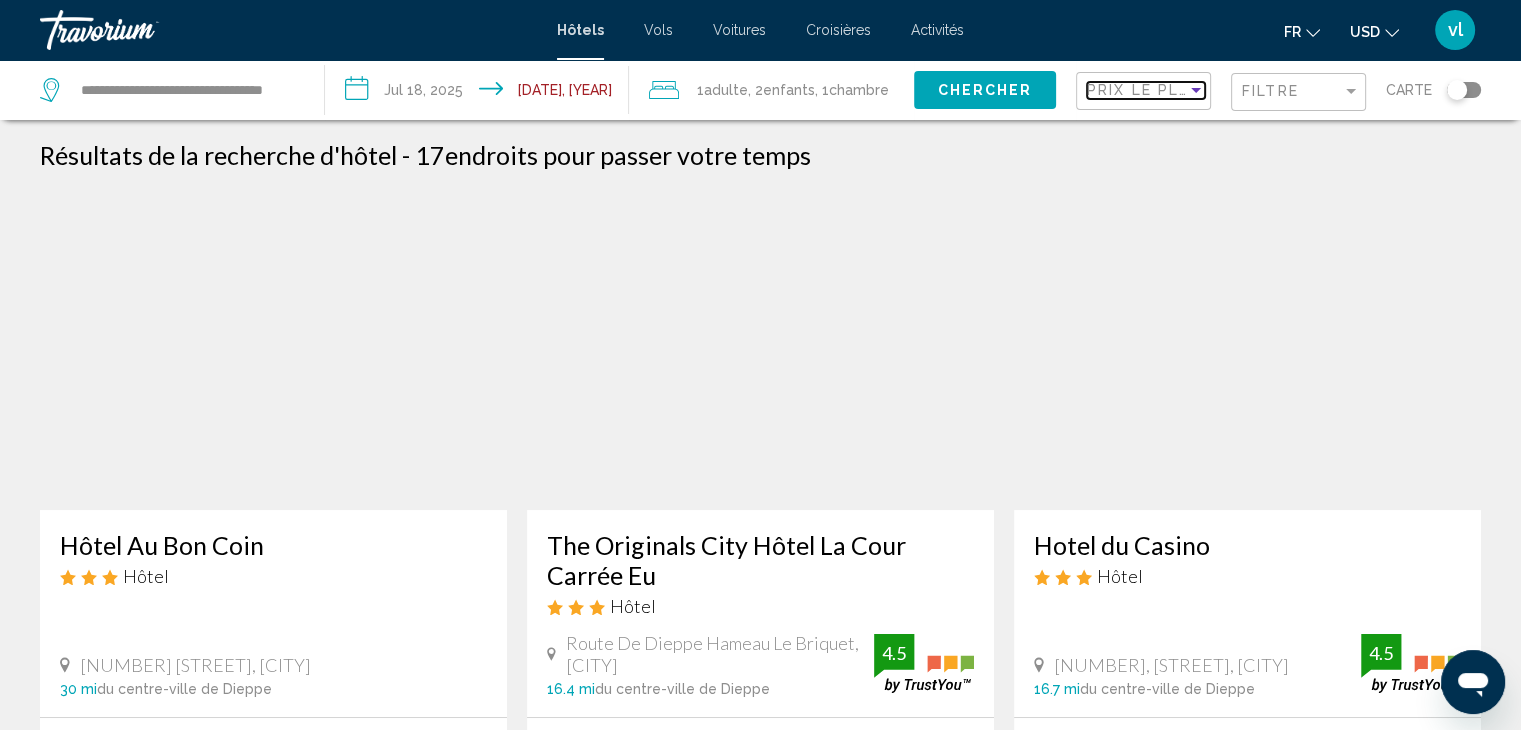 scroll, scrollTop: 19, scrollLeft: 0, axis: vertical 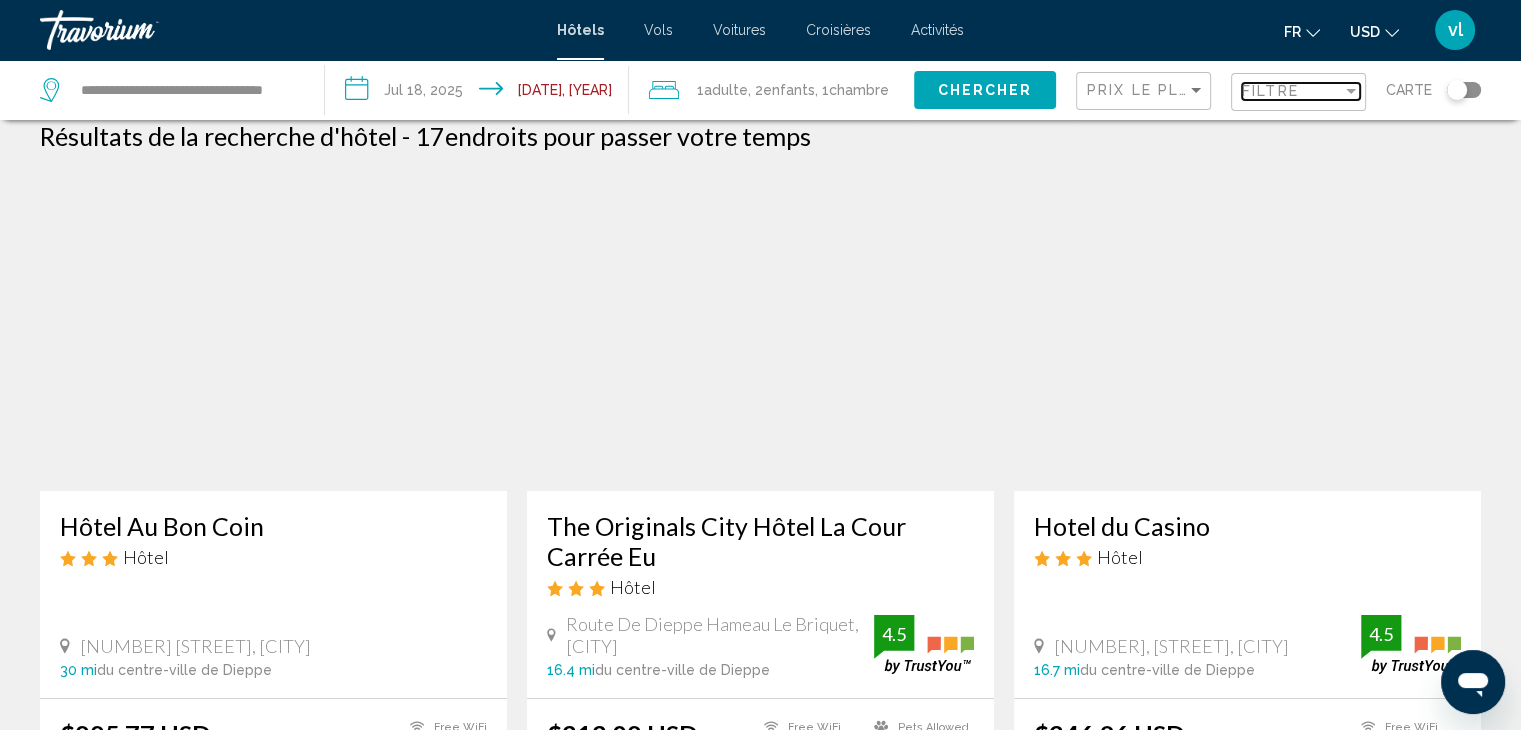 click on "Filtre" at bounding box center (1270, 91) 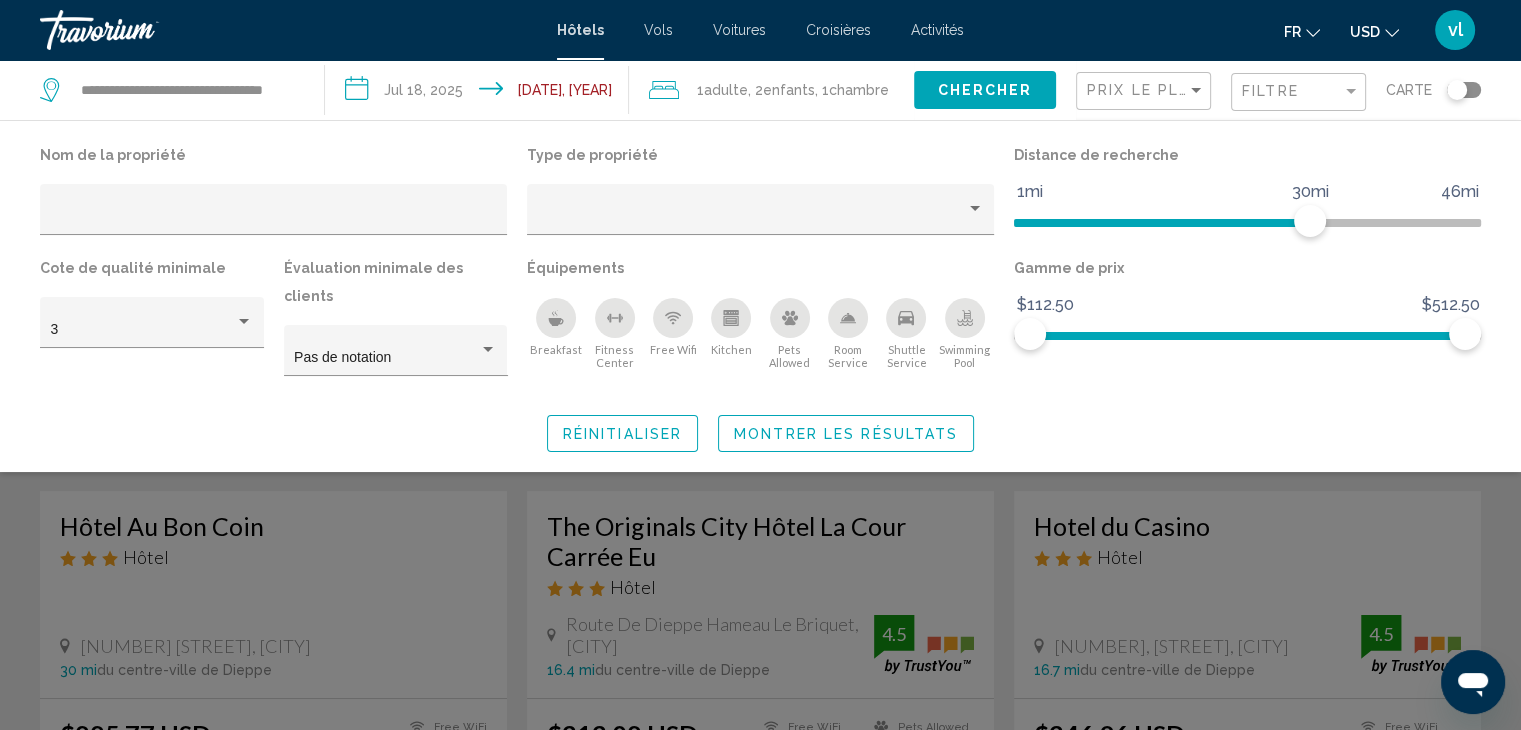 click at bounding box center (731, 318) 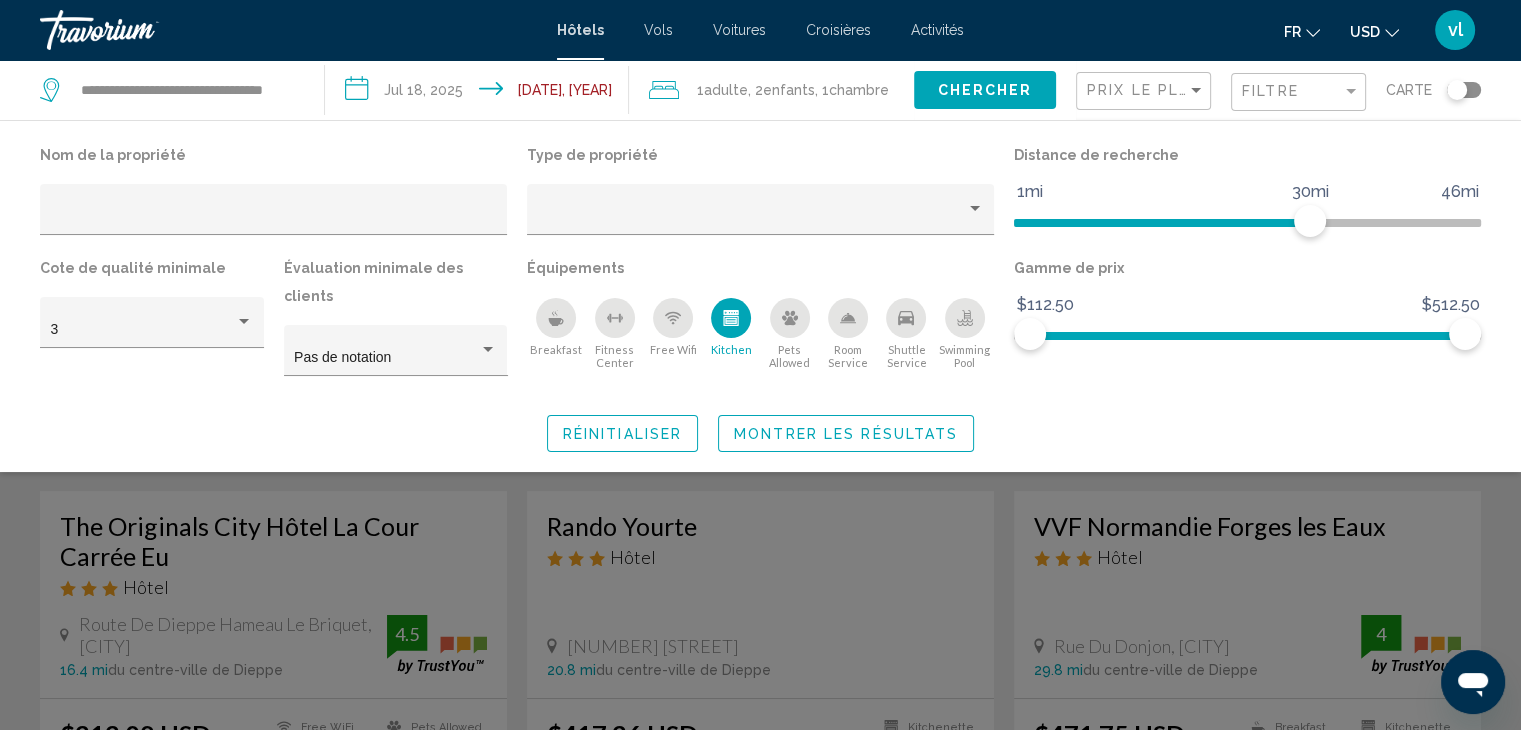 click at bounding box center (965, 318) 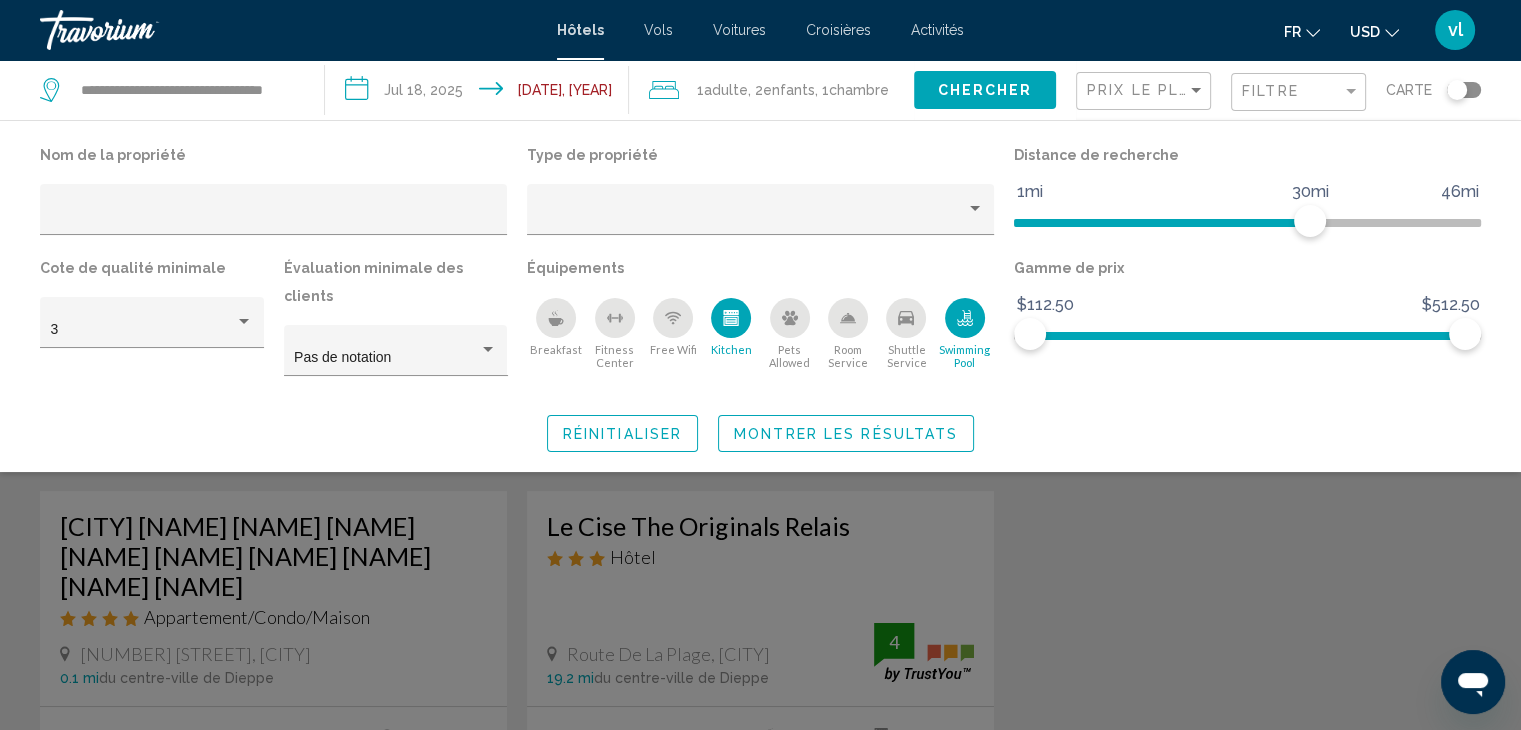 click on "Montrer les résultats" at bounding box center [846, 434] 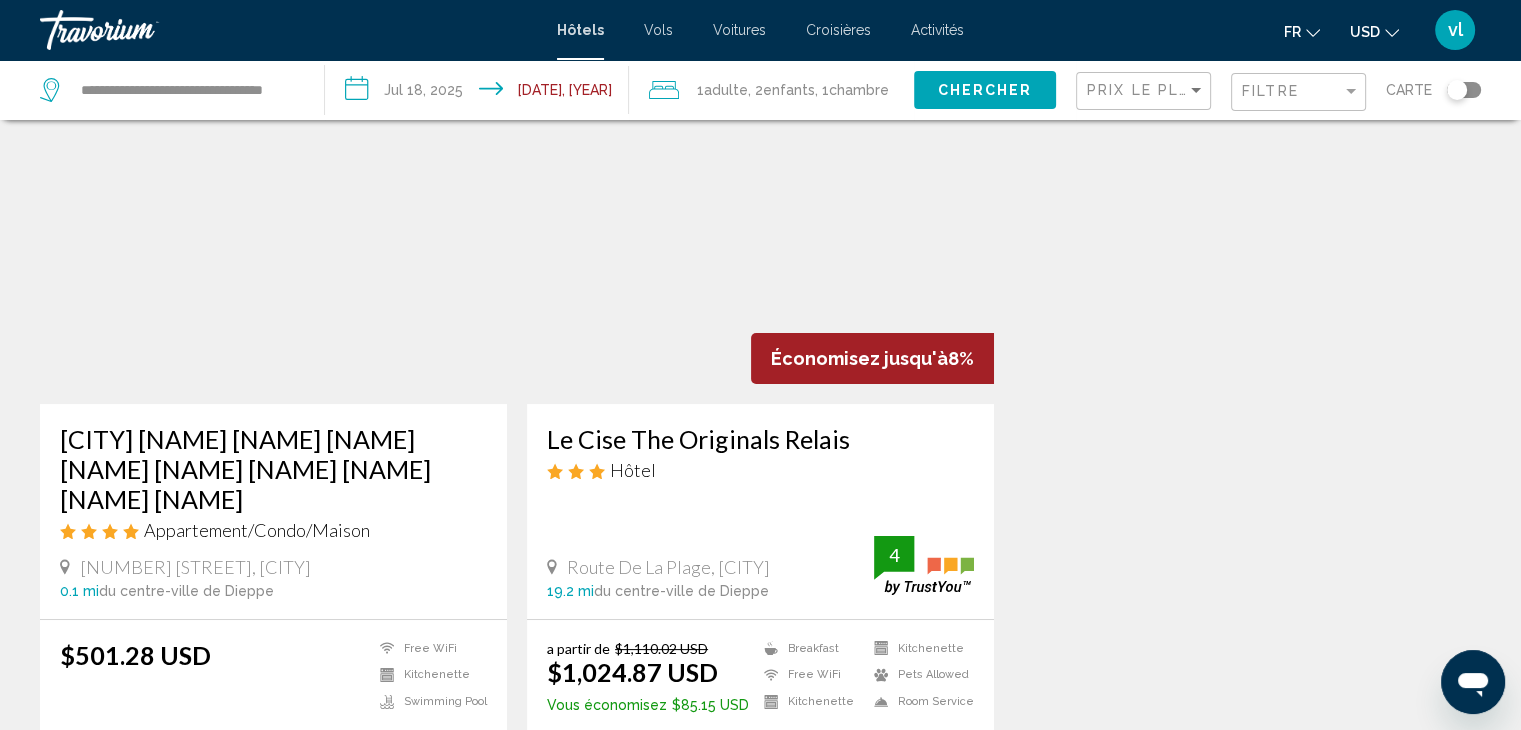 scroll, scrollTop: 111, scrollLeft: 0, axis: vertical 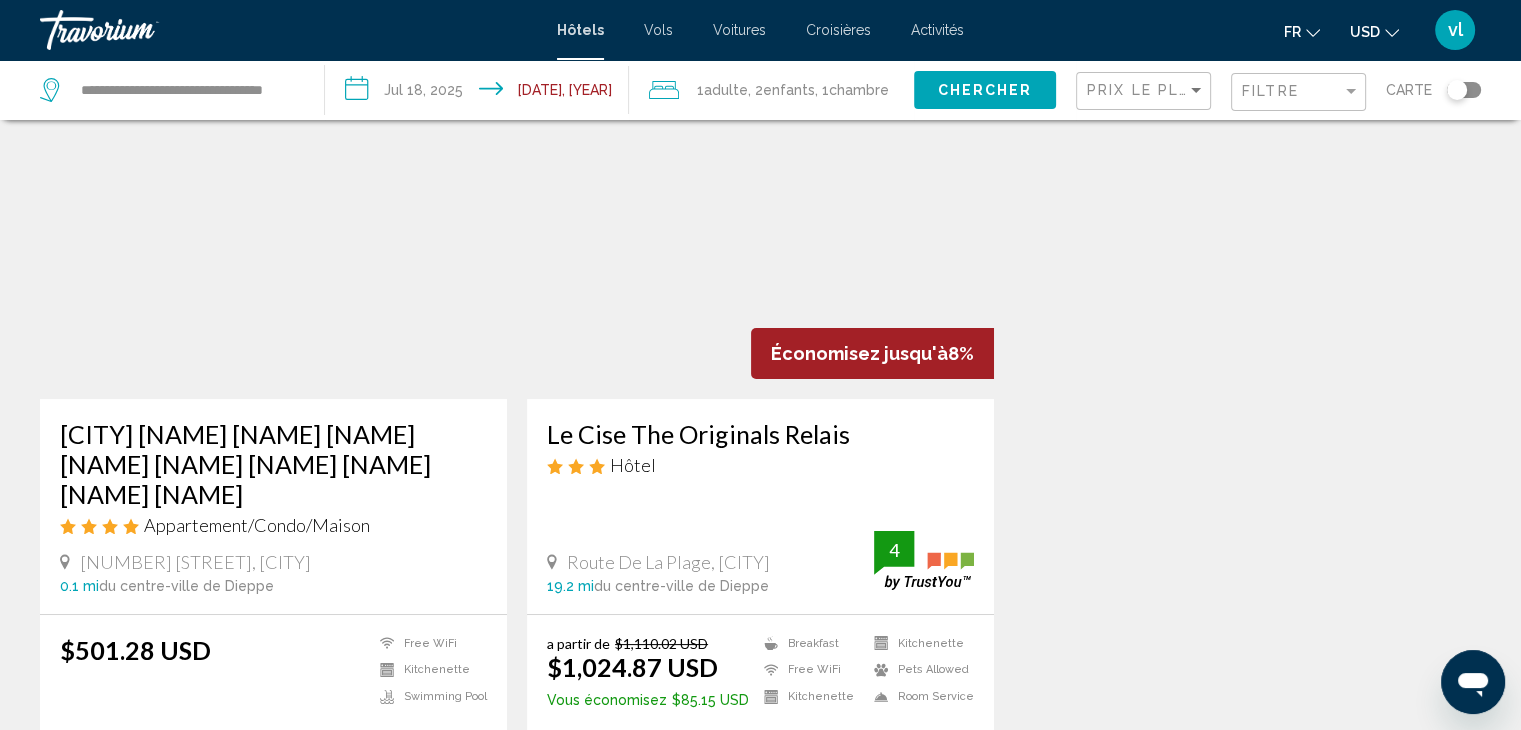 click on "Le Phare Dieppois by JPS Holiday Chaleureux Appartement au Cœur de Dieppe" at bounding box center (273, 464) 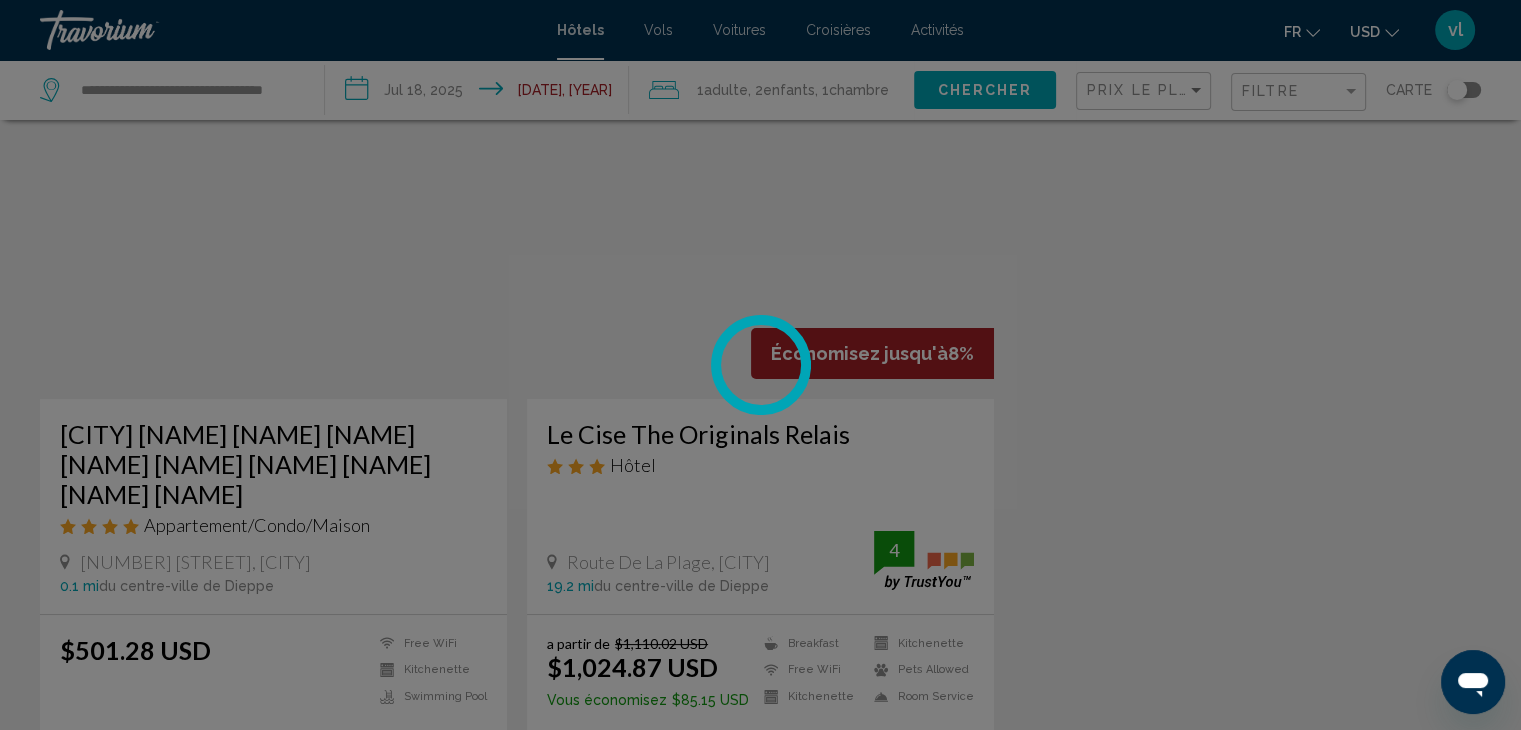 scroll, scrollTop: 0, scrollLeft: 0, axis: both 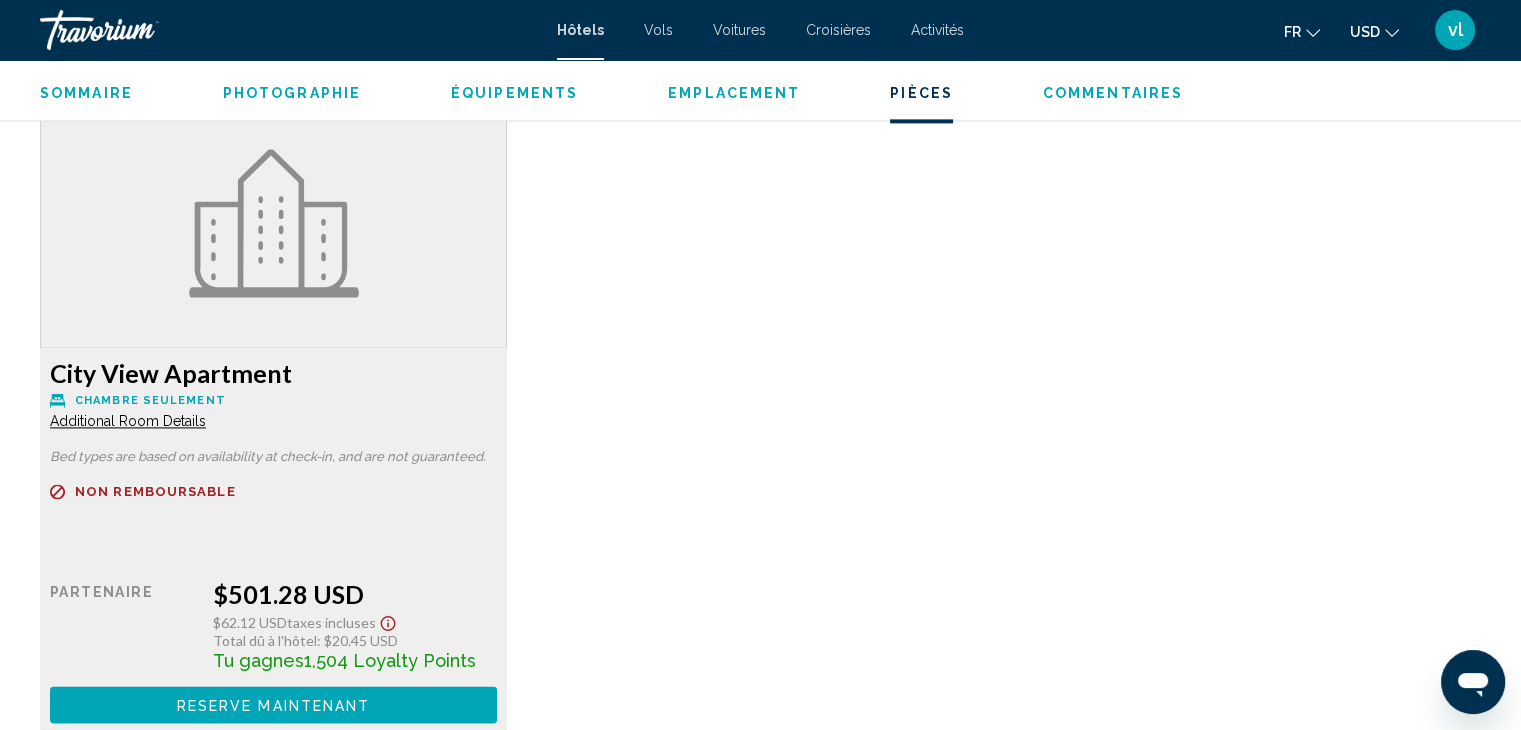click on "Additional Room Details" at bounding box center (128, 421) 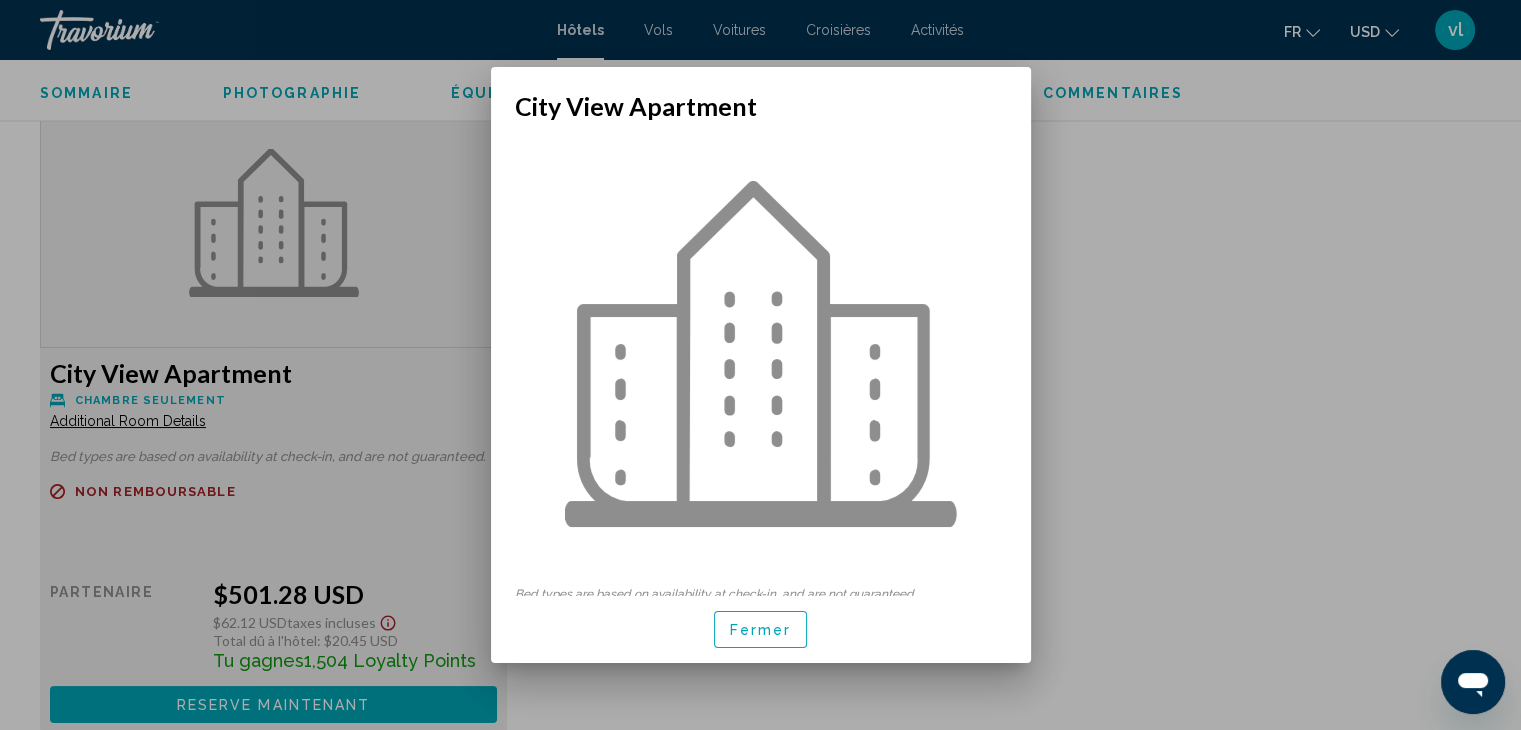 click at bounding box center (760, 365) 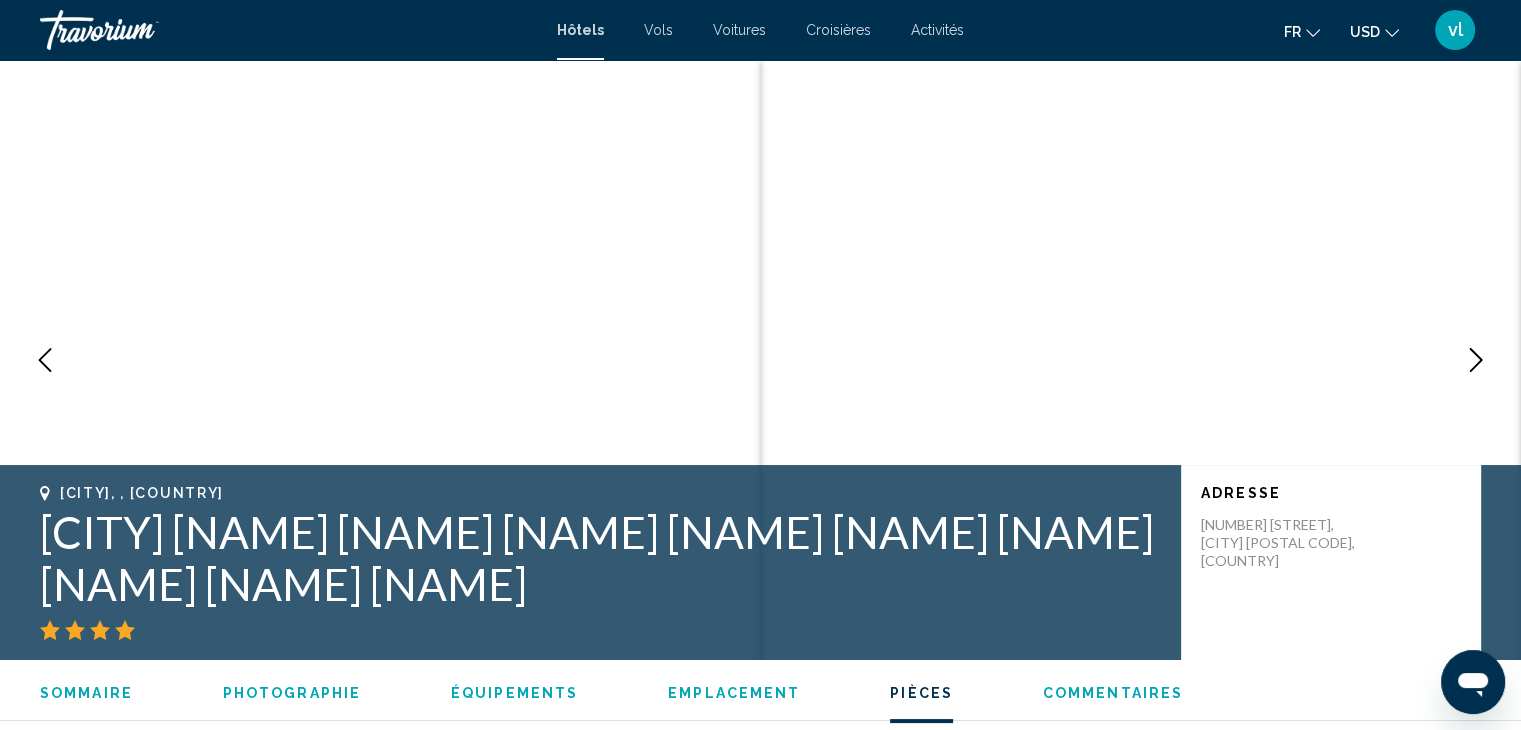 scroll, scrollTop: 2734, scrollLeft: 0, axis: vertical 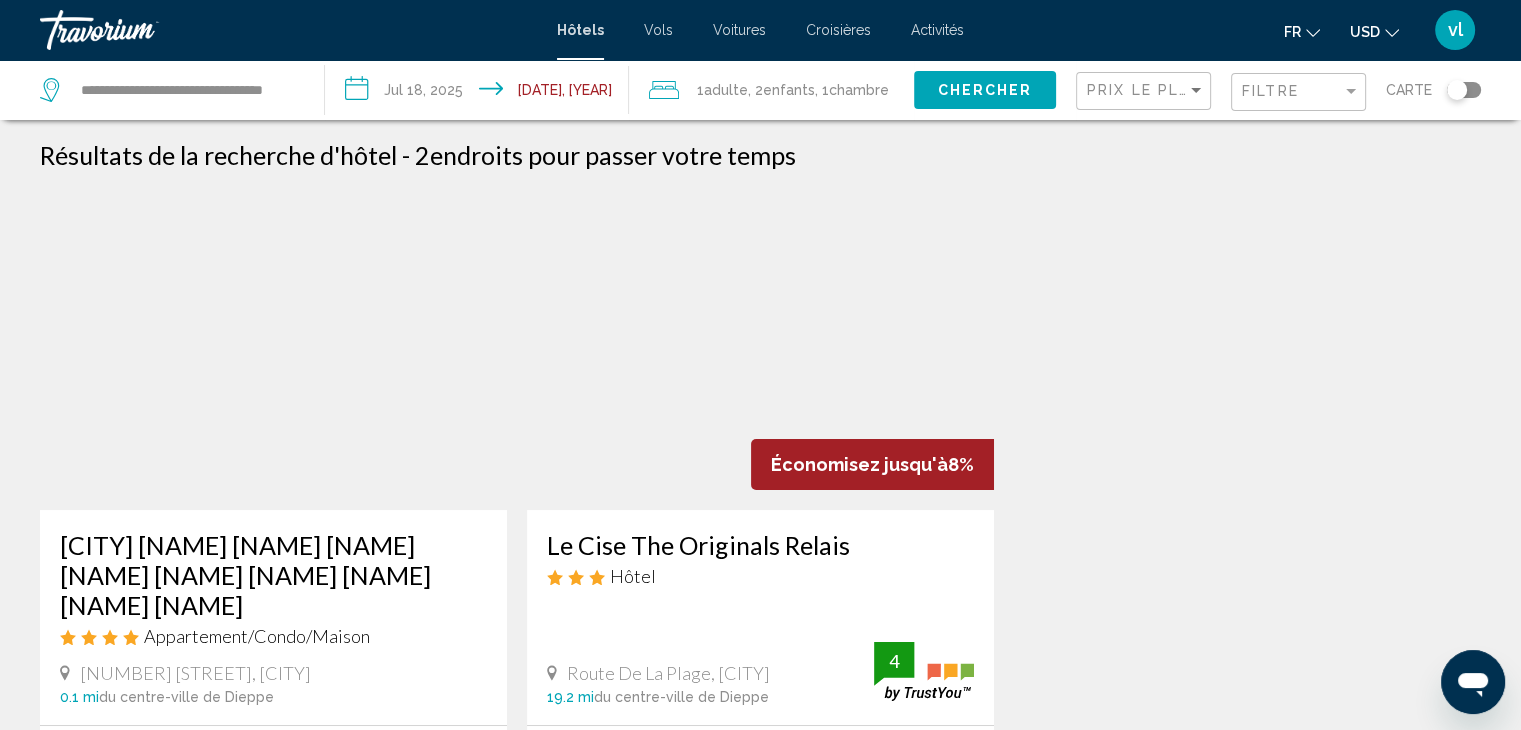 click on "Le Phare Dieppois by JPS Holiday Chaleureux Appartement au Cœur de Dieppe
Appartement/Condo/Maison
16 Rue Asseline, Dieppe 0.1 mi  du centre-ville de Dieppe de l'hôtel $501.28 USD
Free WiFi
Kitchenette
Swimming Pool  Sélectionner une chambre Économisez jusqu'à  8%   Le Cise The Originals Relais
Hôtel
Route De La Plage, Ault 19.2 mi  du centre-ville de Dieppe de l'hôtel 4 a partir de $1,110.02 USD $1,024.87 USD  Vous économisez  $85.15 USD
Breakfast
4" at bounding box center (760, 566) 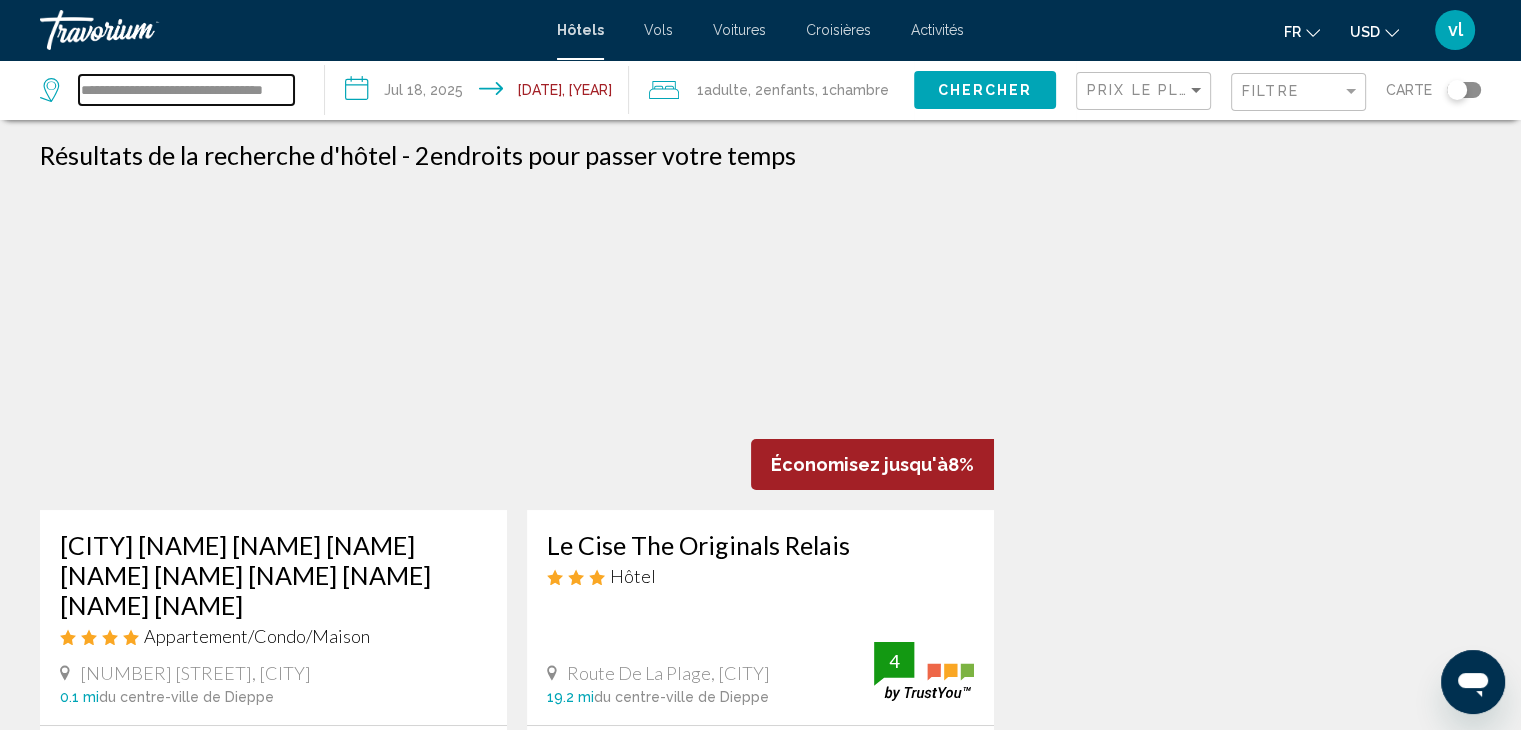 click on "**********" at bounding box center (186, 90) 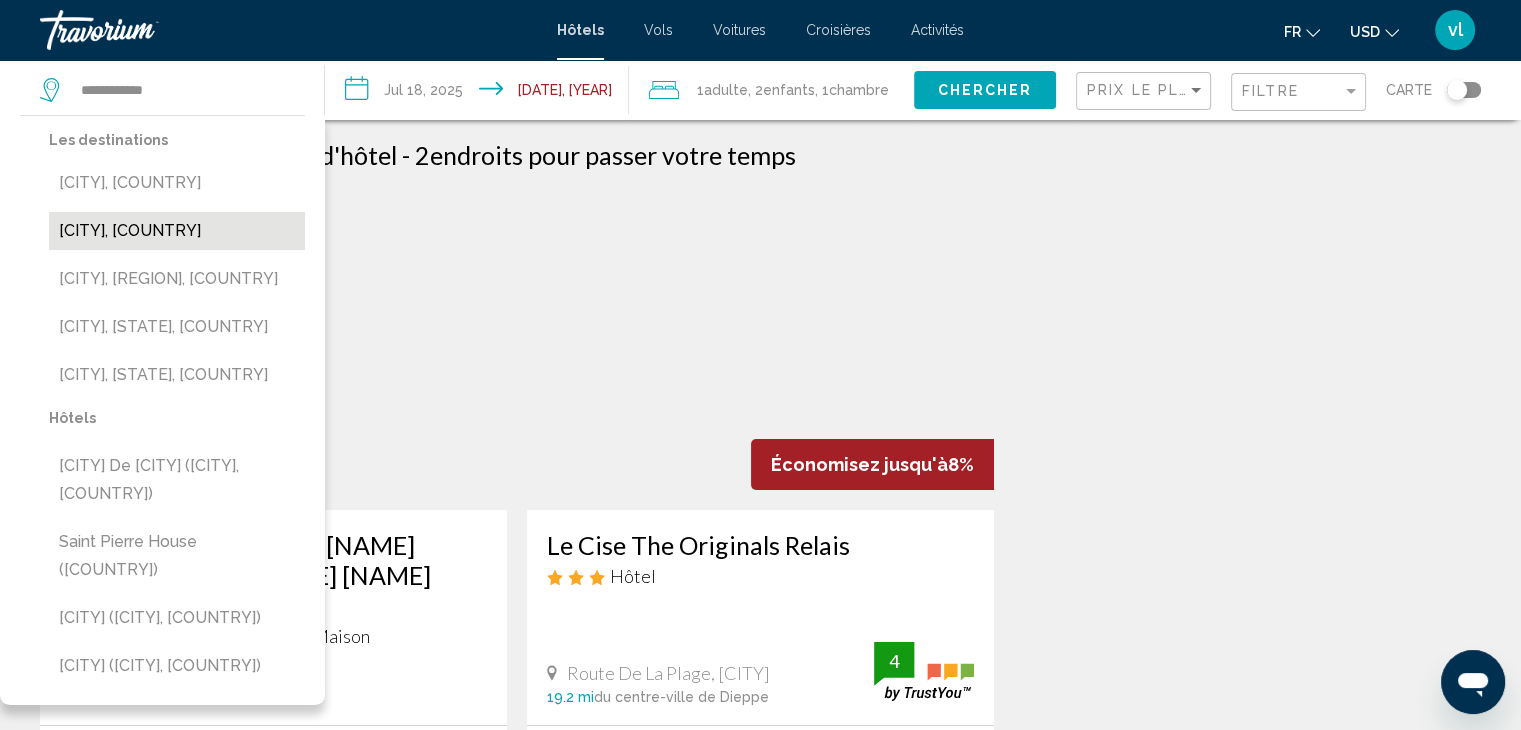 click on "[CITY], [COUNTRY]" at bounding box center [177, 231] 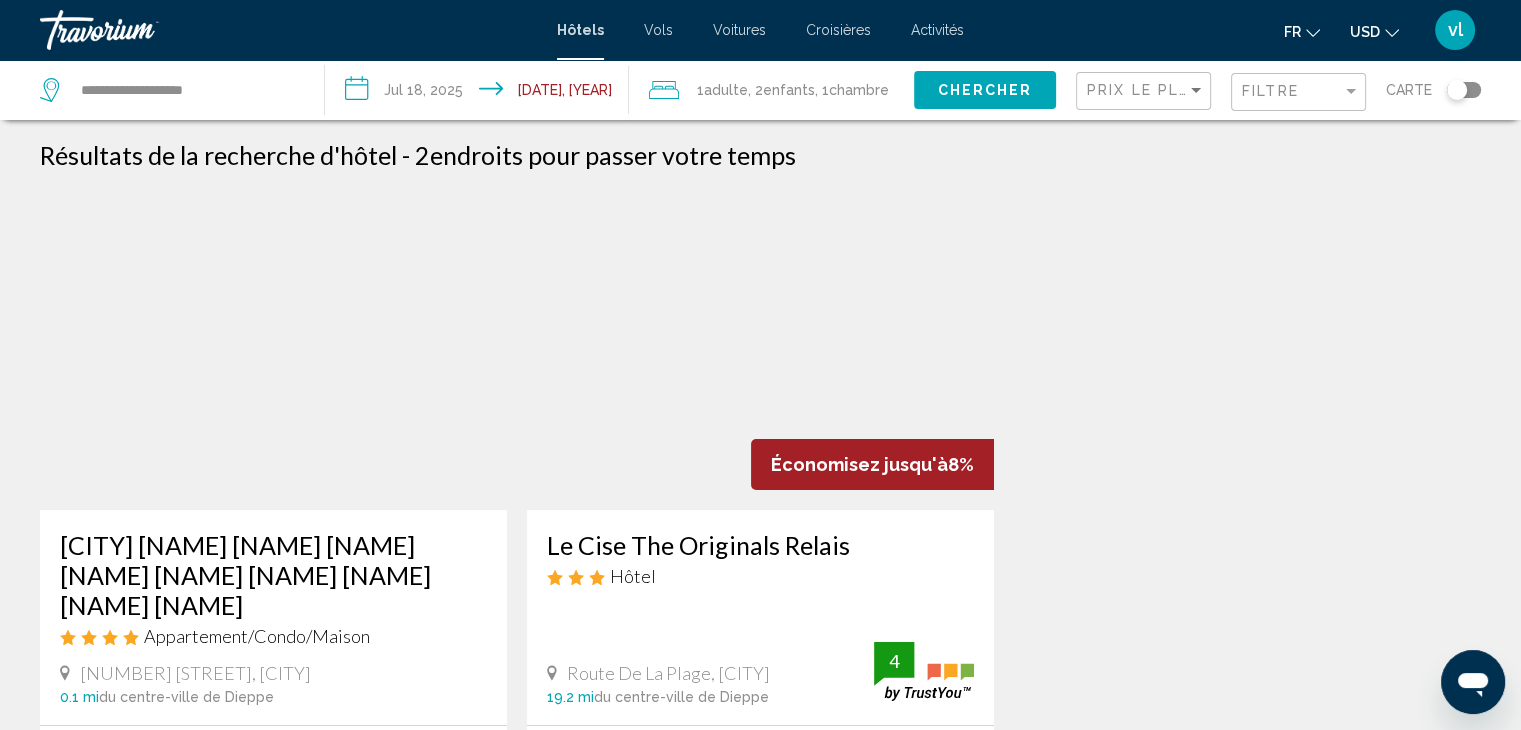 click on "**********" at bounding box center [481, 93] 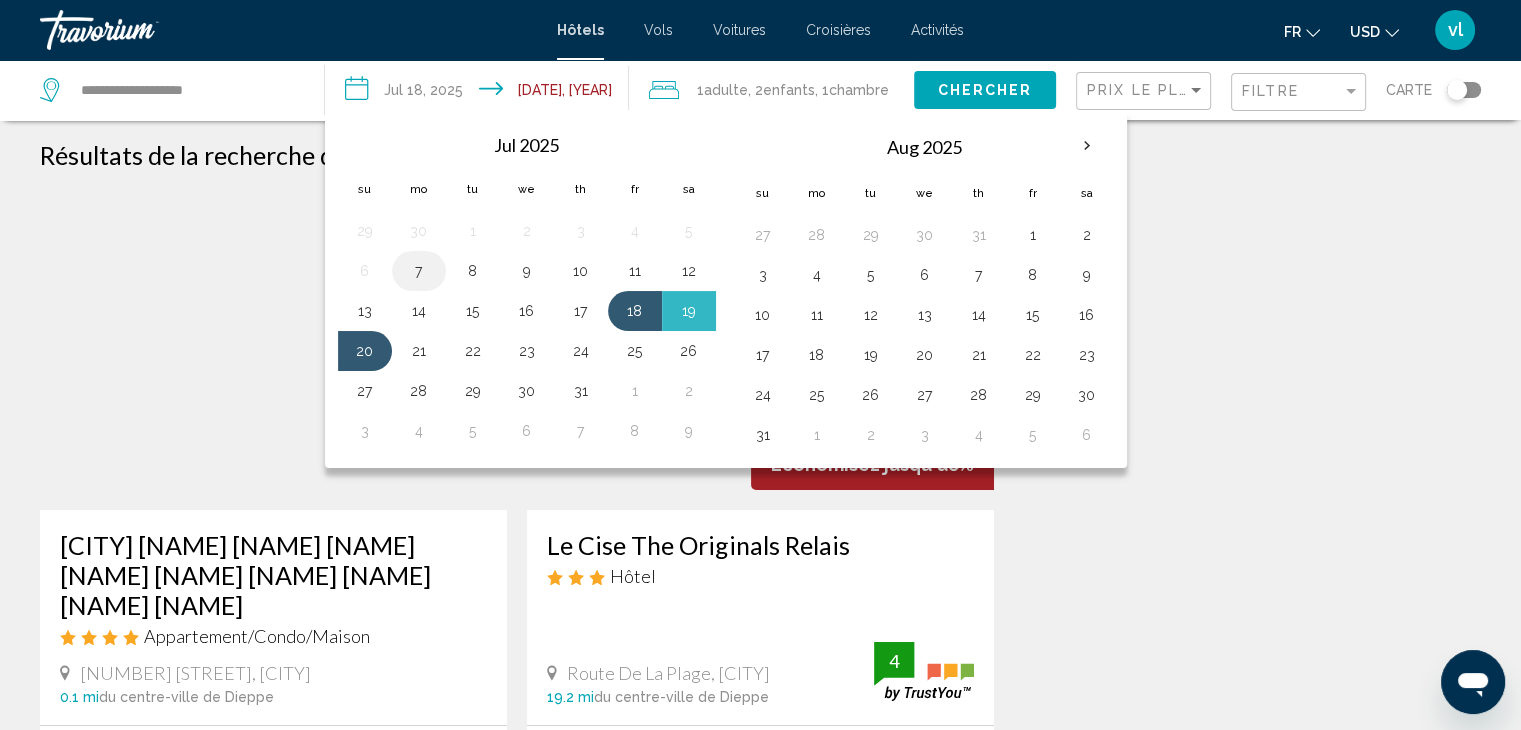 click on "7" at bounding box center (419, 271) 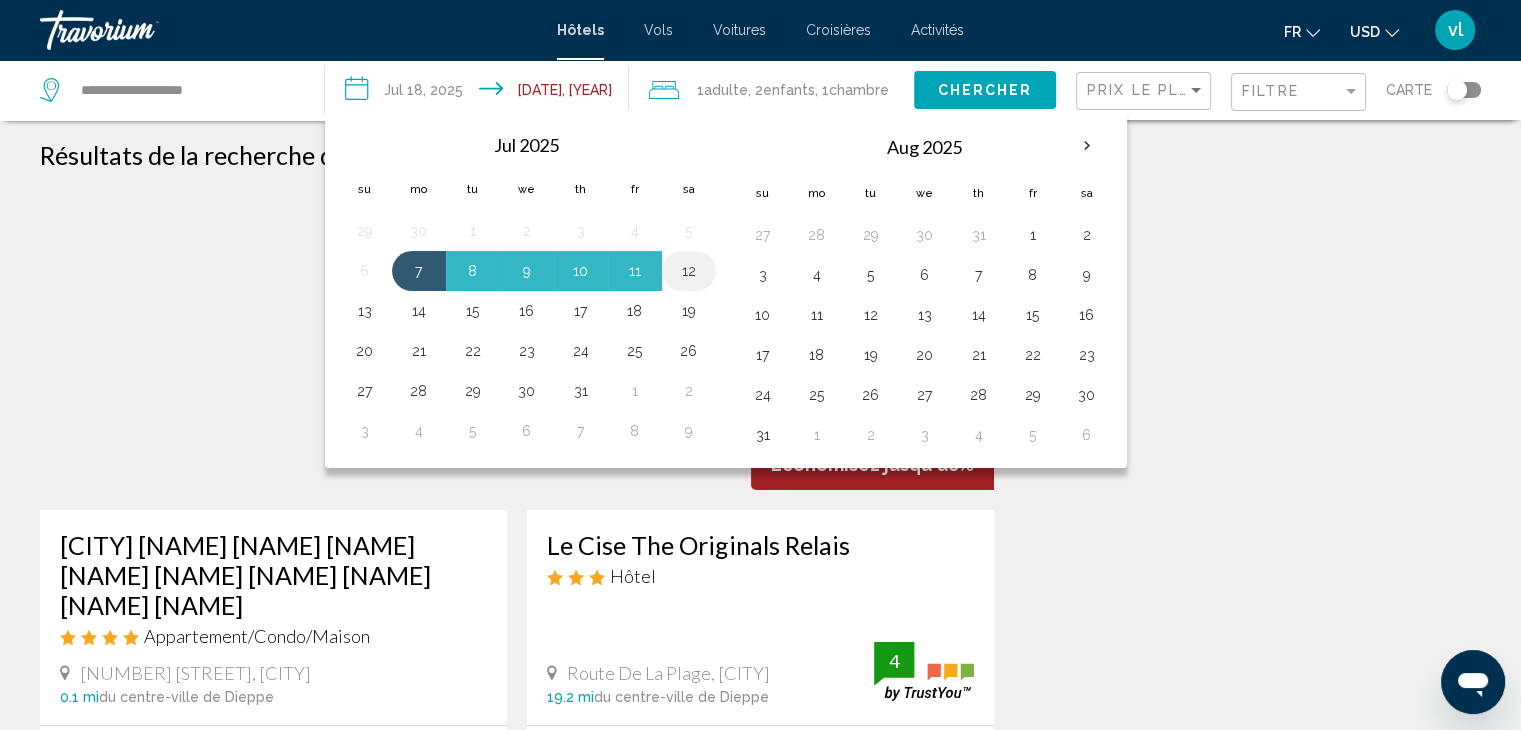 click on "12" at bounding box center (689, 271) 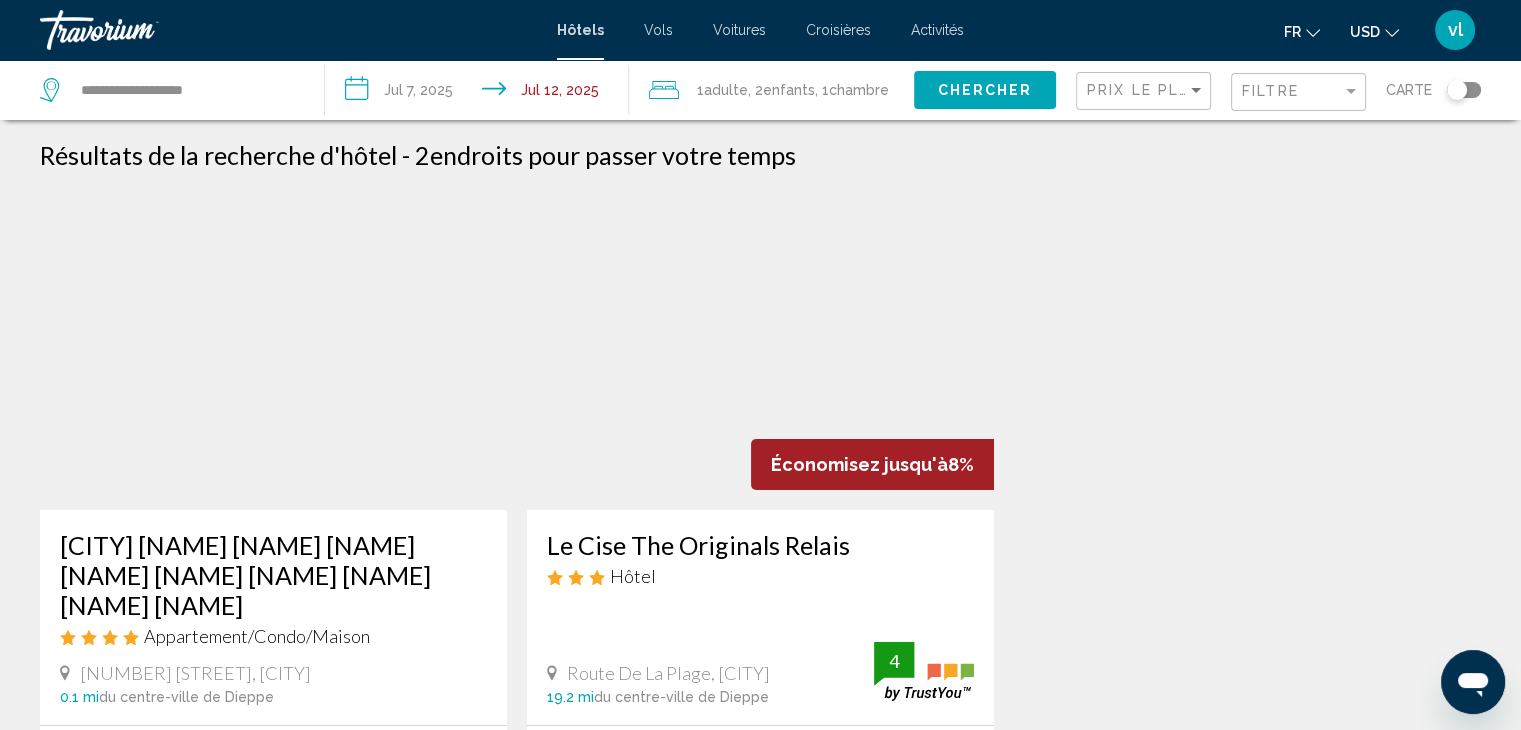 click on "Chambre" at bounding box center [0, 0] 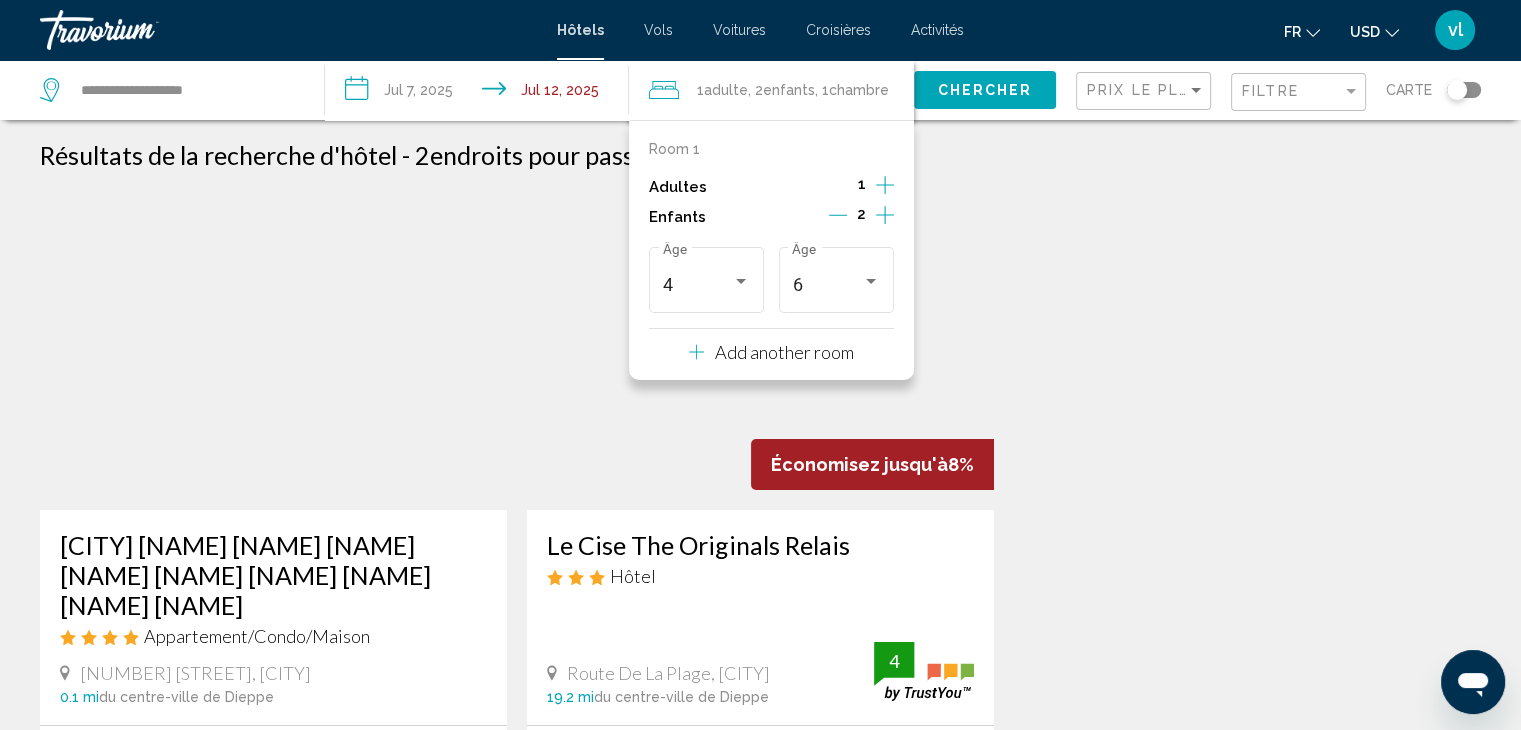 click at bounding box center [838, 217] 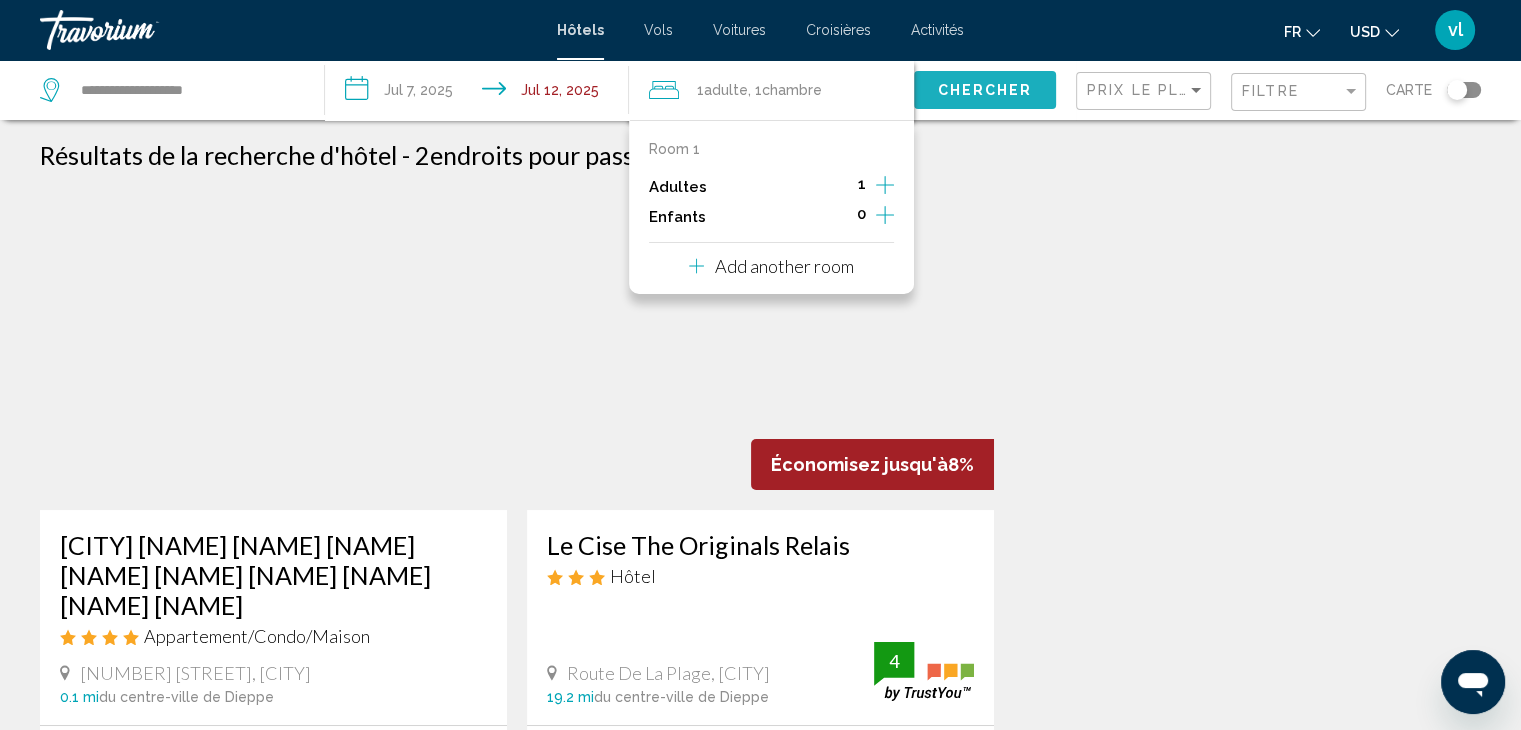 click on "Chercher" at bounding box center [985, 89] 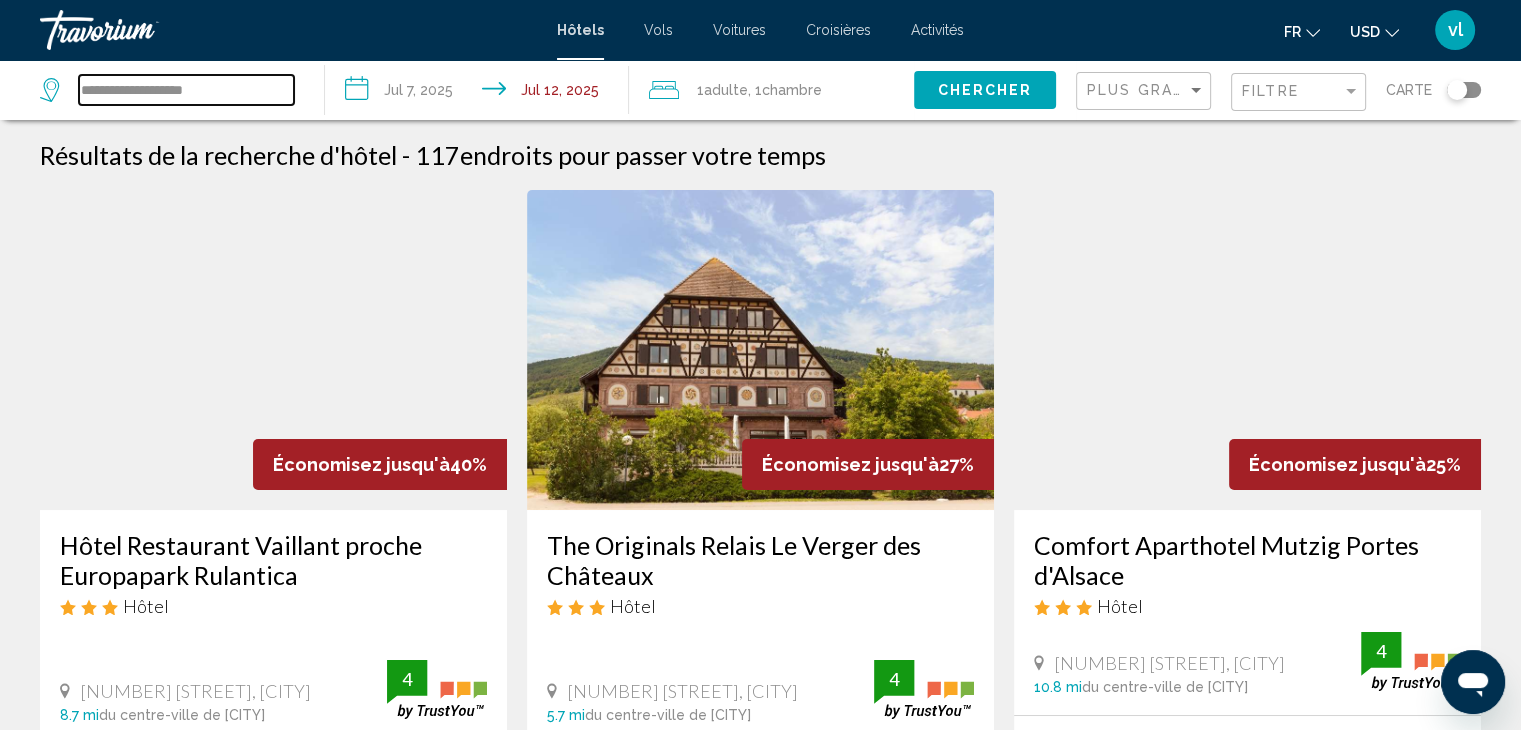 click on "**********" at bounding box center (186, 90) 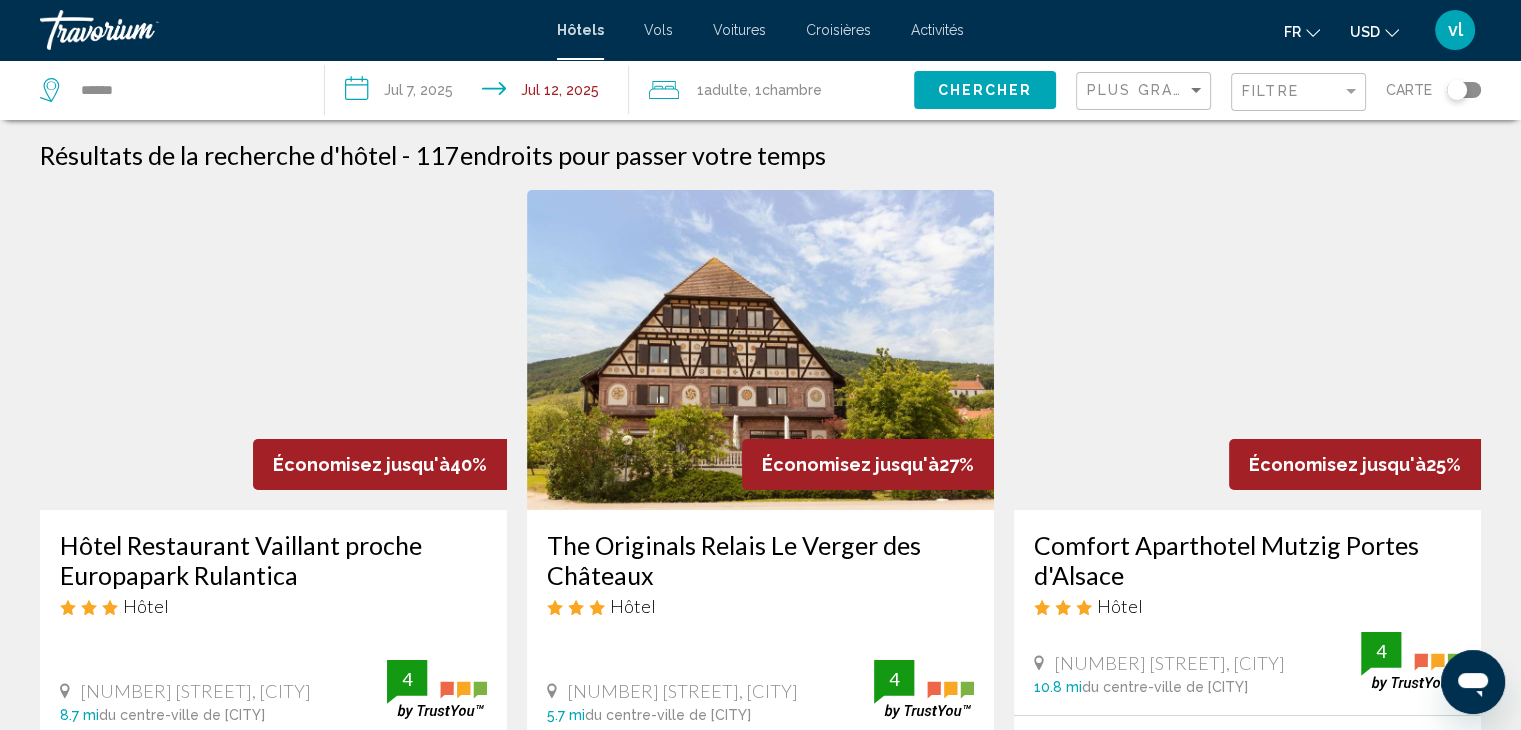 drag, startPoint x: 222, startPoint y: 73, endPoint x: 216, endPoint y: 84, distance: 12.529964 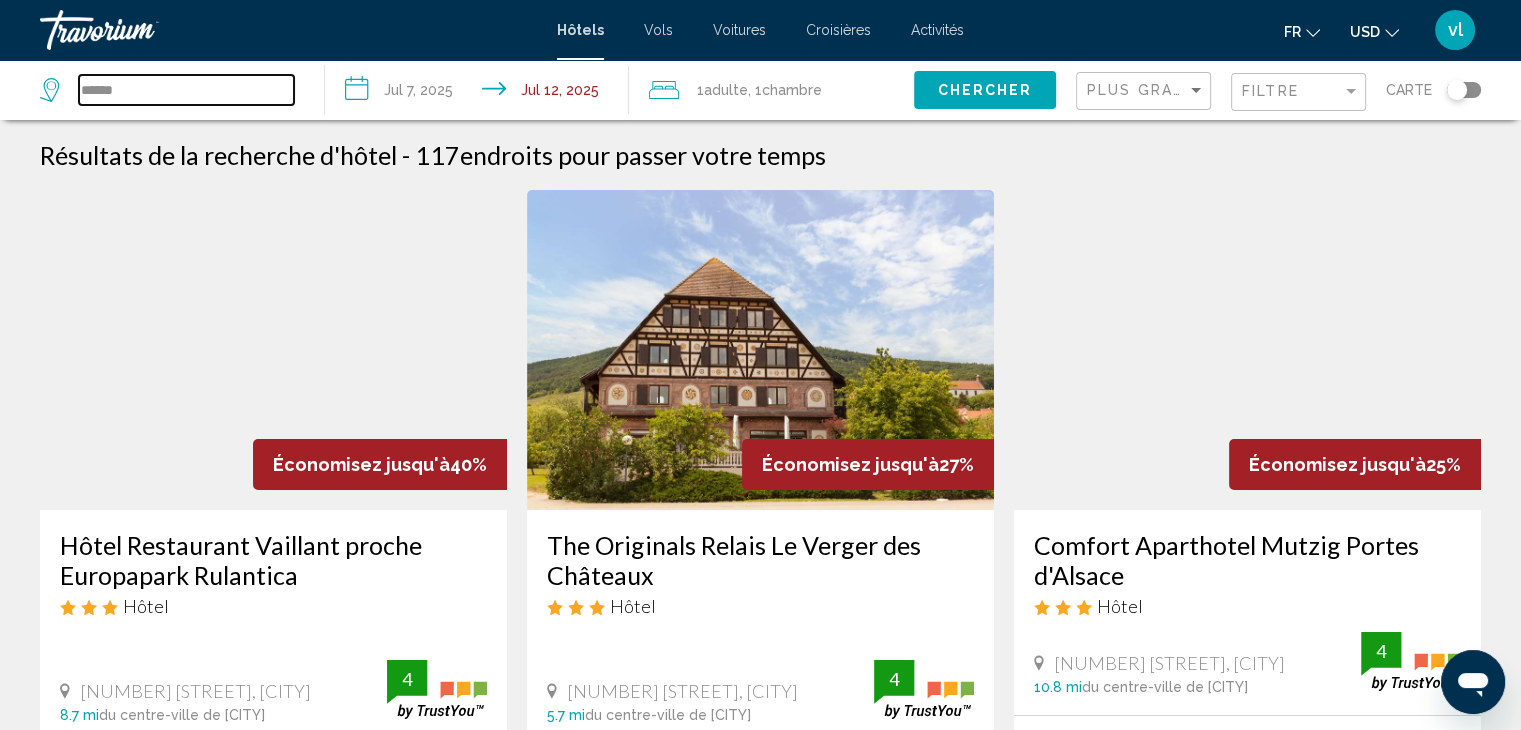 click on "******" at bounding box center [186, 90] 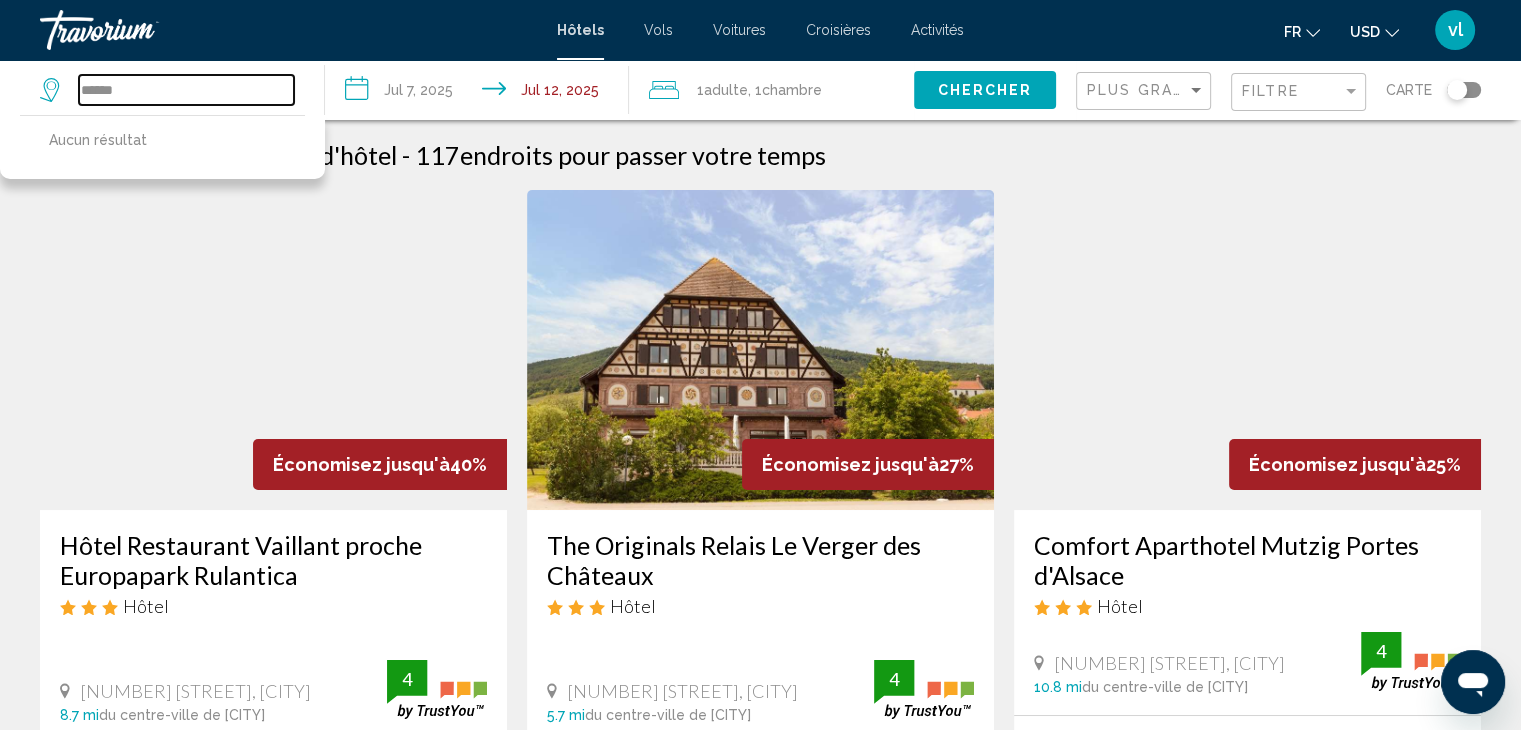 click on "******" at bounding box center [186, 90] 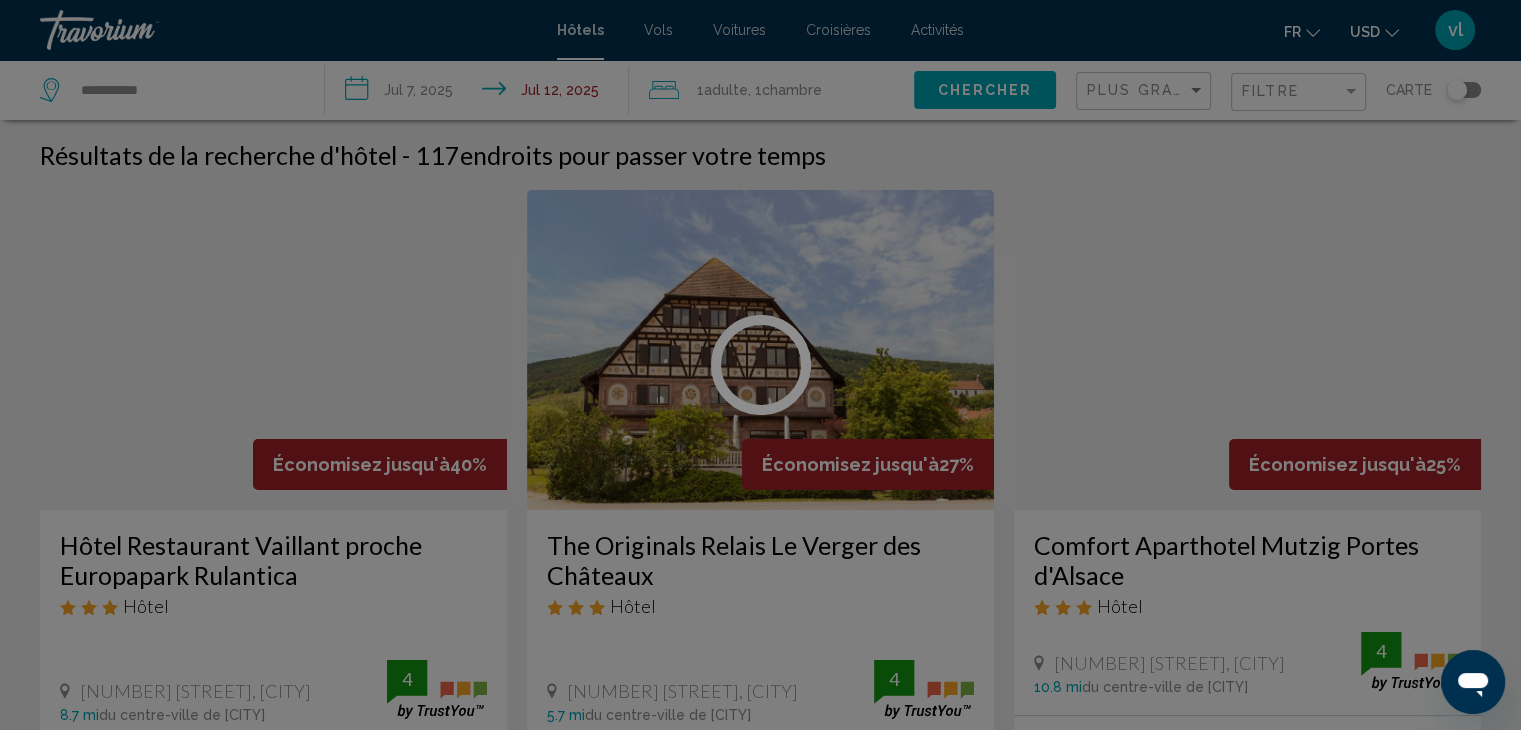click at bounding box center [760, 365] 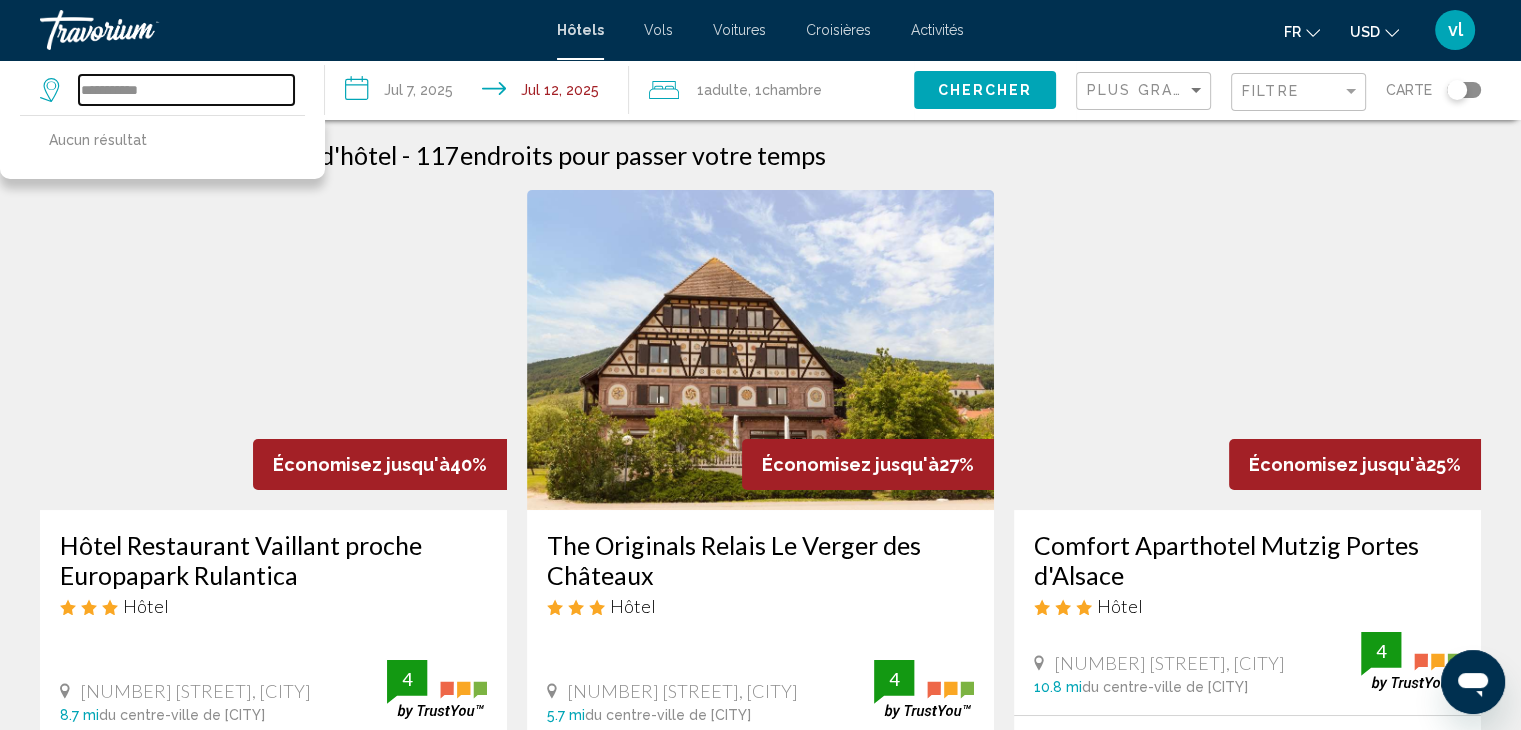 click on "**********" at bounding box center (186, 90) 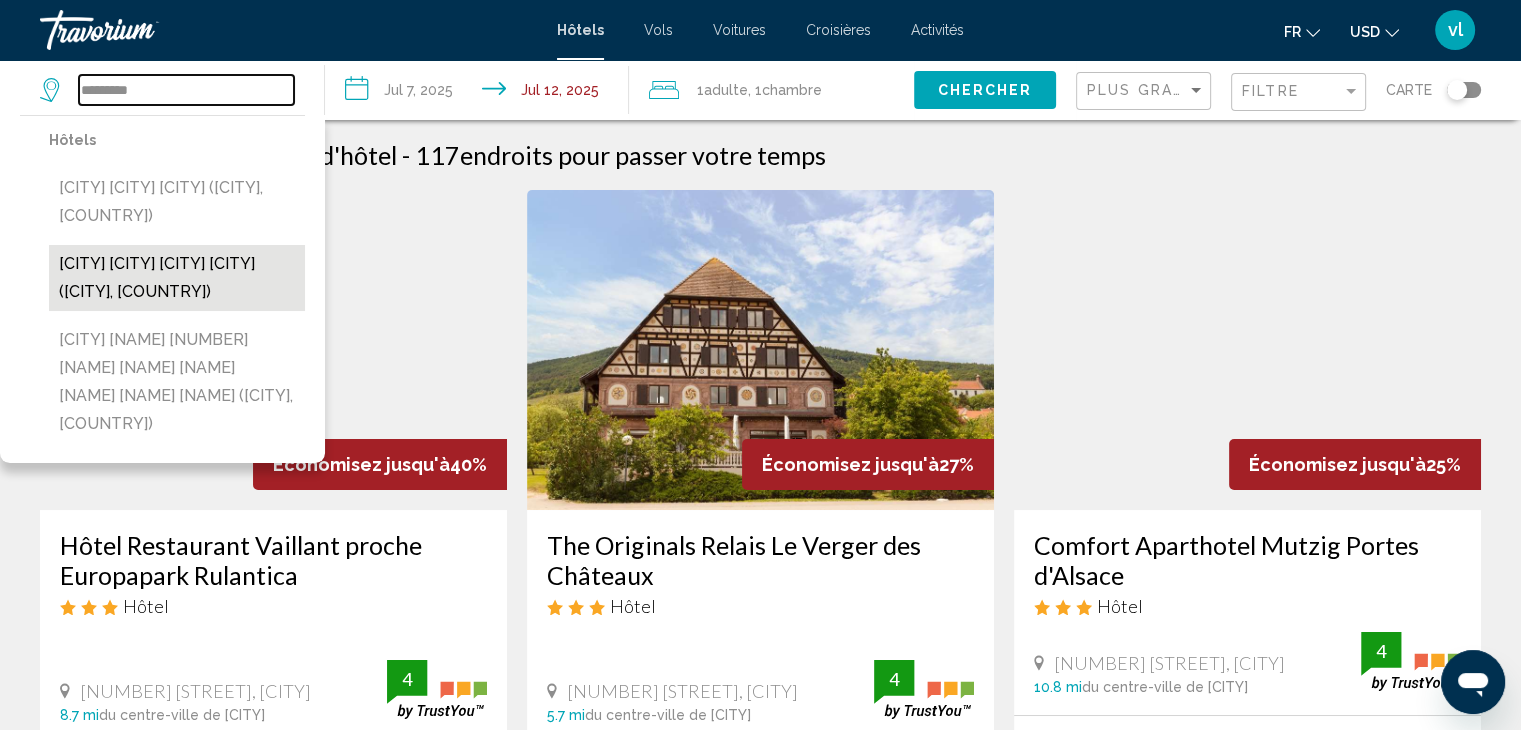 type on "*********" 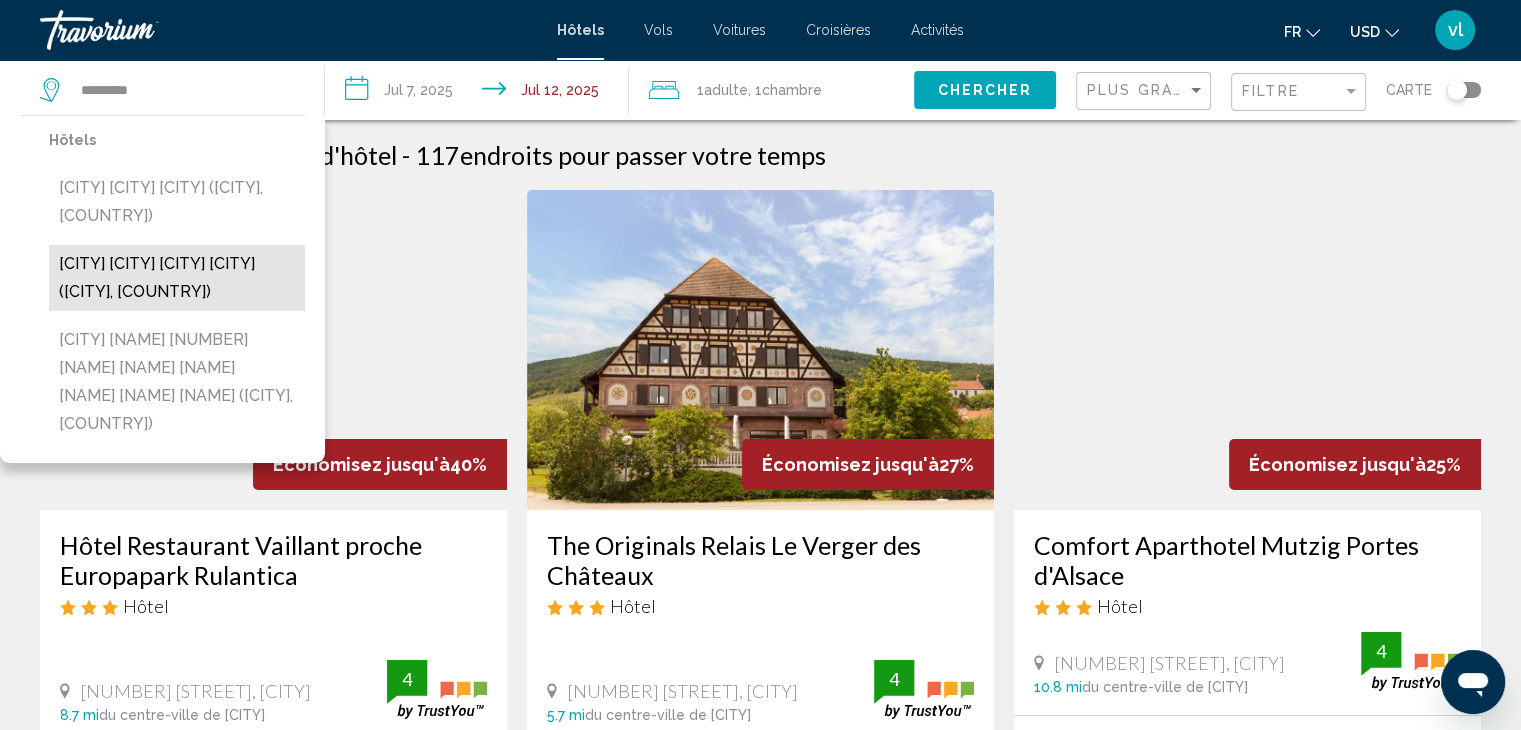 click on "[CITY] [COUNTRY] centre ville T3 Duplex meublé ([CITY], [STATE])" at bounding box center [177, 278] 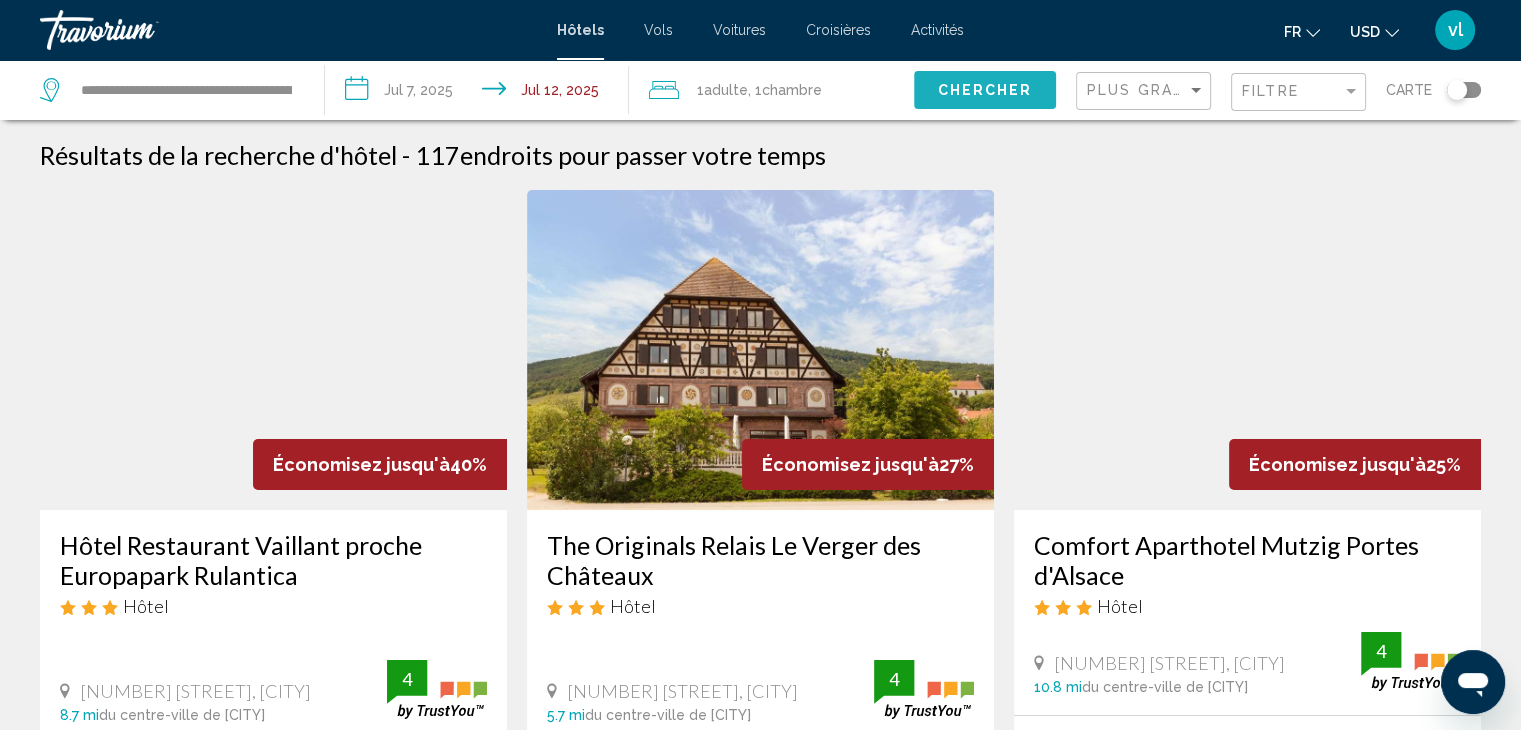 click on "Chercher" at bounding box center (984, 91) 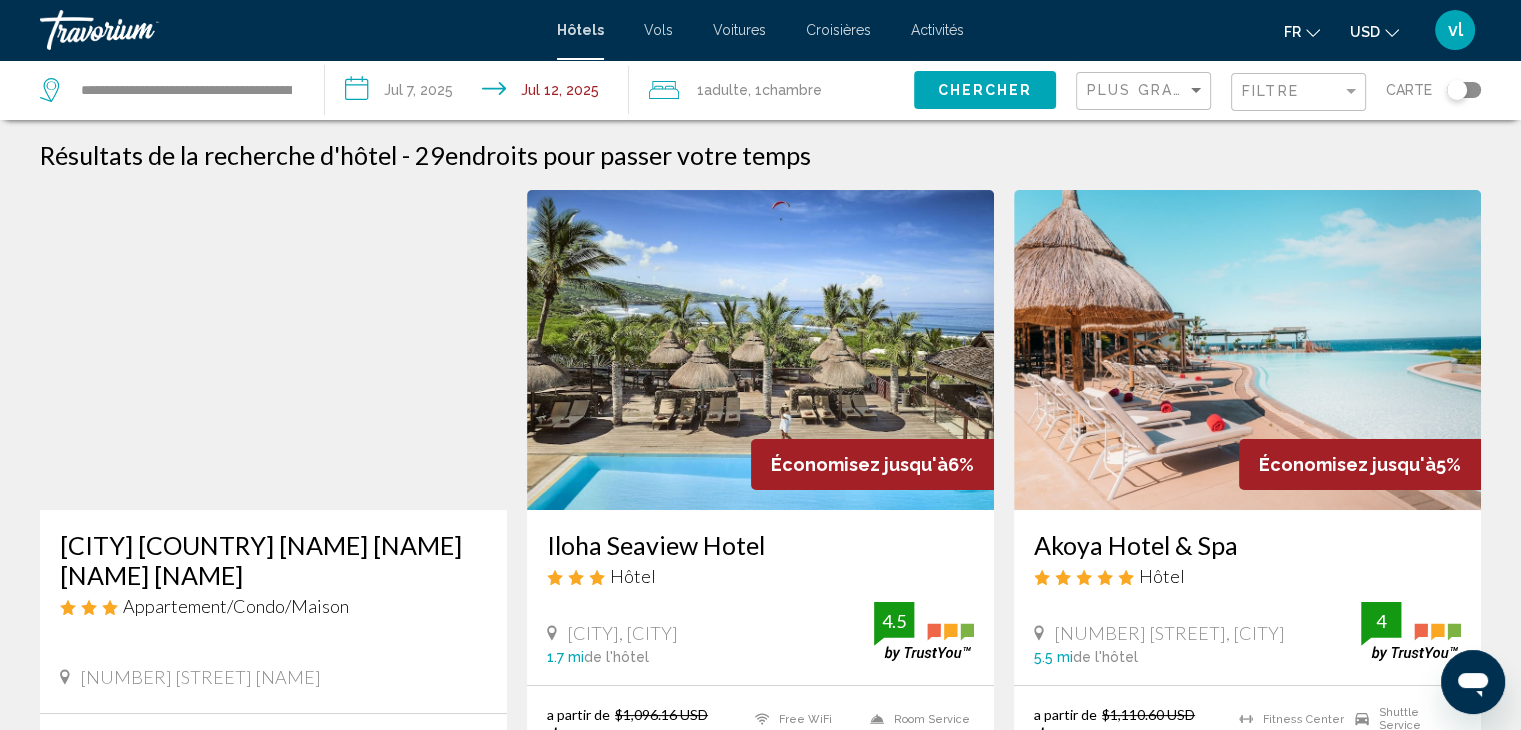 click at bounding box center [1464, 90] 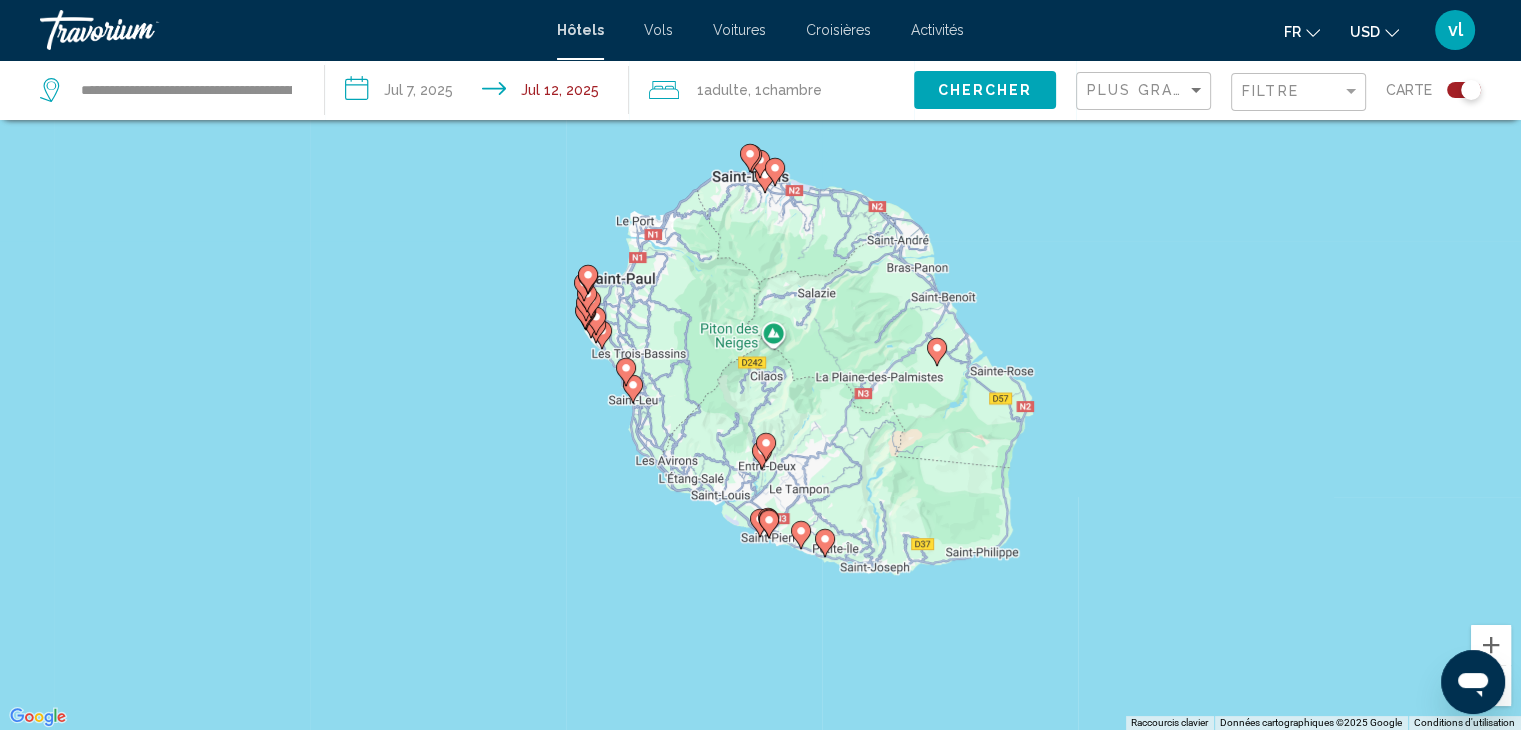 click at bounding box center [1464, 90] 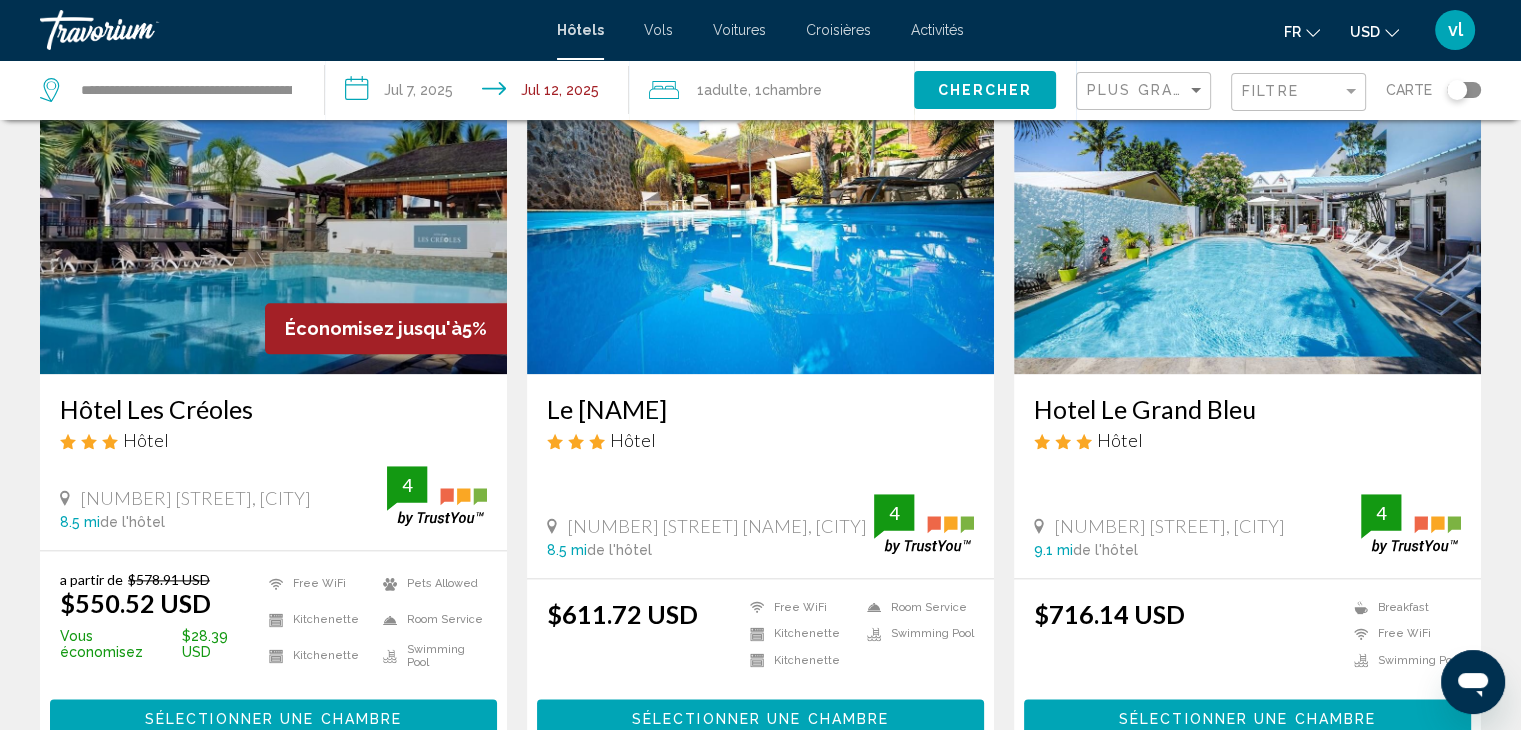 scroll, scrollTop: 2337, scrollLeft: 0, axis: vertical 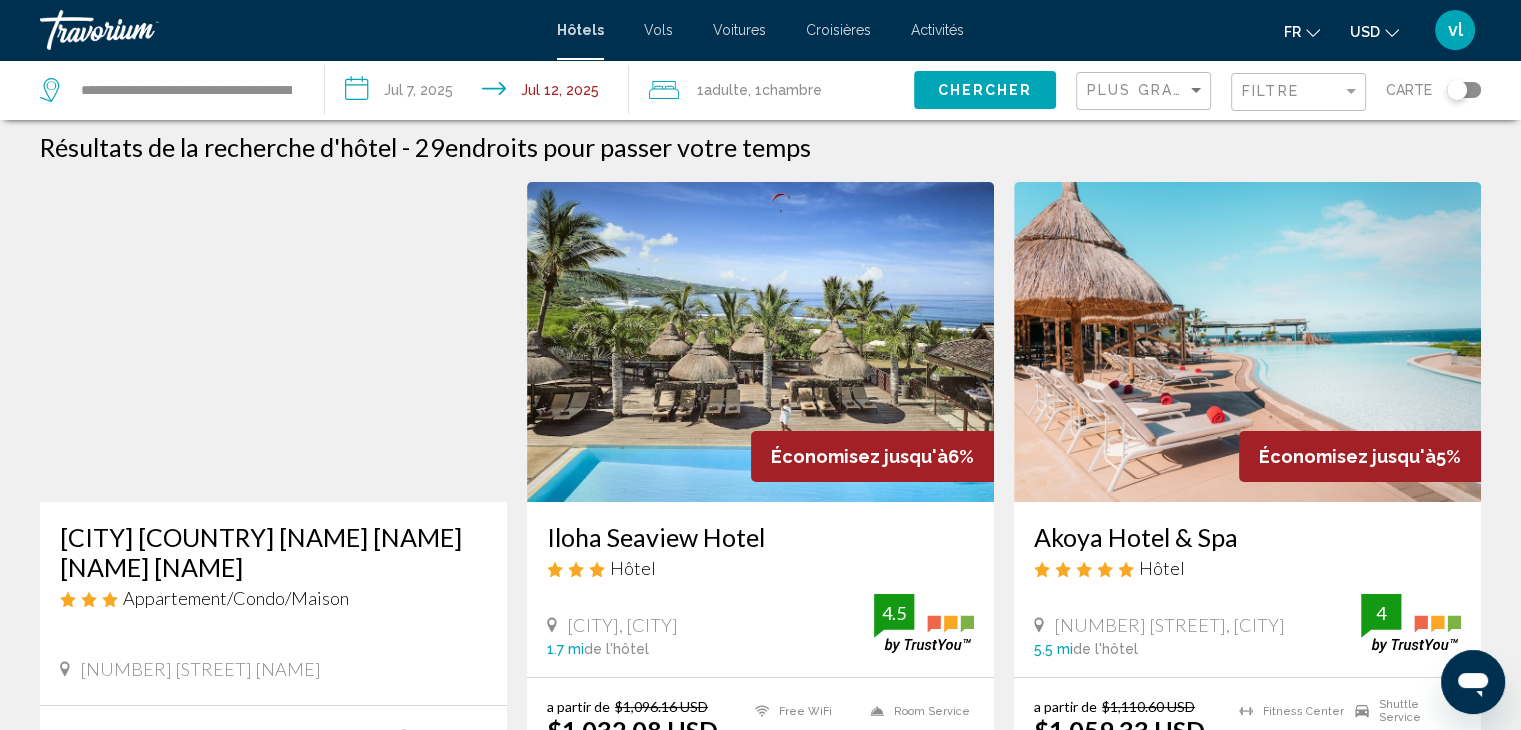 click on "Filtre" at bounding box center (1301, 92) 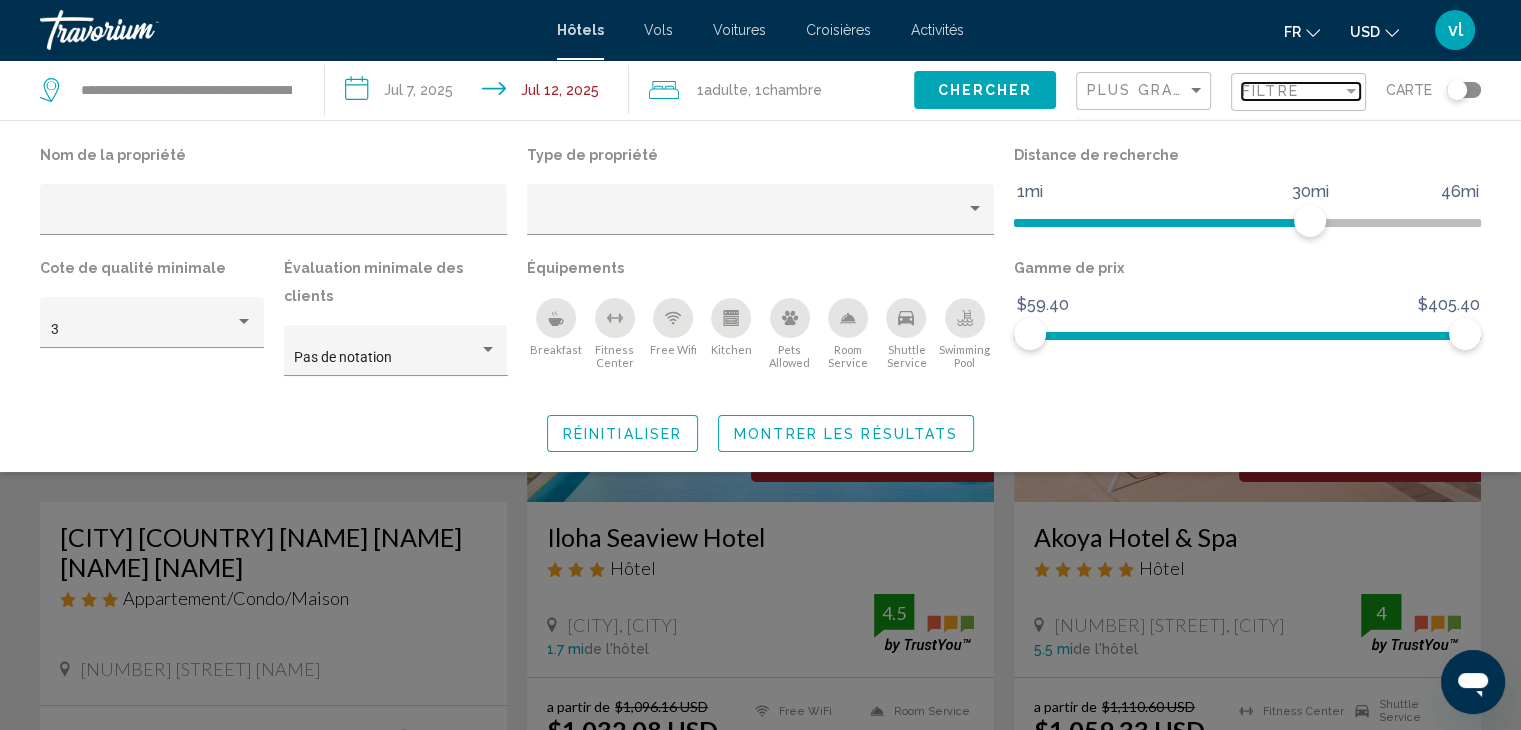 click on "Filtre" at bounding box center [1270, 91] 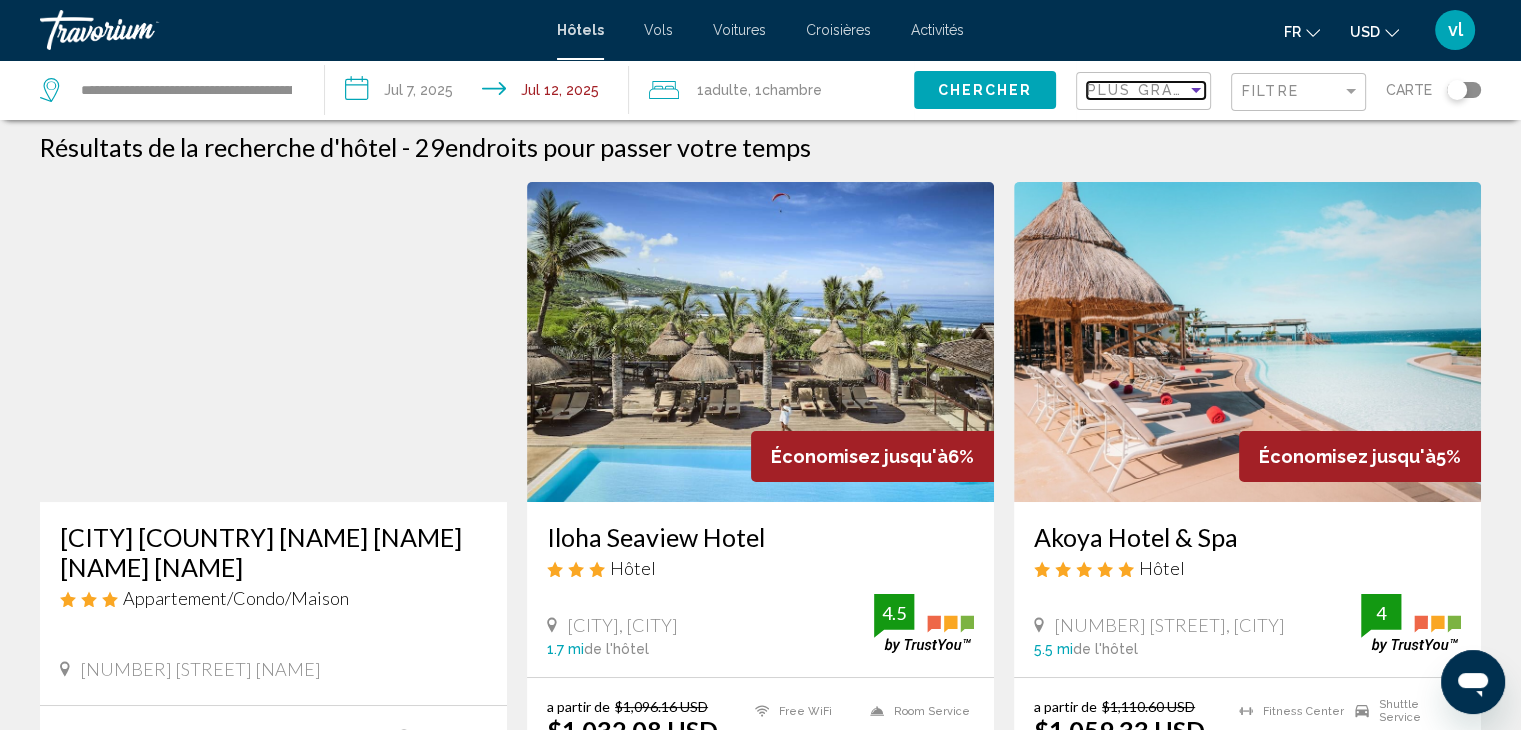 click on "Plus grandes économies" at bounding box center [1206, 90] 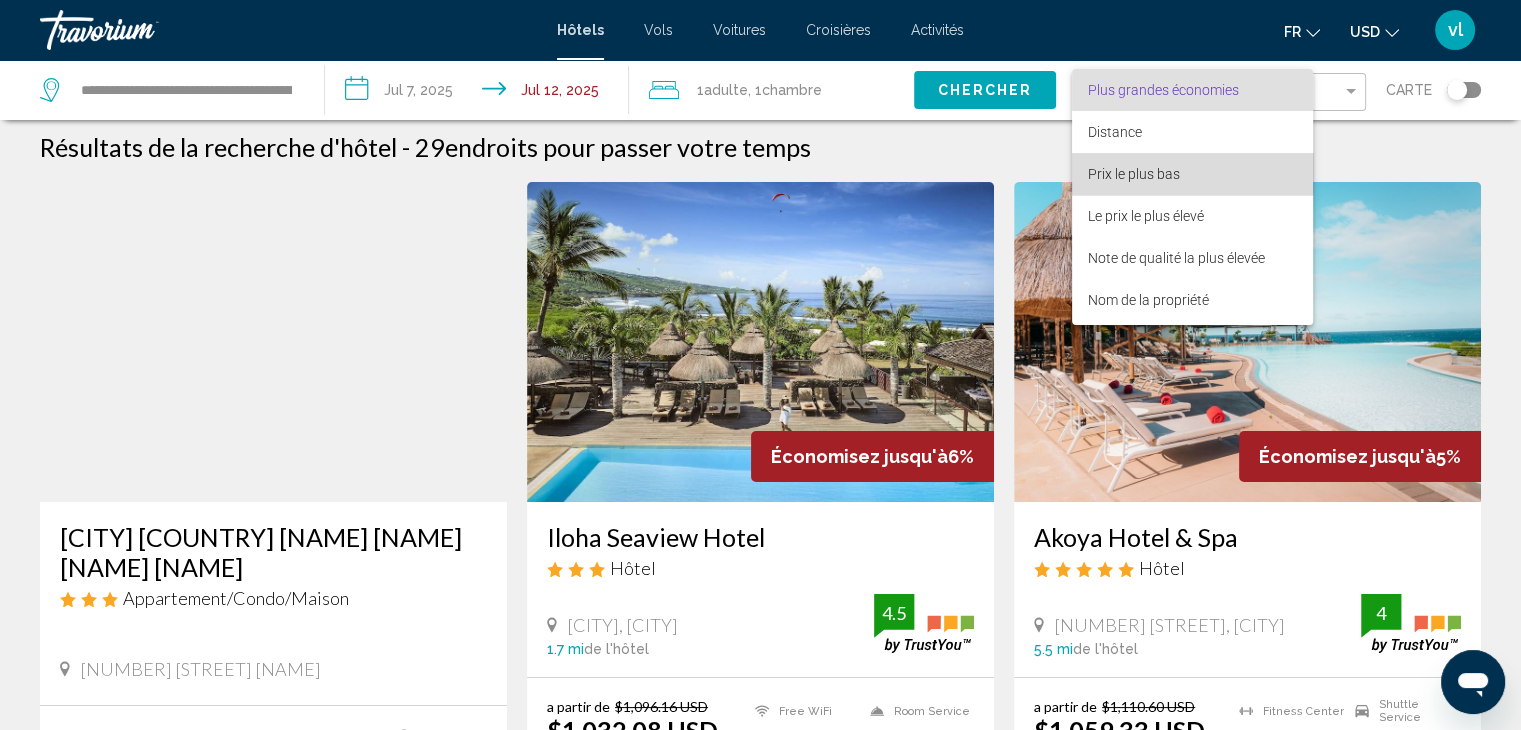 click on "Prix le plus bas" at bounding box center (1192, 174) 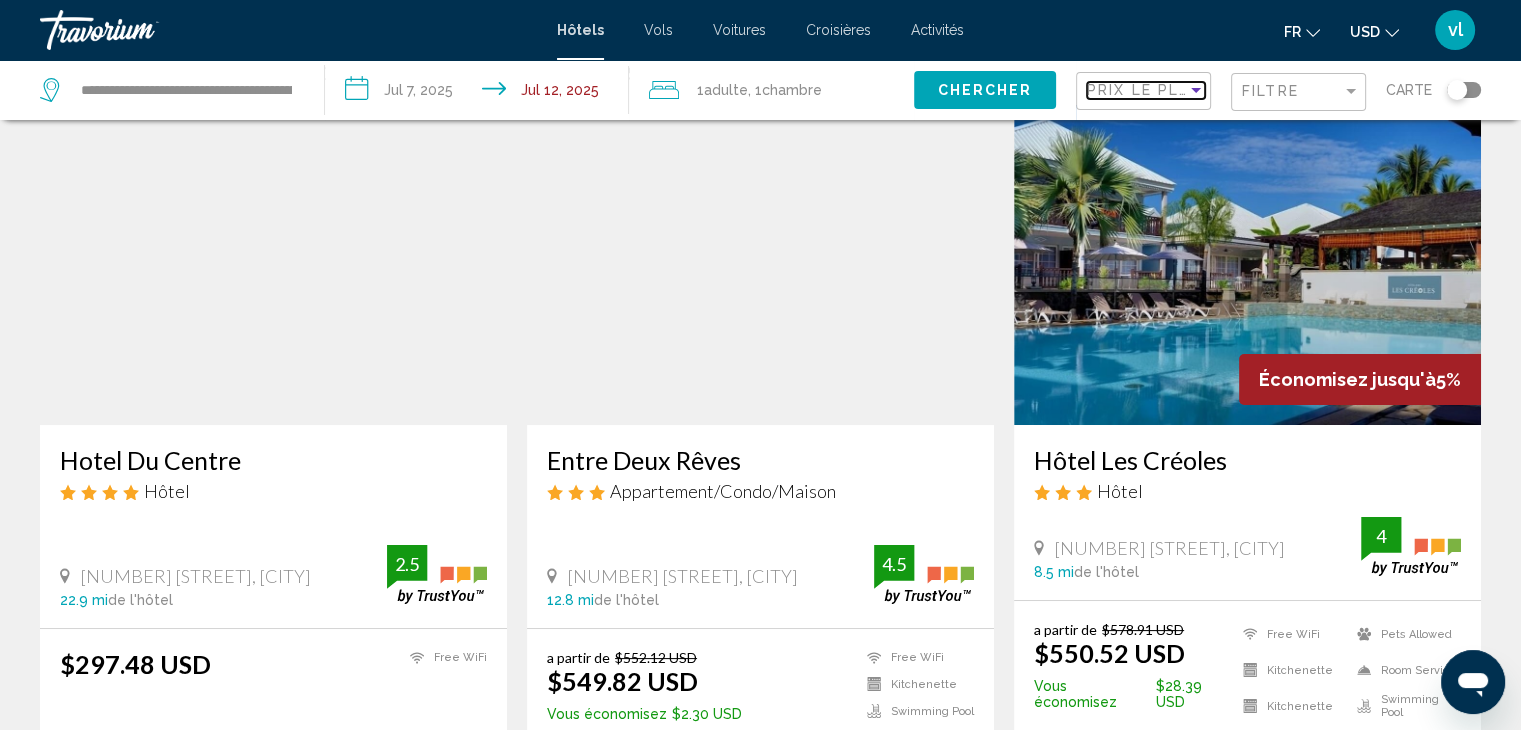 scroll, scrollTop: 96, scrollLeft: 0, axis: vertical 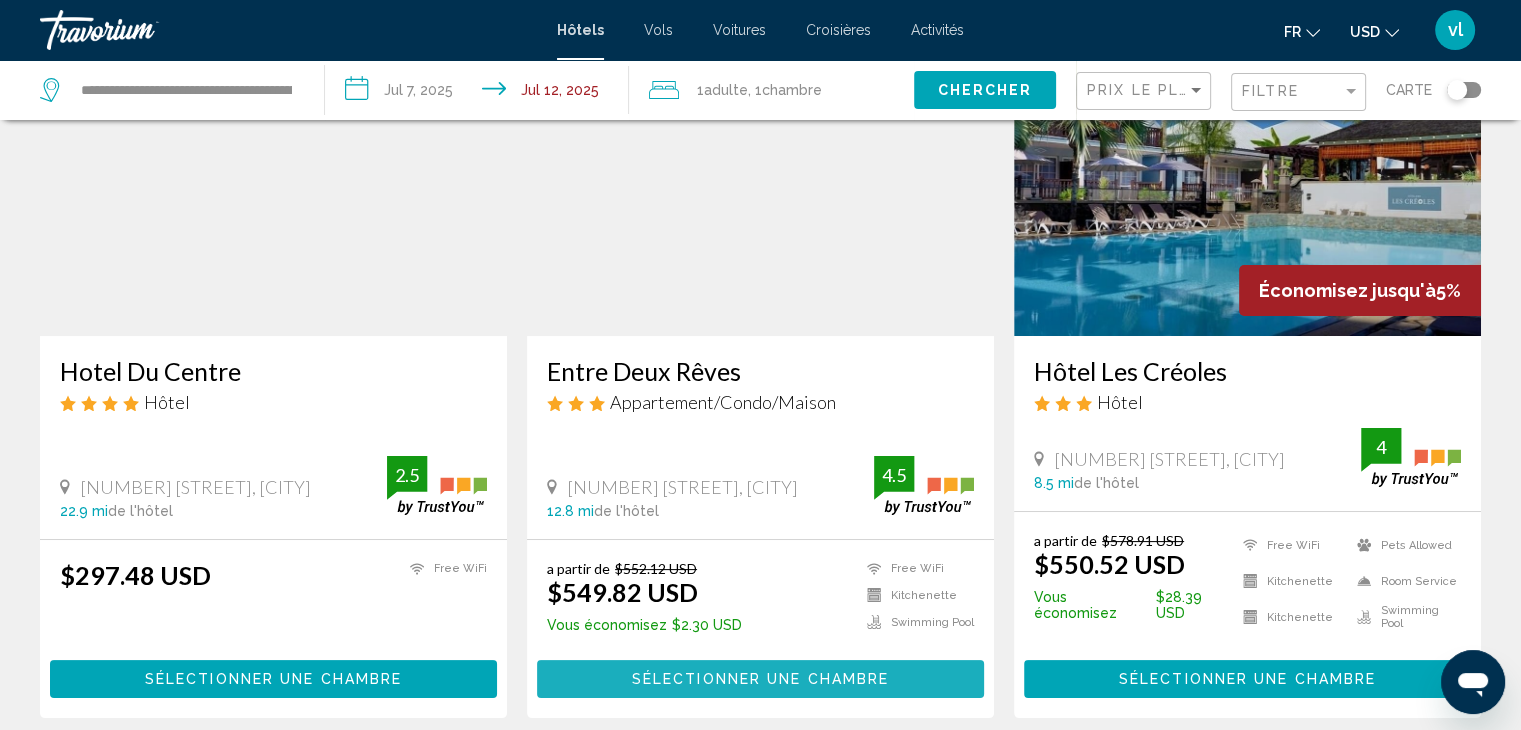 click on "Sélectionner une chambre" at bounding box center (760, 680) 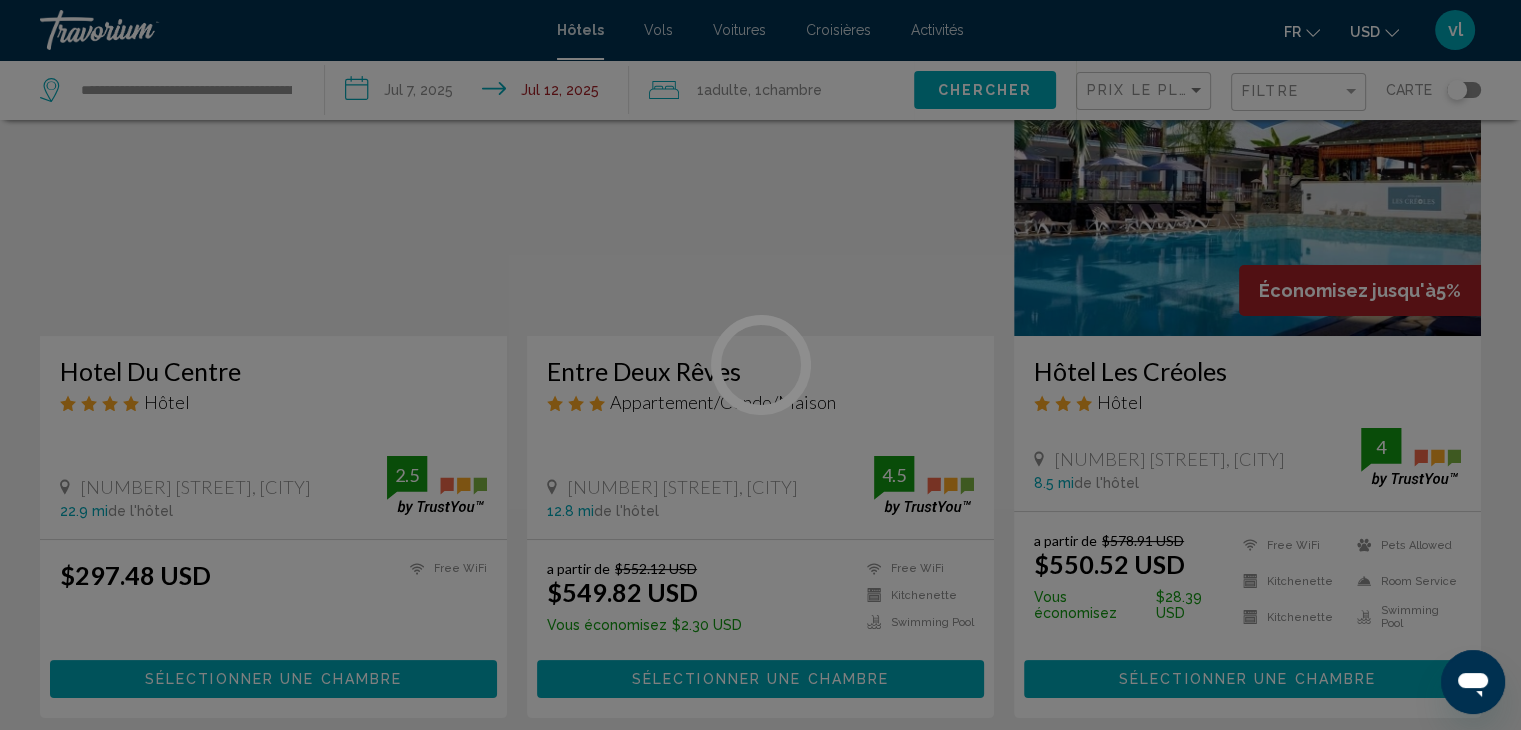 scroll, scrollTop: 0, scrollLeft: 0, axis: both 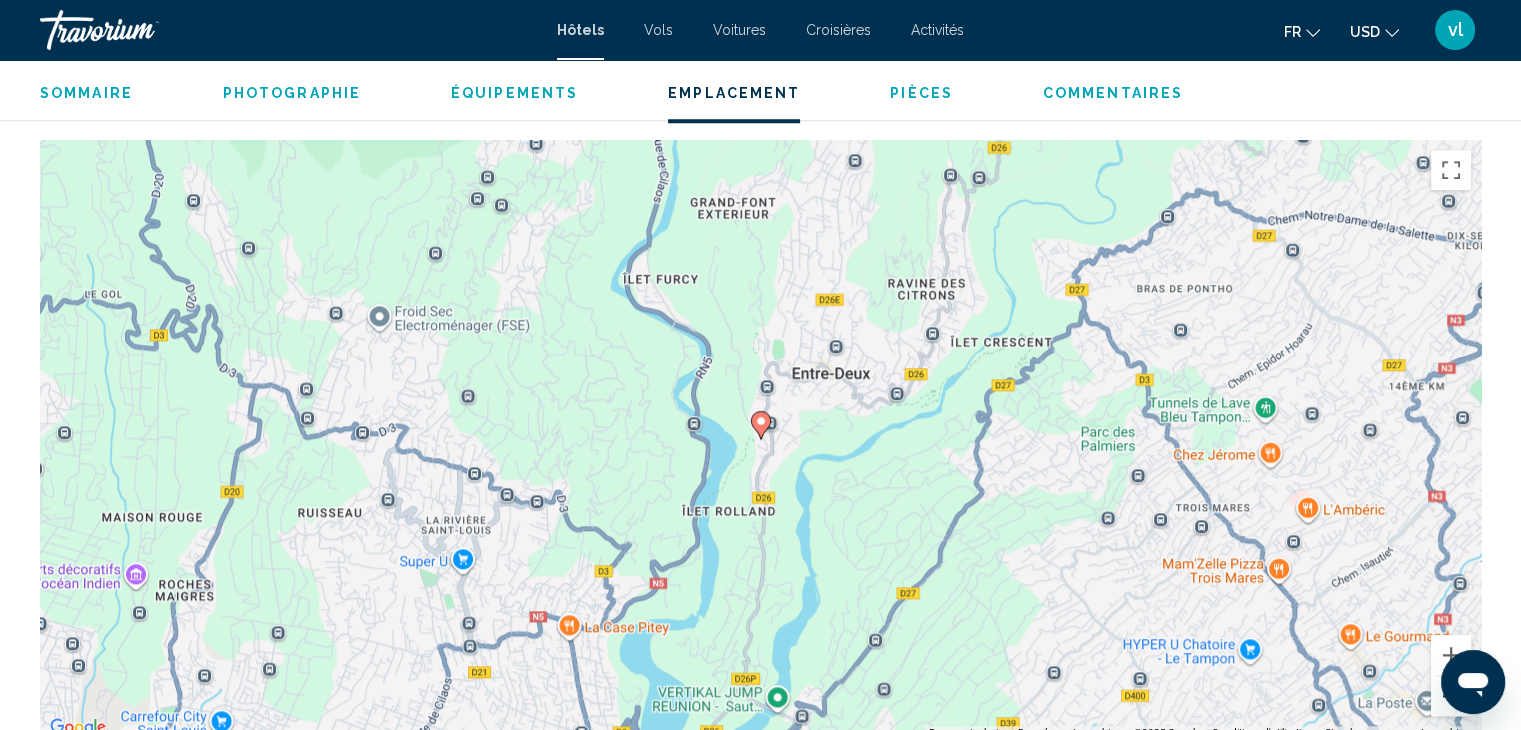click at bounding box center (1451, 696) 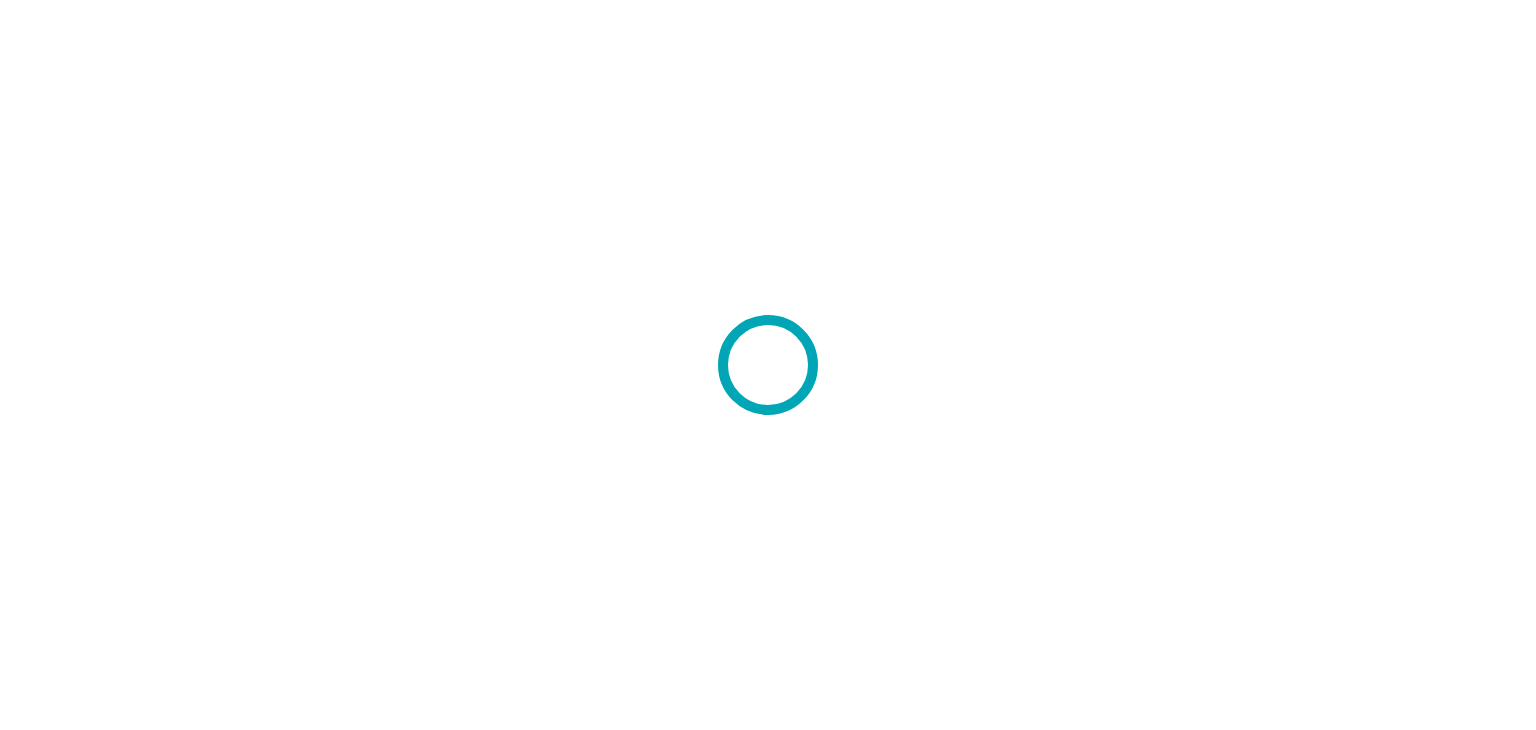 scroll, scrollTop: 0, scrollLeft: 0, axis: both 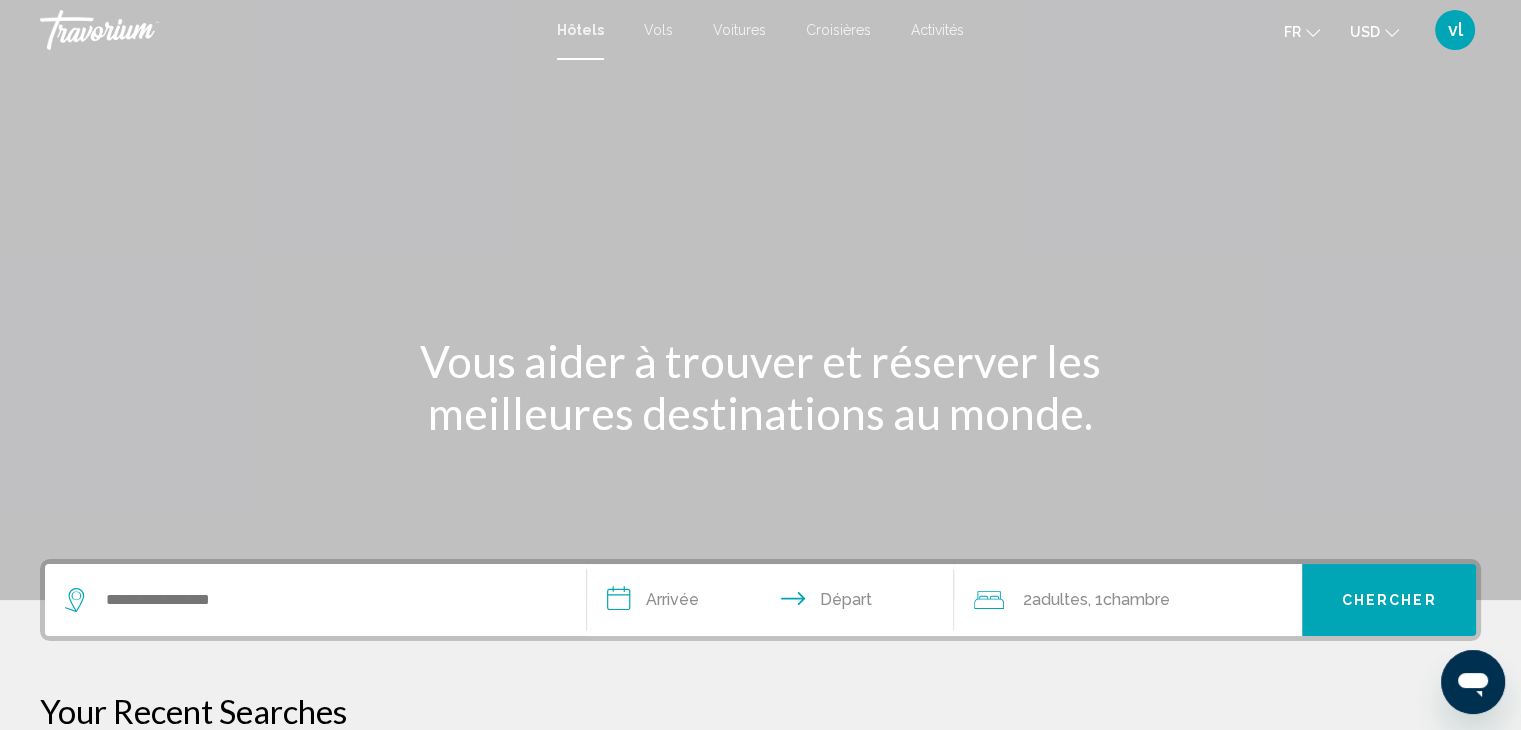 drag, startPoint x: 195, startPoint y: 577, endPoint x: 189, endPoint y: 592, distance: 16.155495 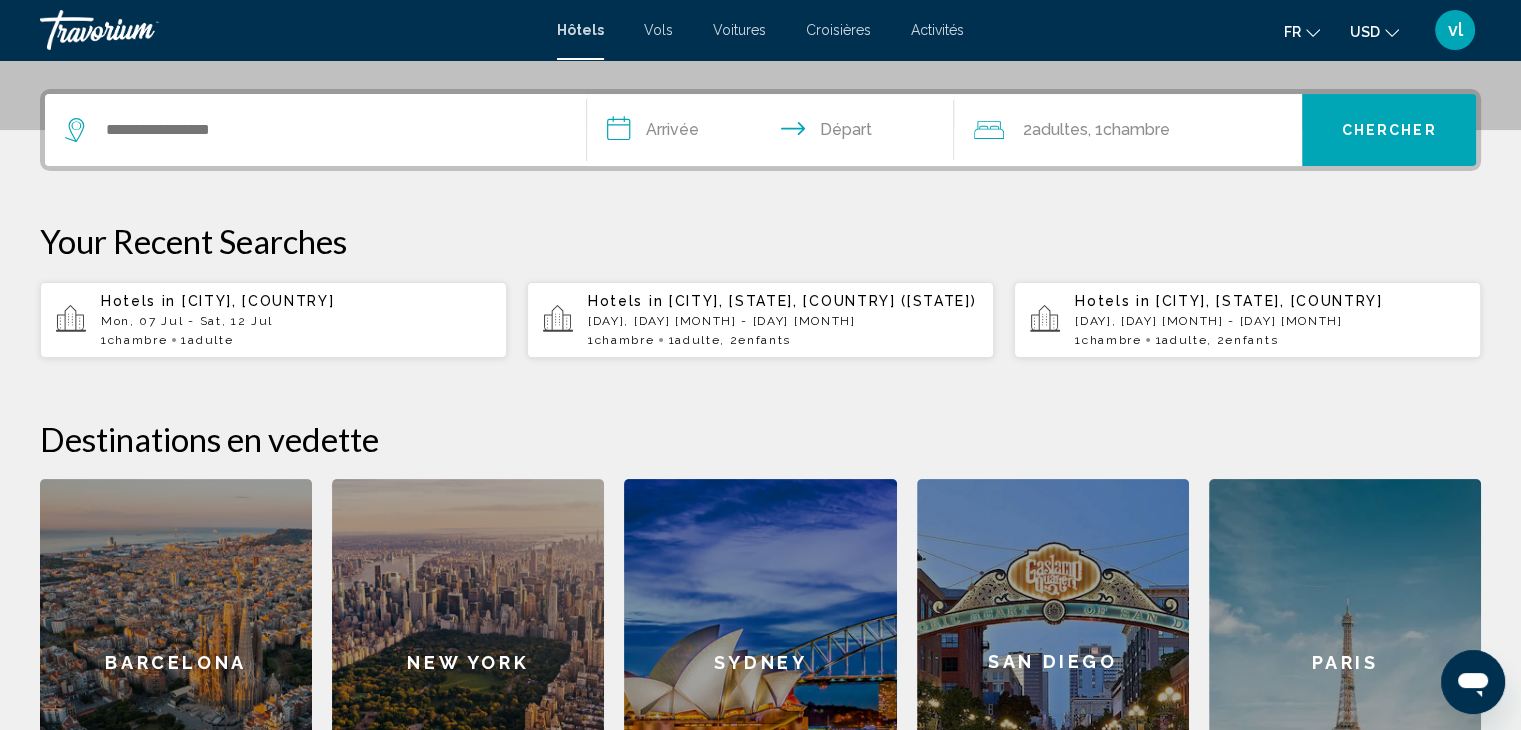 click on "**********" at bounding box center (760, 467) 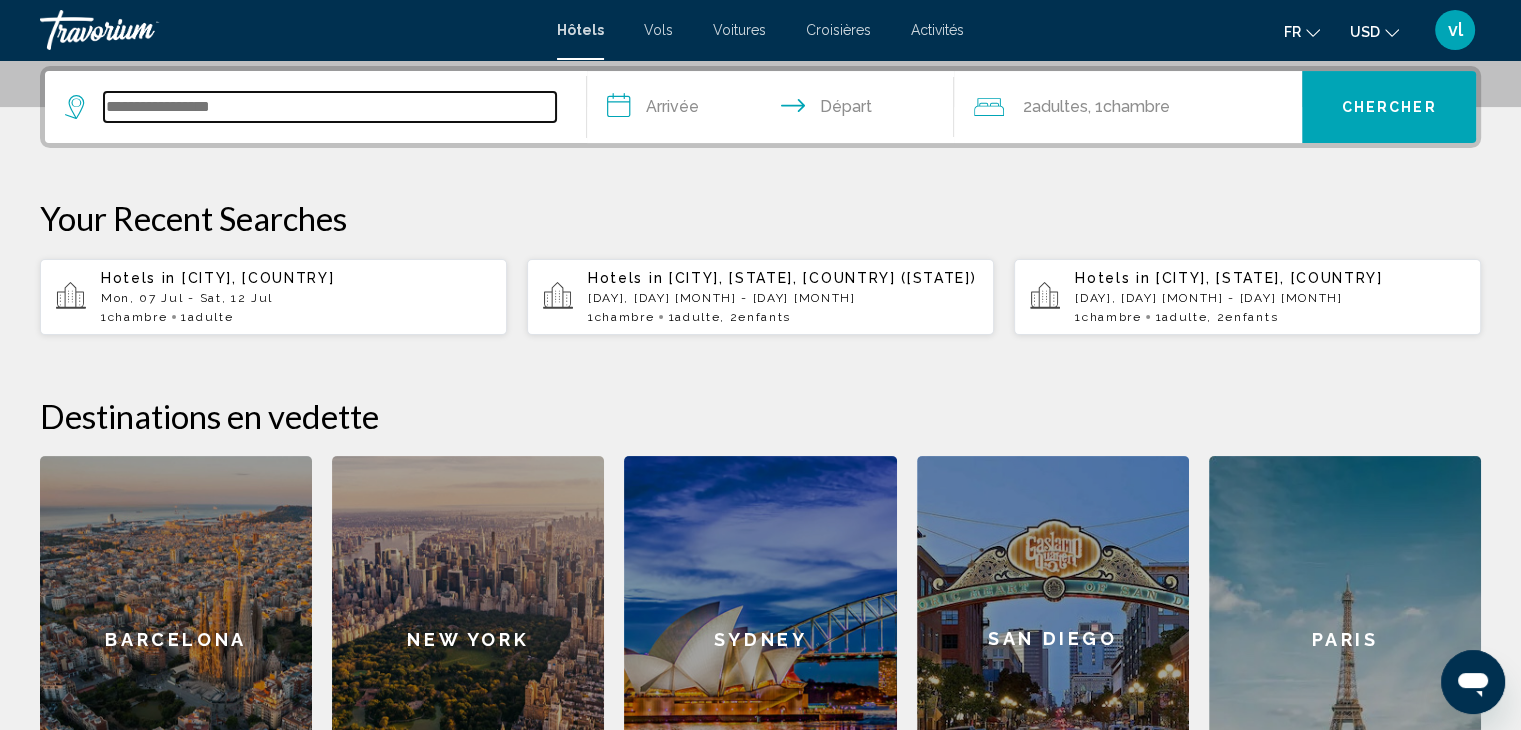 click at bounding box center (330, 107) 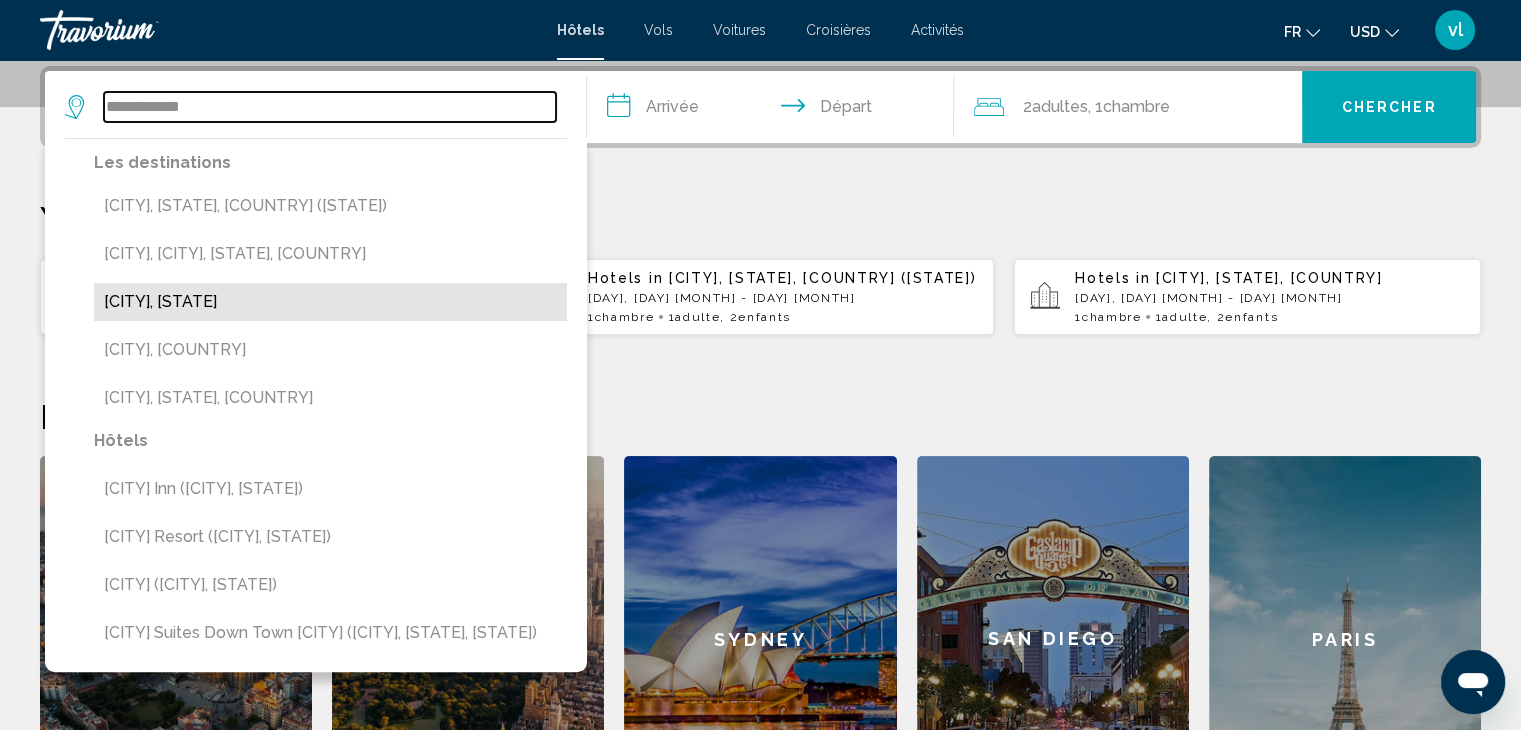 type on "**********" 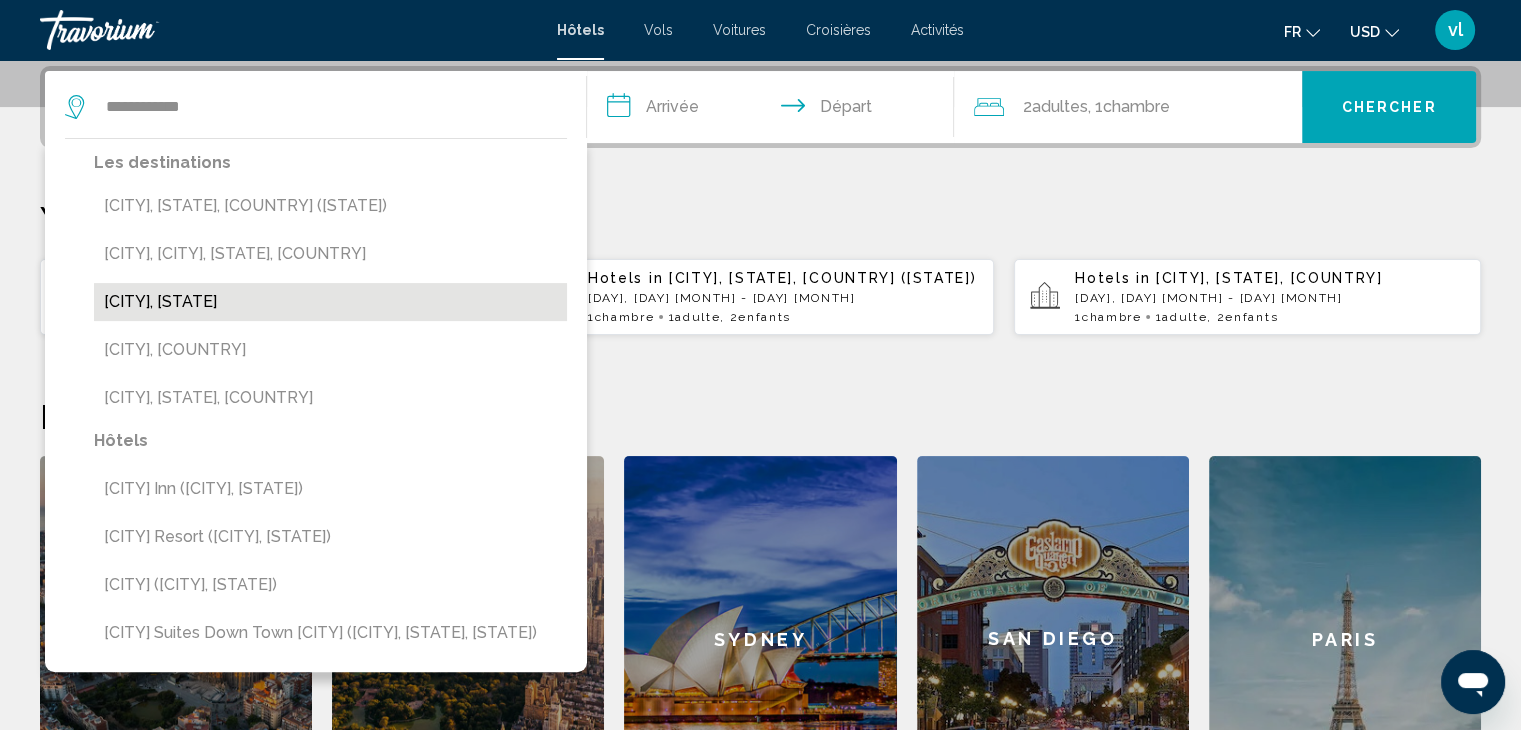 click on "[CITY], [STATE]" at bounding box center [330, 302] 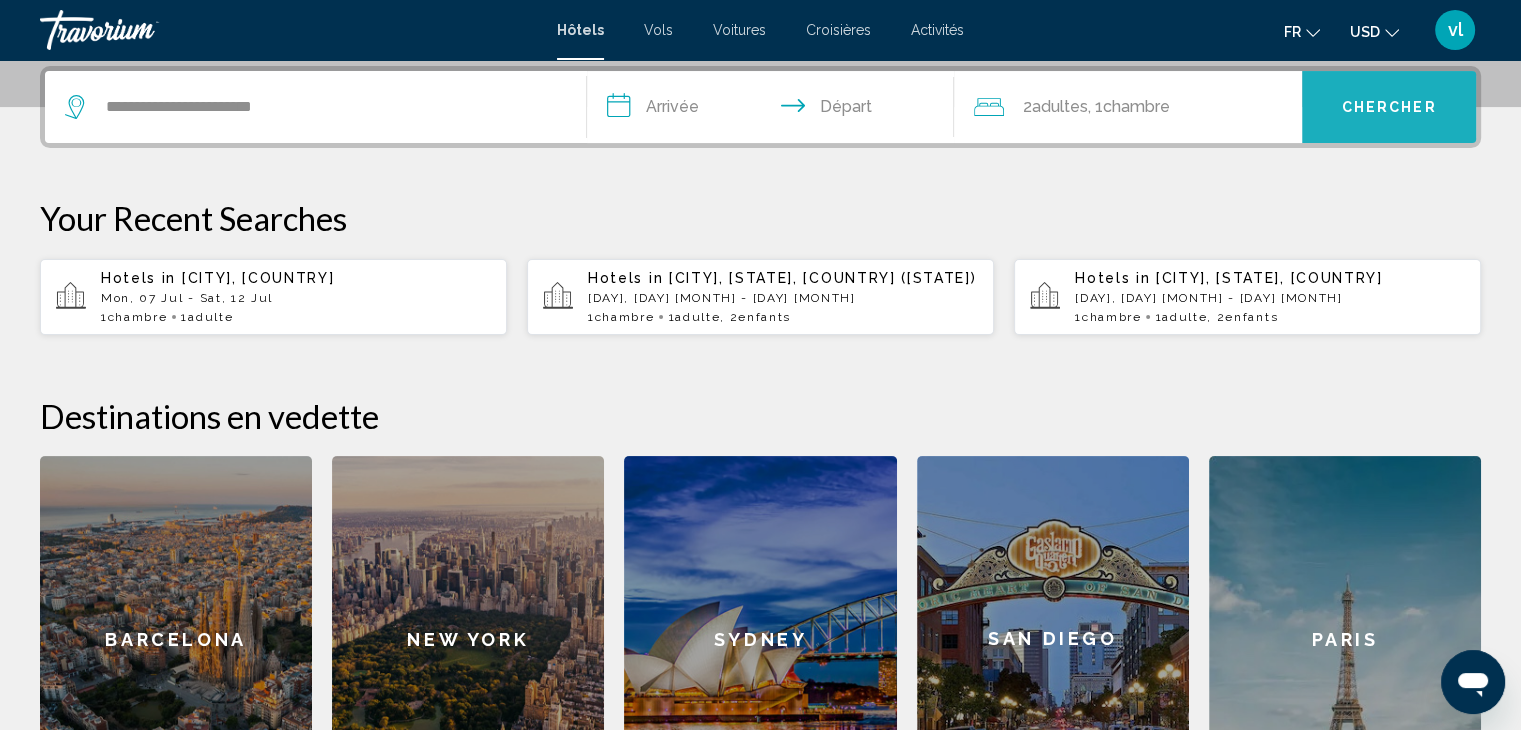click on "Chercher" at bounding box center (1389, 107) 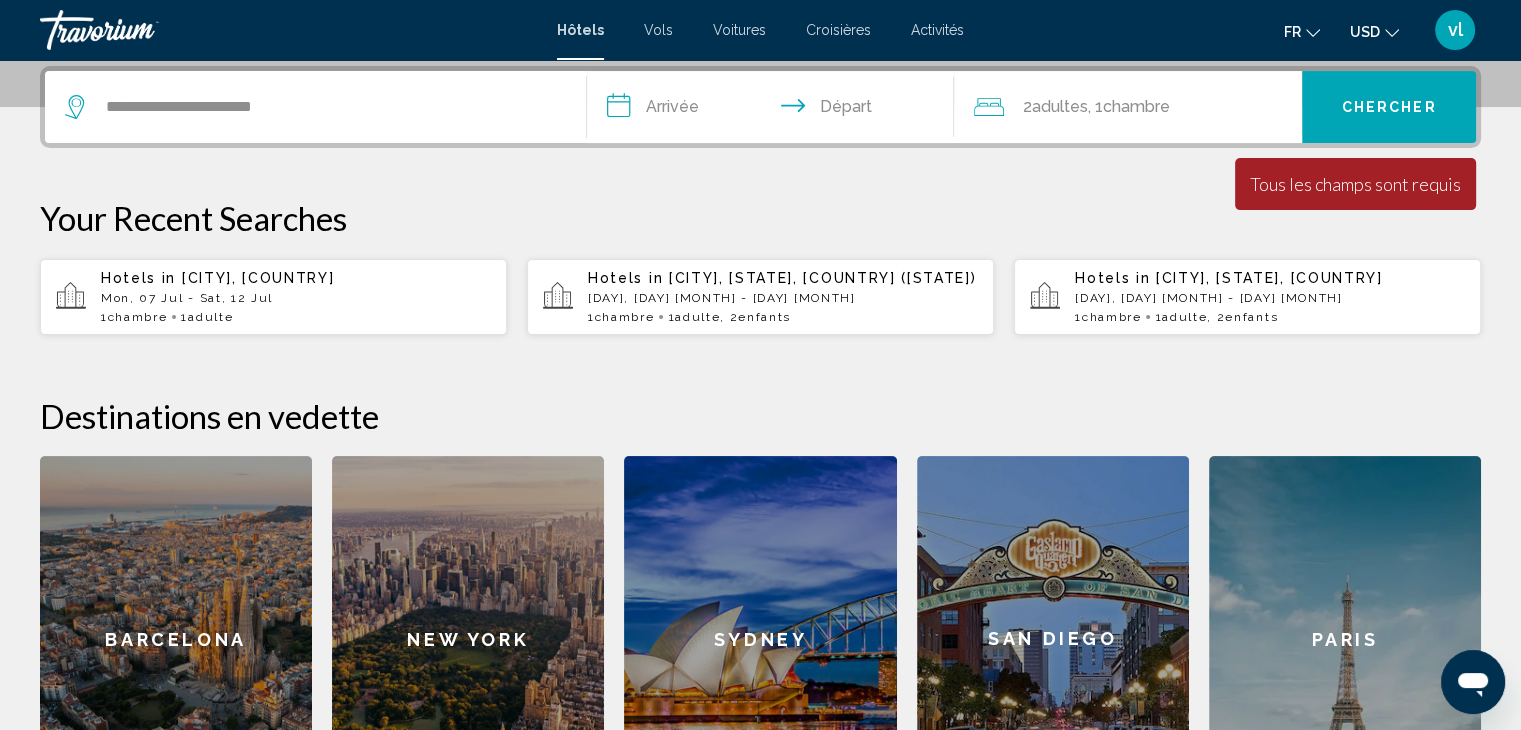 click on "**********" at bounding box center (775, 110) 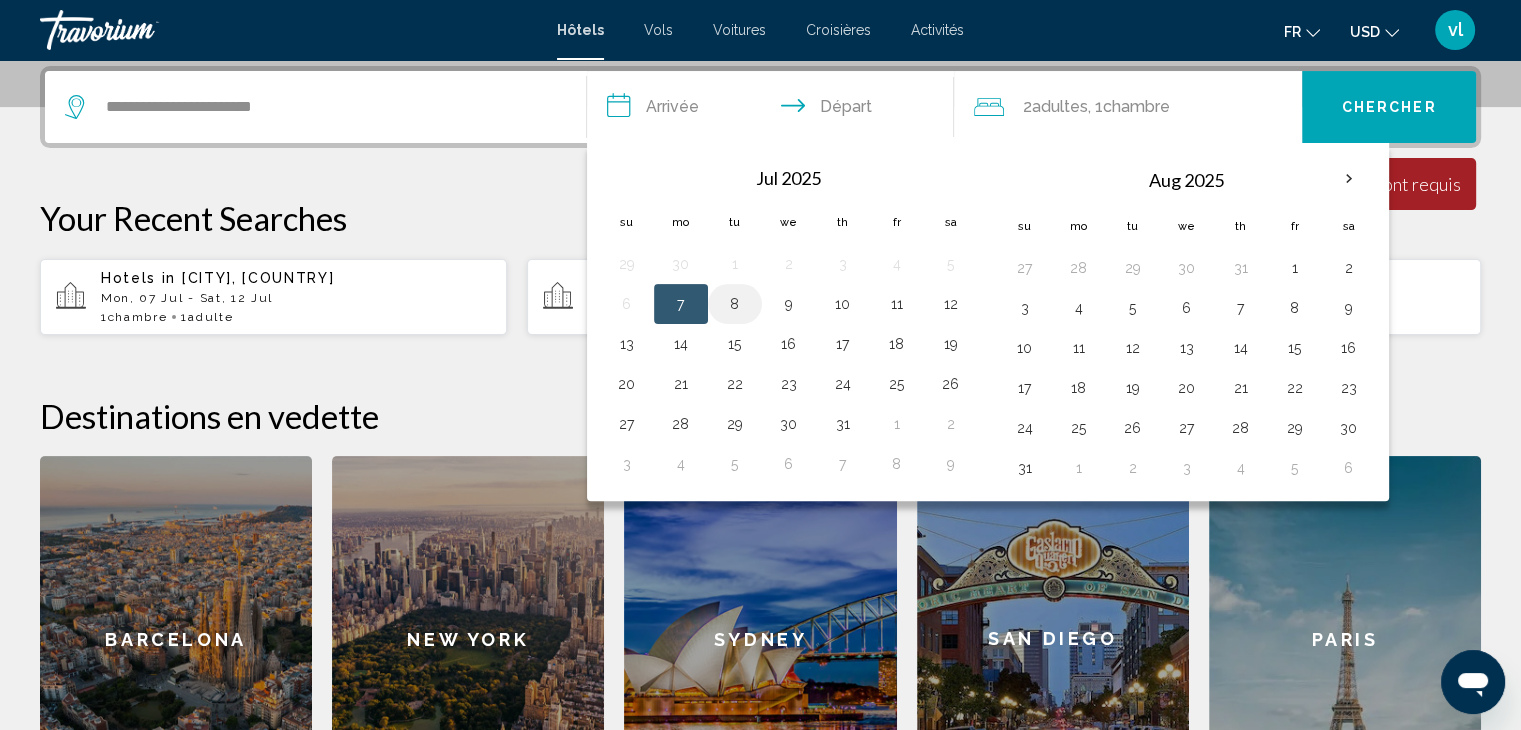 click on "8" at bounding box center (735, 304) 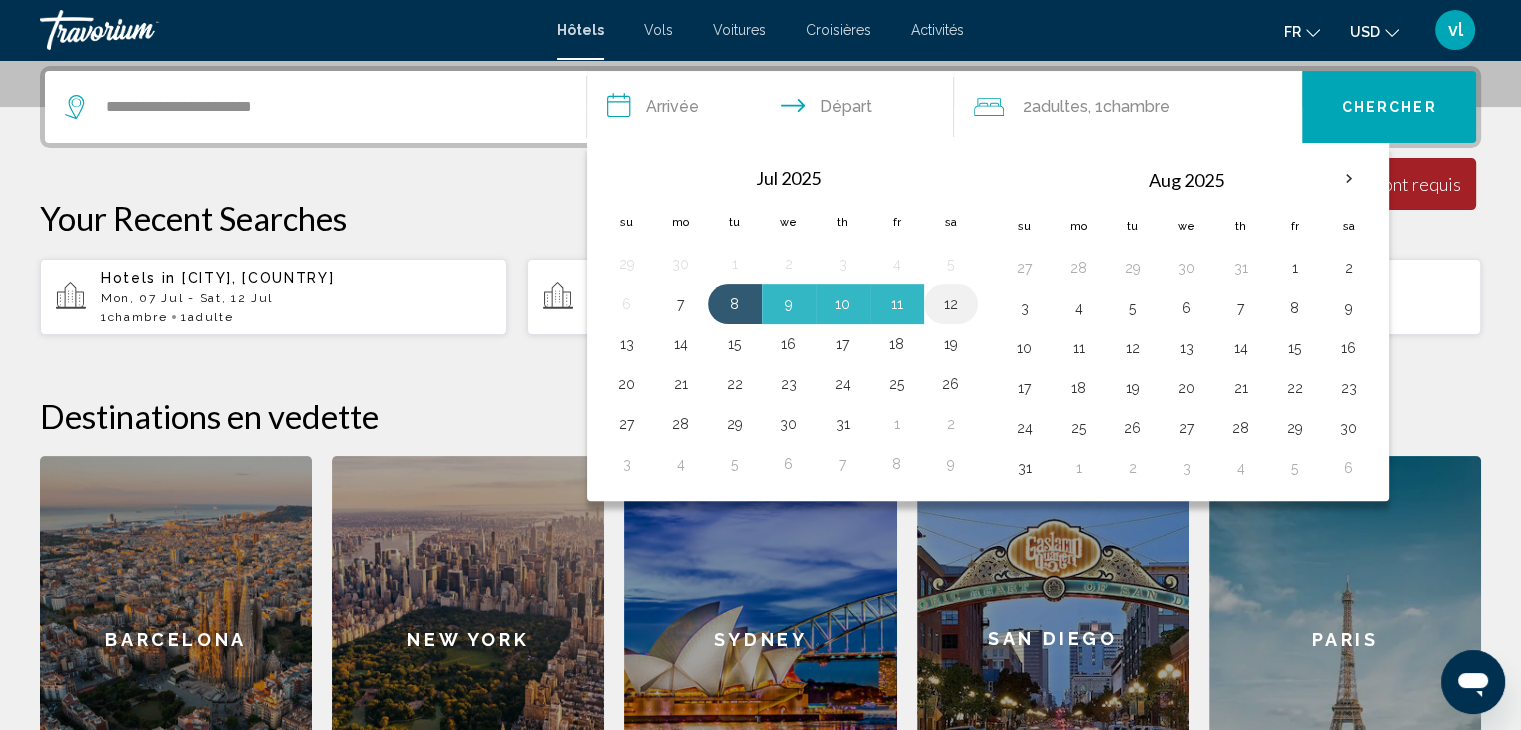 click on "12" at bounding box center [951, 304] 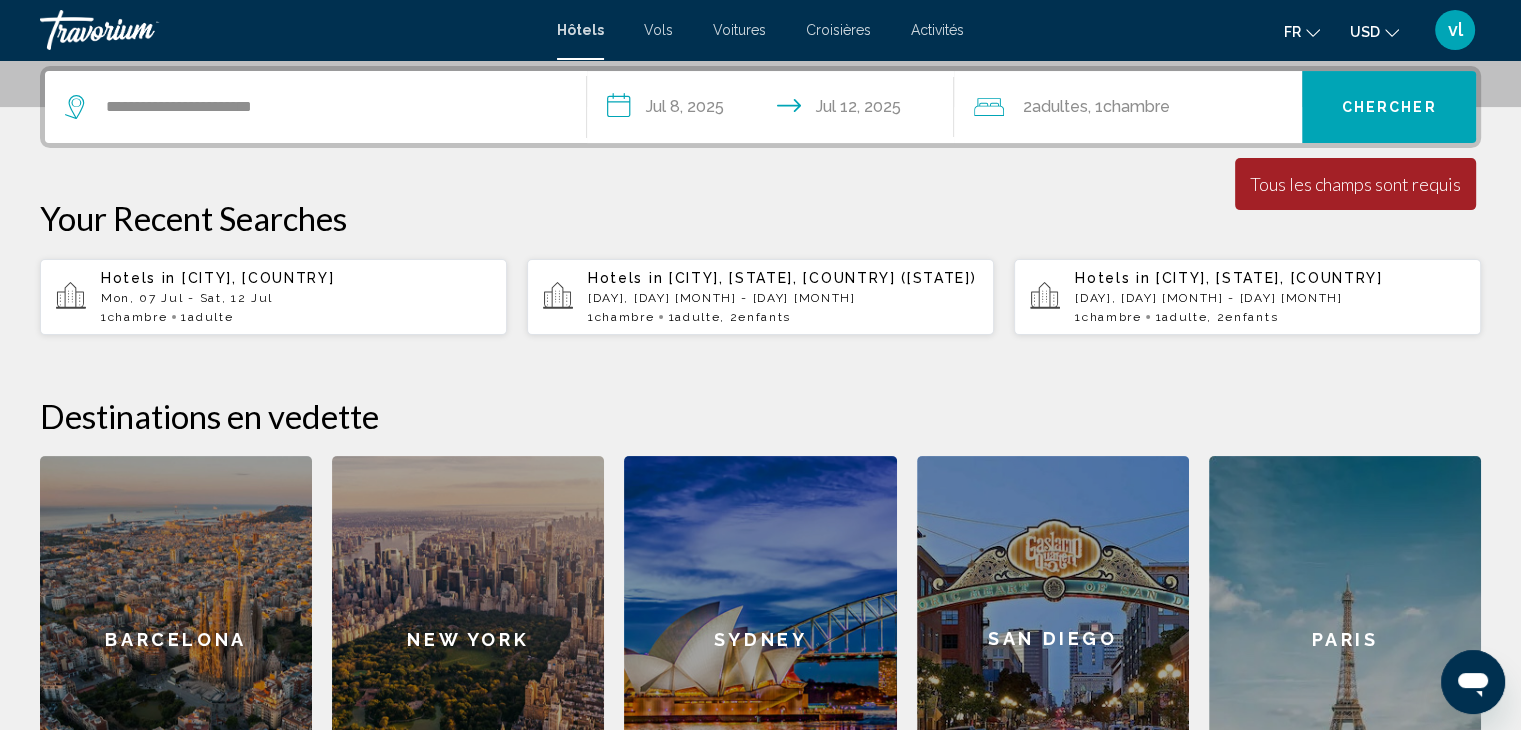 click on "Chambre" at bounding box center [1135, 106] 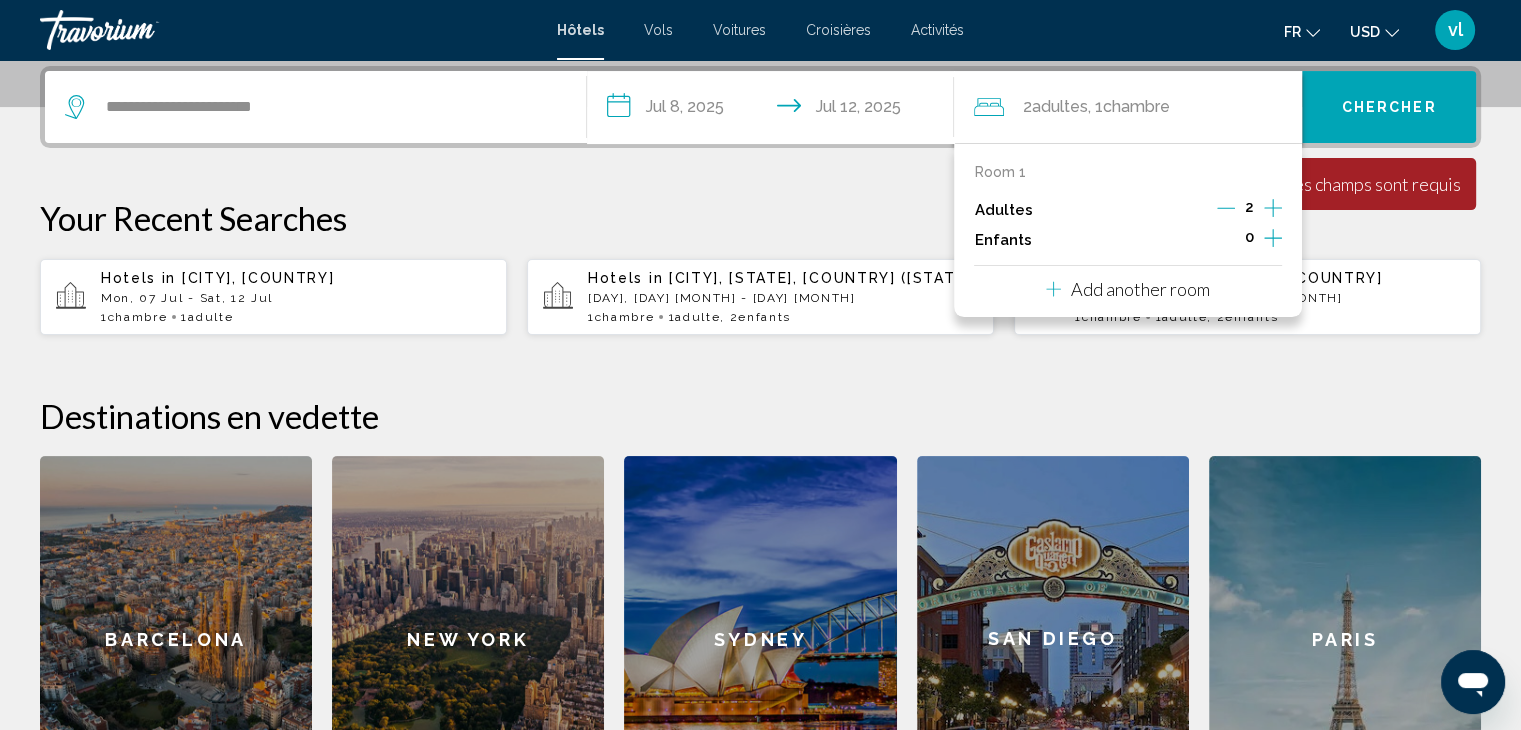click at bounding box center (1226, 208) 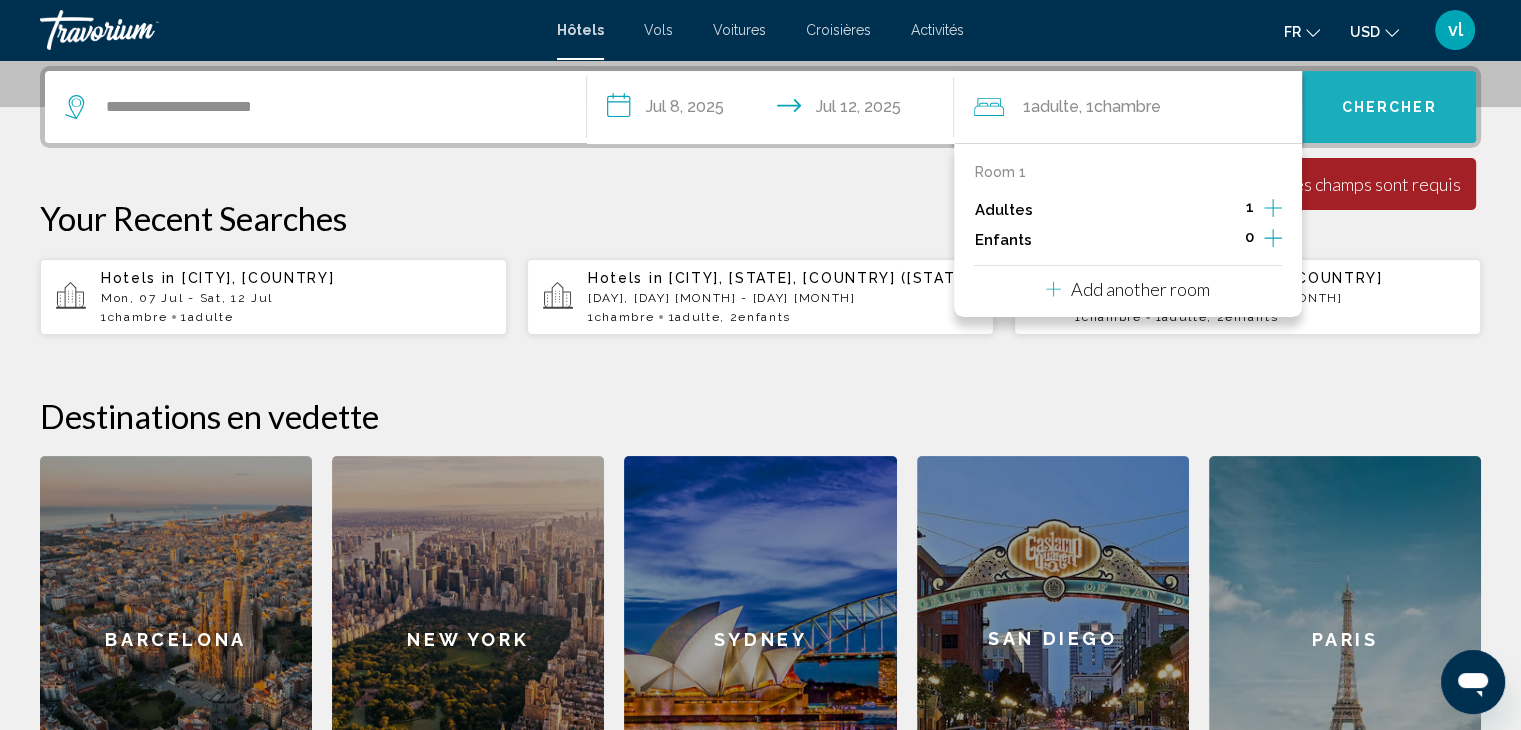 click on "Chercher" at bounding box center (1389, 107) 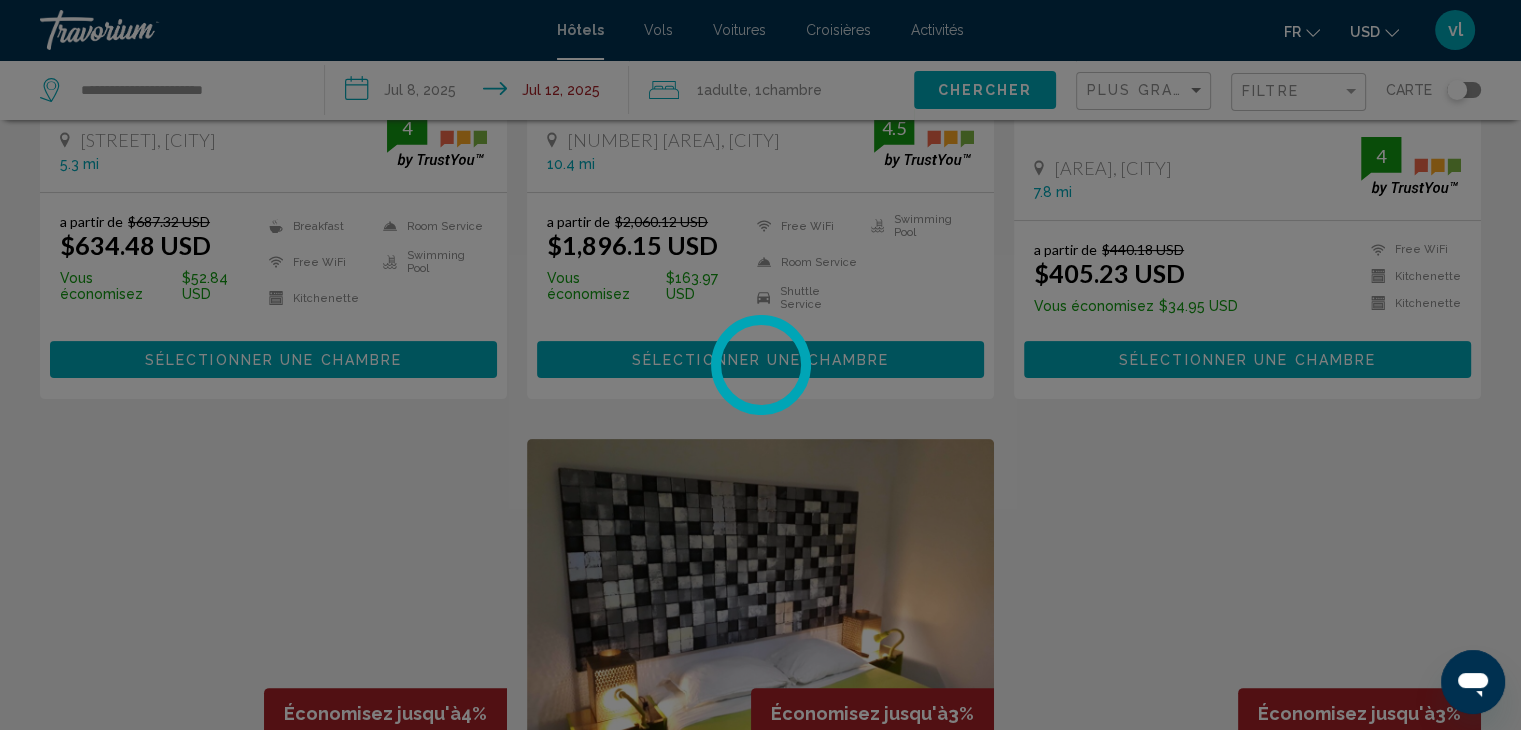 scroll, scrollTop: 0, scrollLeft: 0, axis: both 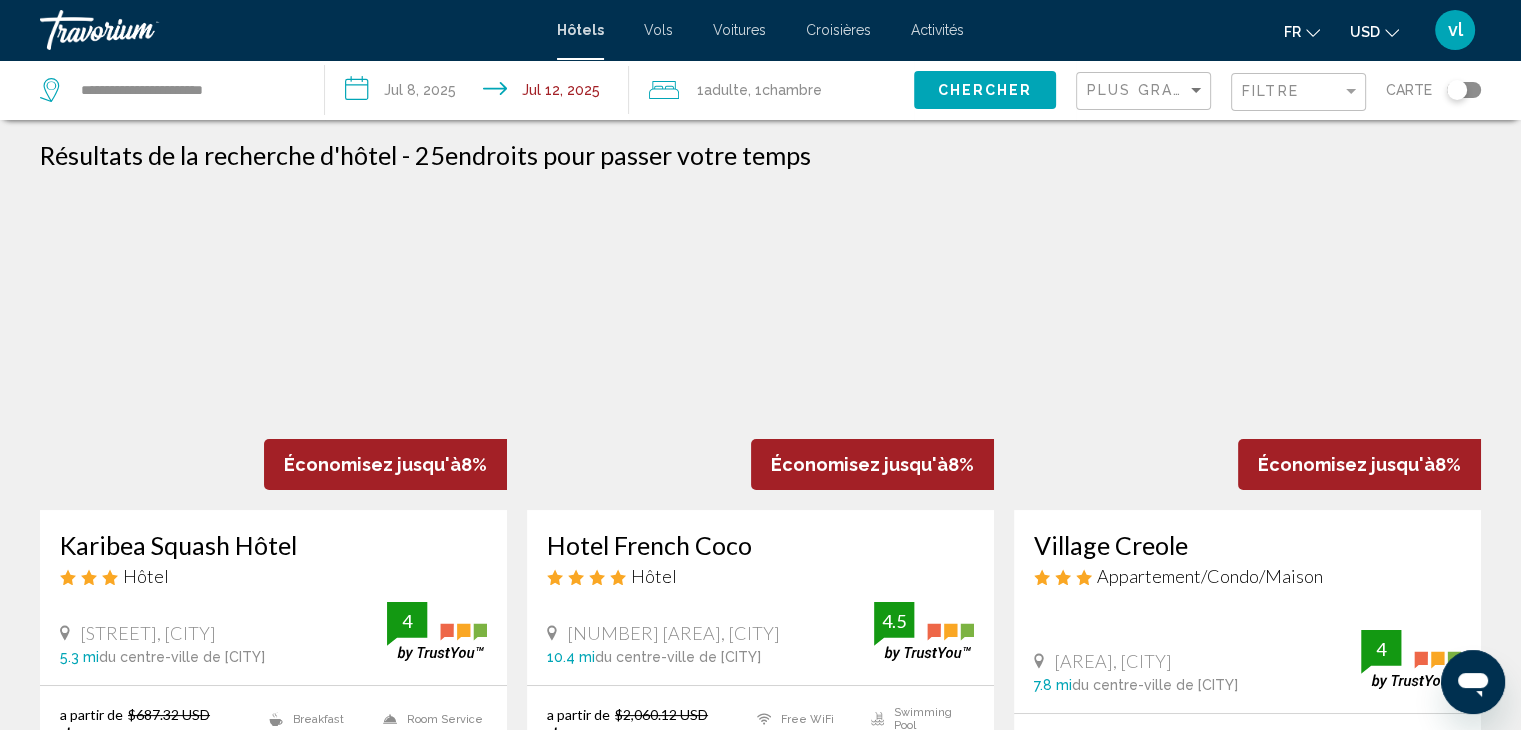 click on "Carte" at bounding box center [1433, 90] 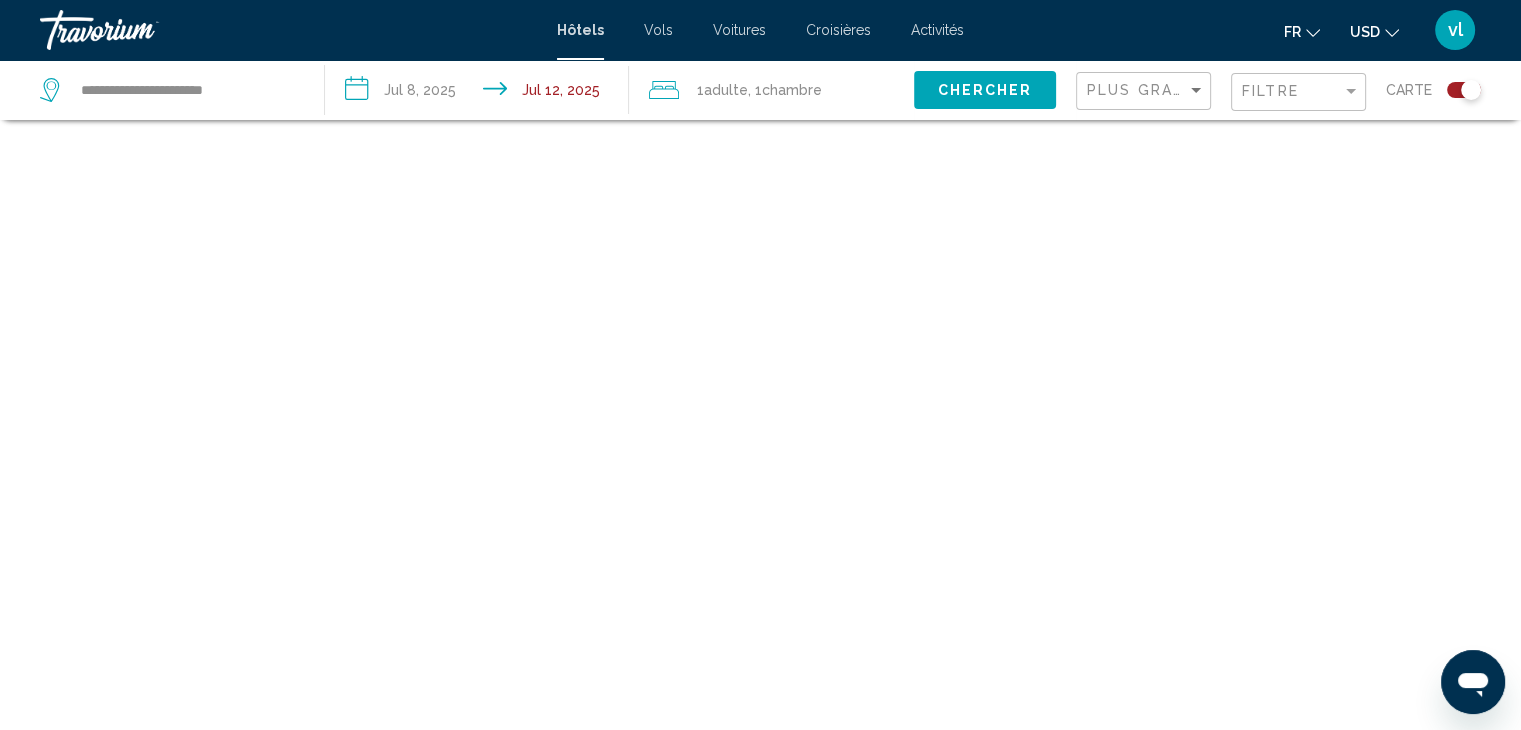 scroll, scrollTop: 120, scrollLeft: 0, axis: vertical 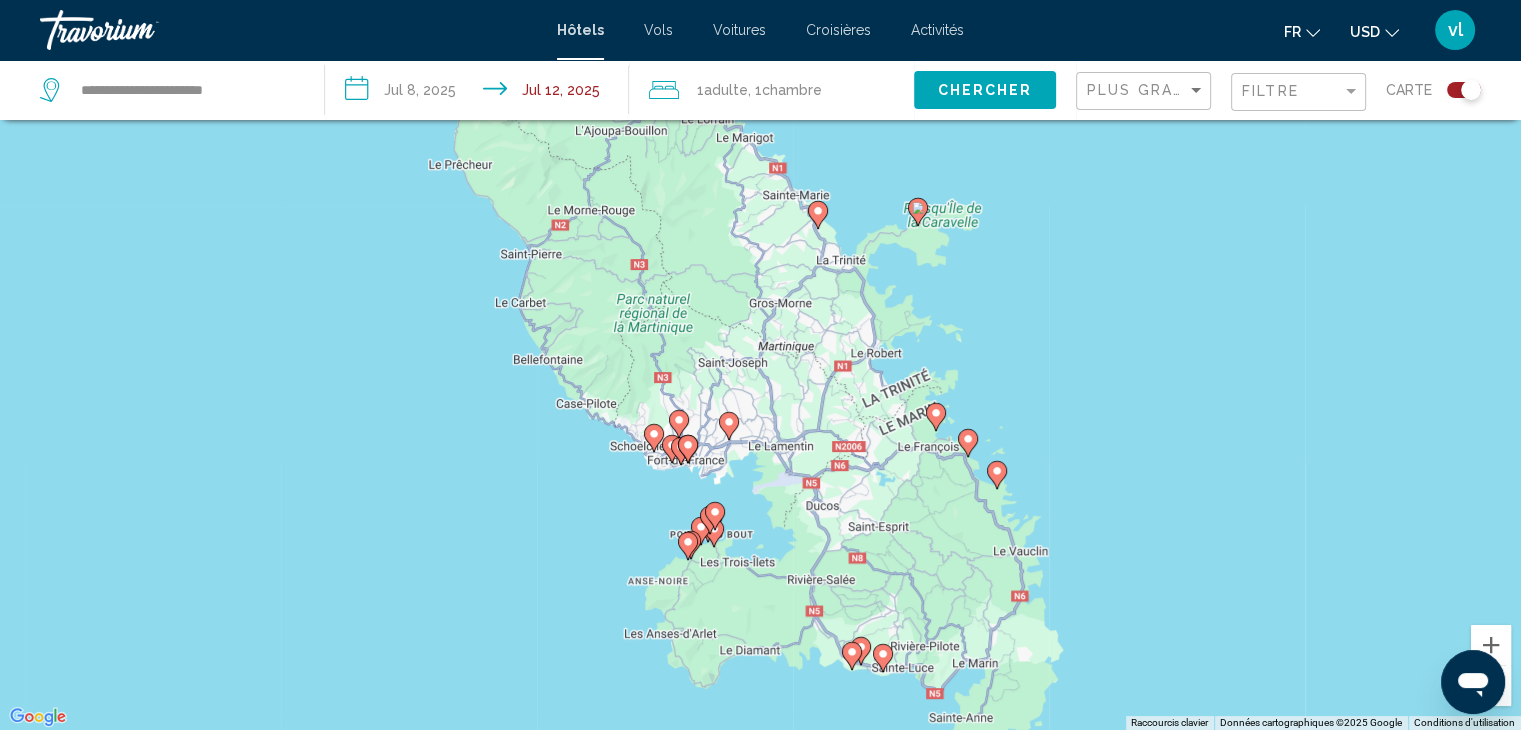 click at bounding box center [1491, 686] 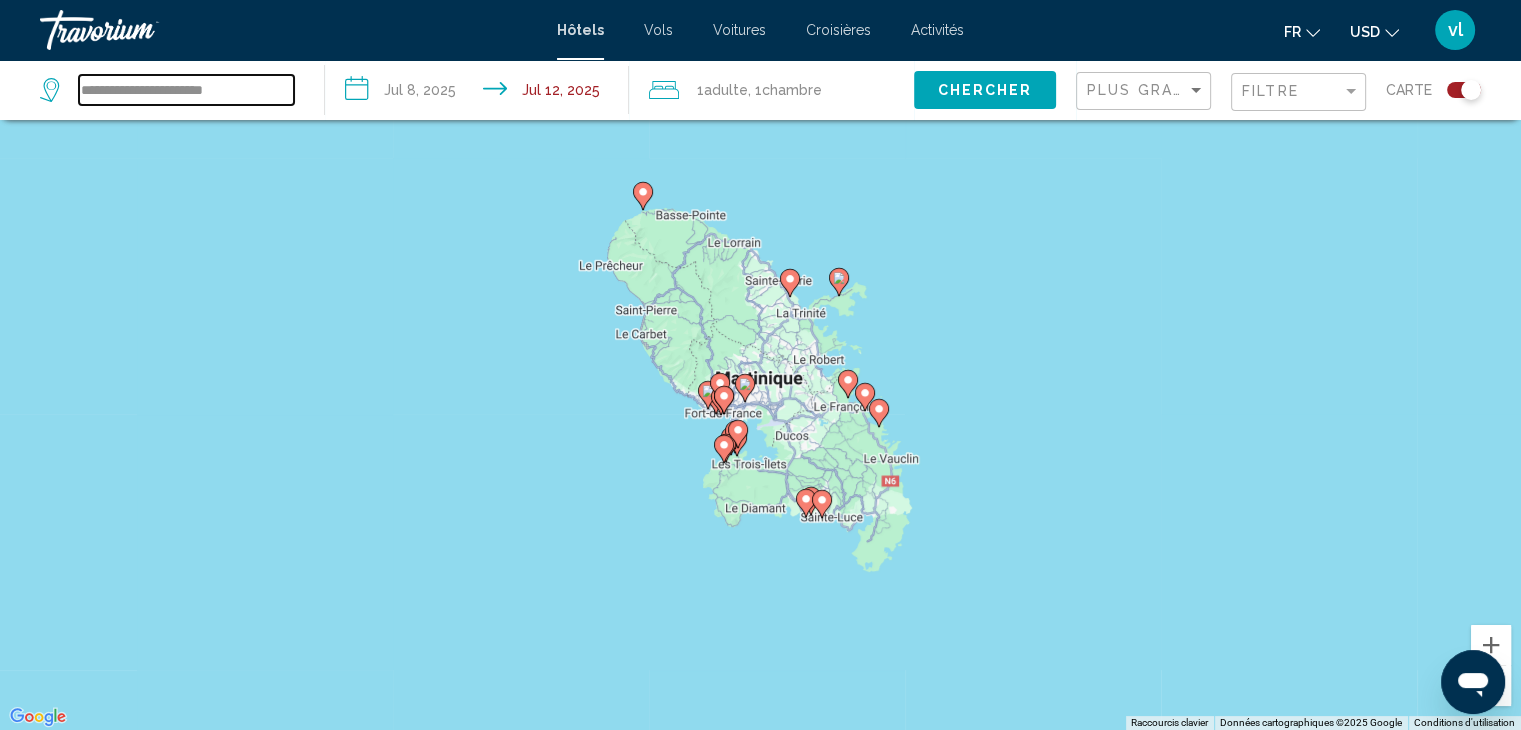 click on "**********" at bounding box center [186, 90] 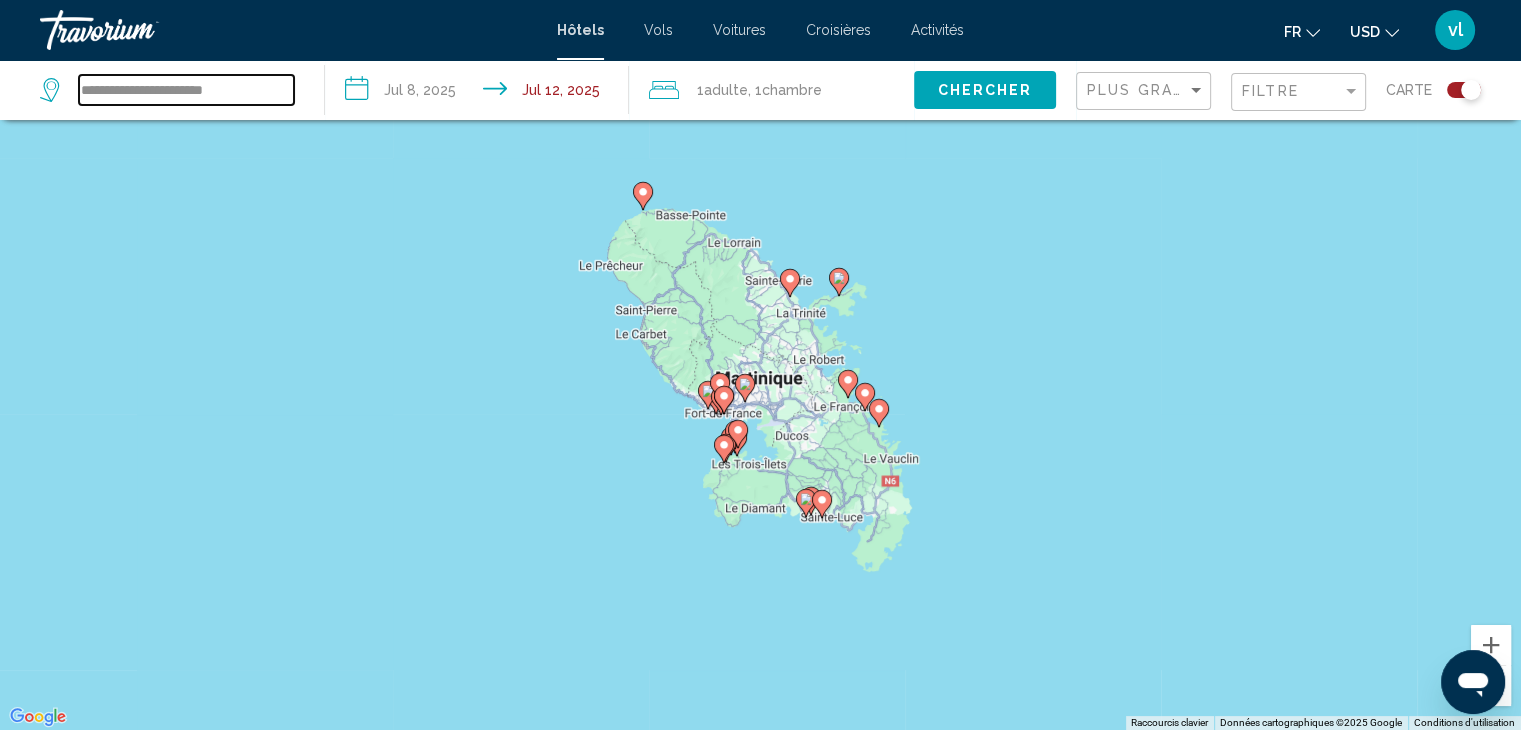 drag, startPoint x: 158, startPoint y: 101, endPoint x: 265, endPoint y: 93, distance: 107.298645 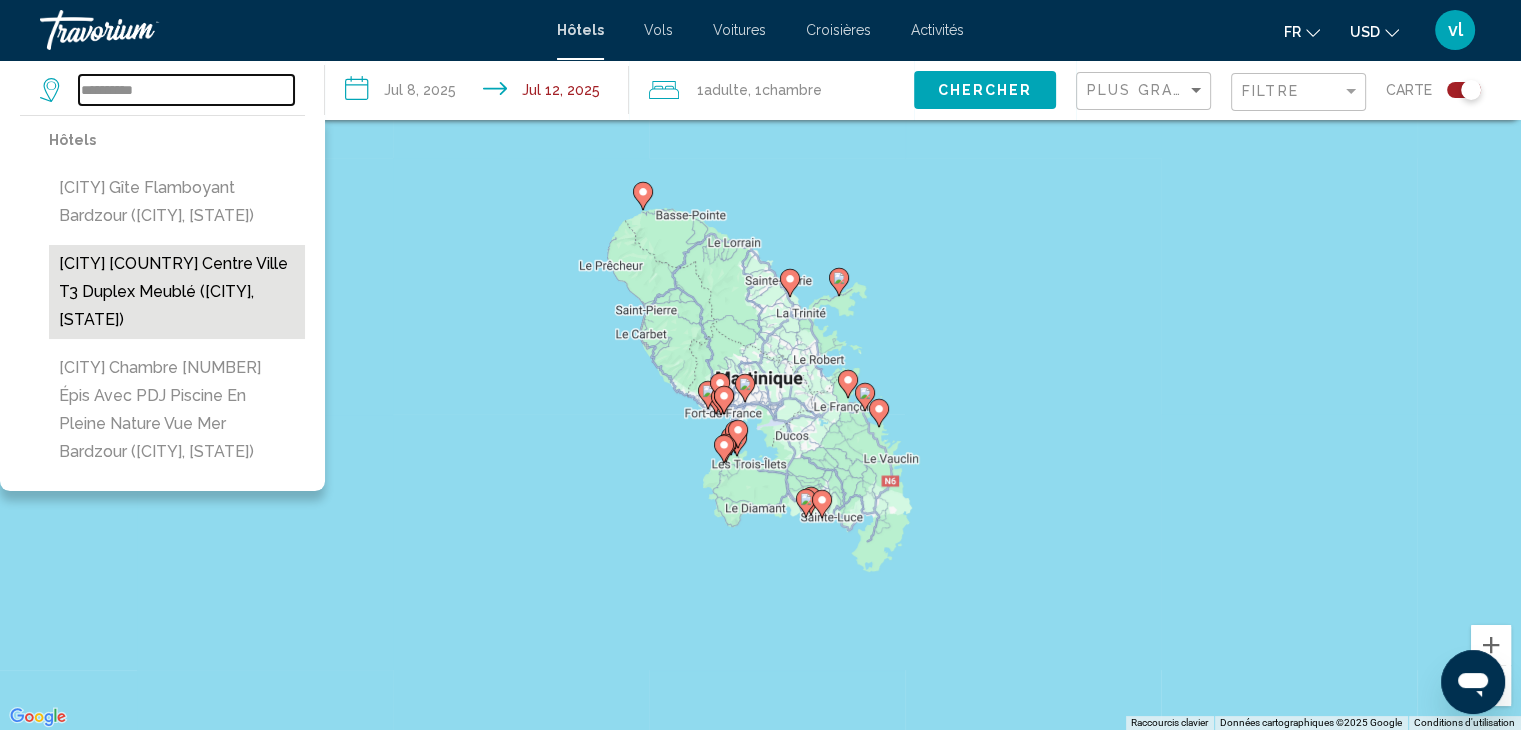 type on "*********" 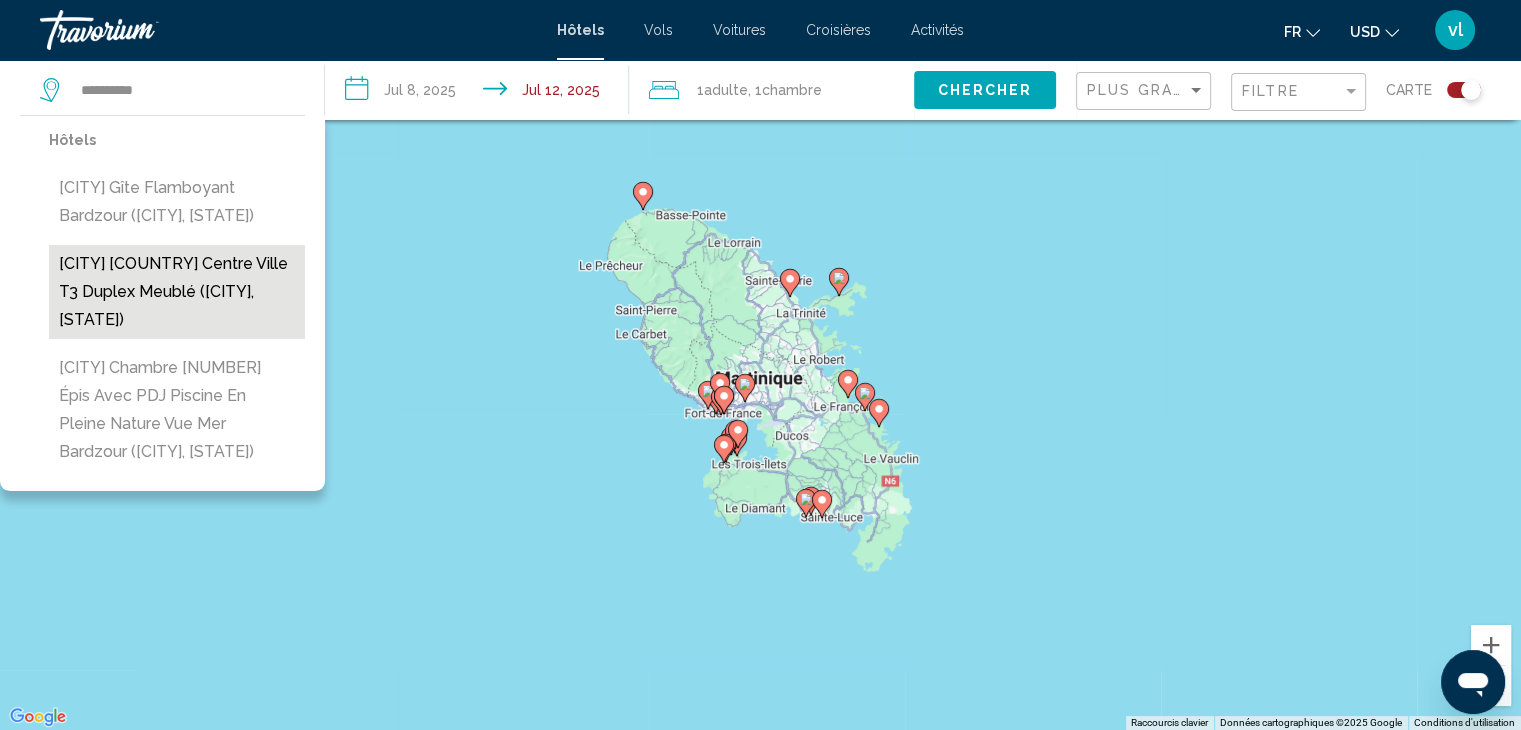 click on "[CITY] [COUNTRY] centre ville T3 Duplex meublé ([CITY], [STATE])" at bounding box center (177, 292) 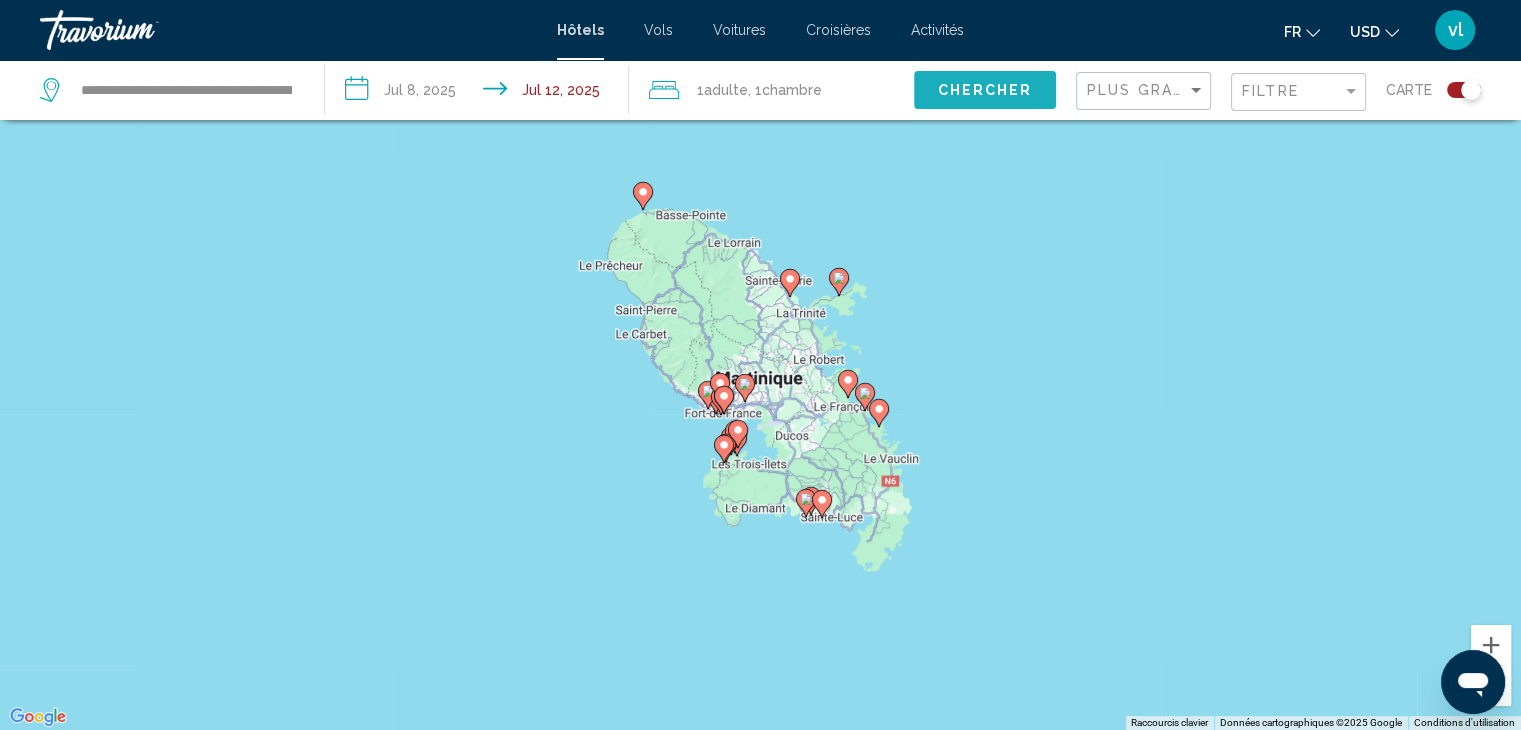 click on "Chercher" at bounding box center [985, 89] 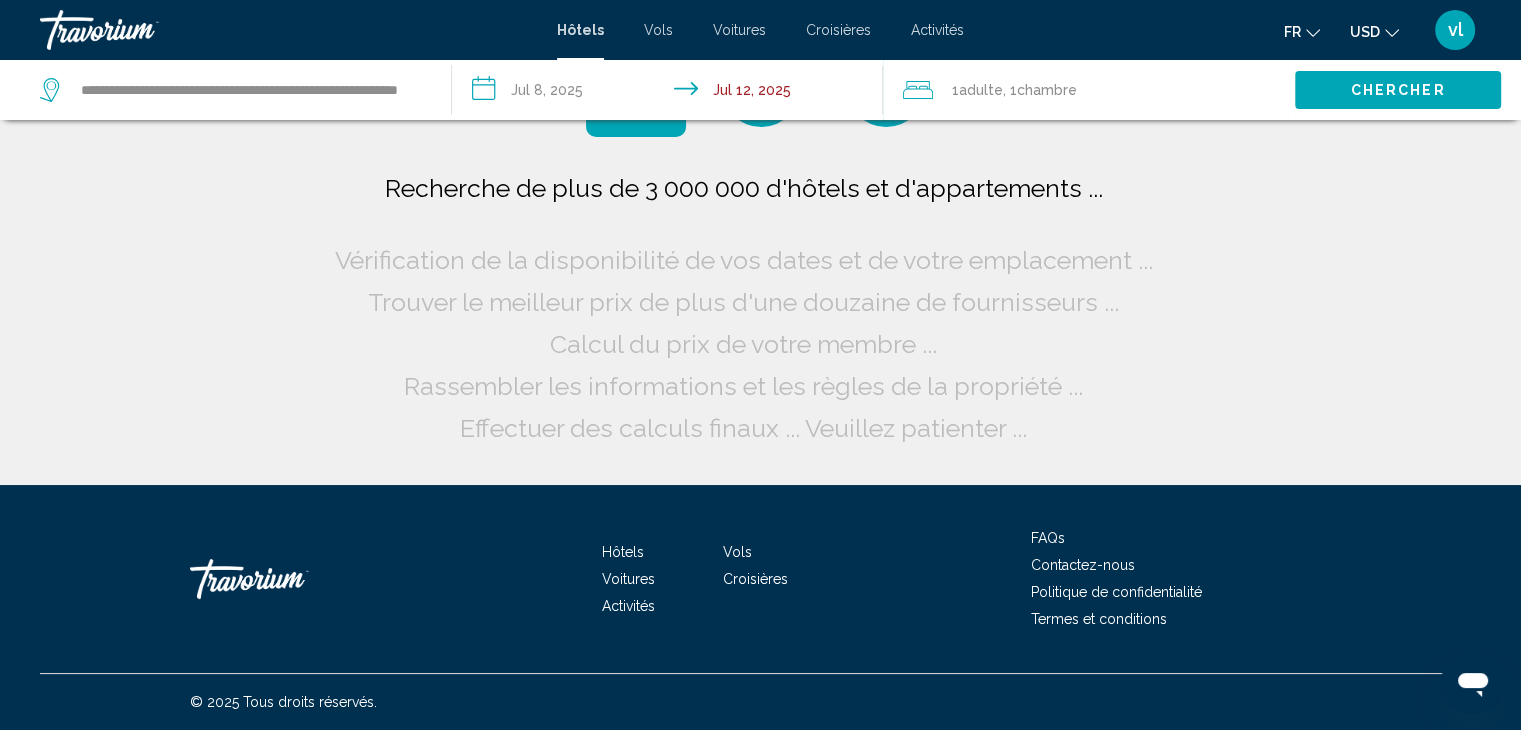scroll, scrollTop: 0, scrollLeft: 0, axis: both 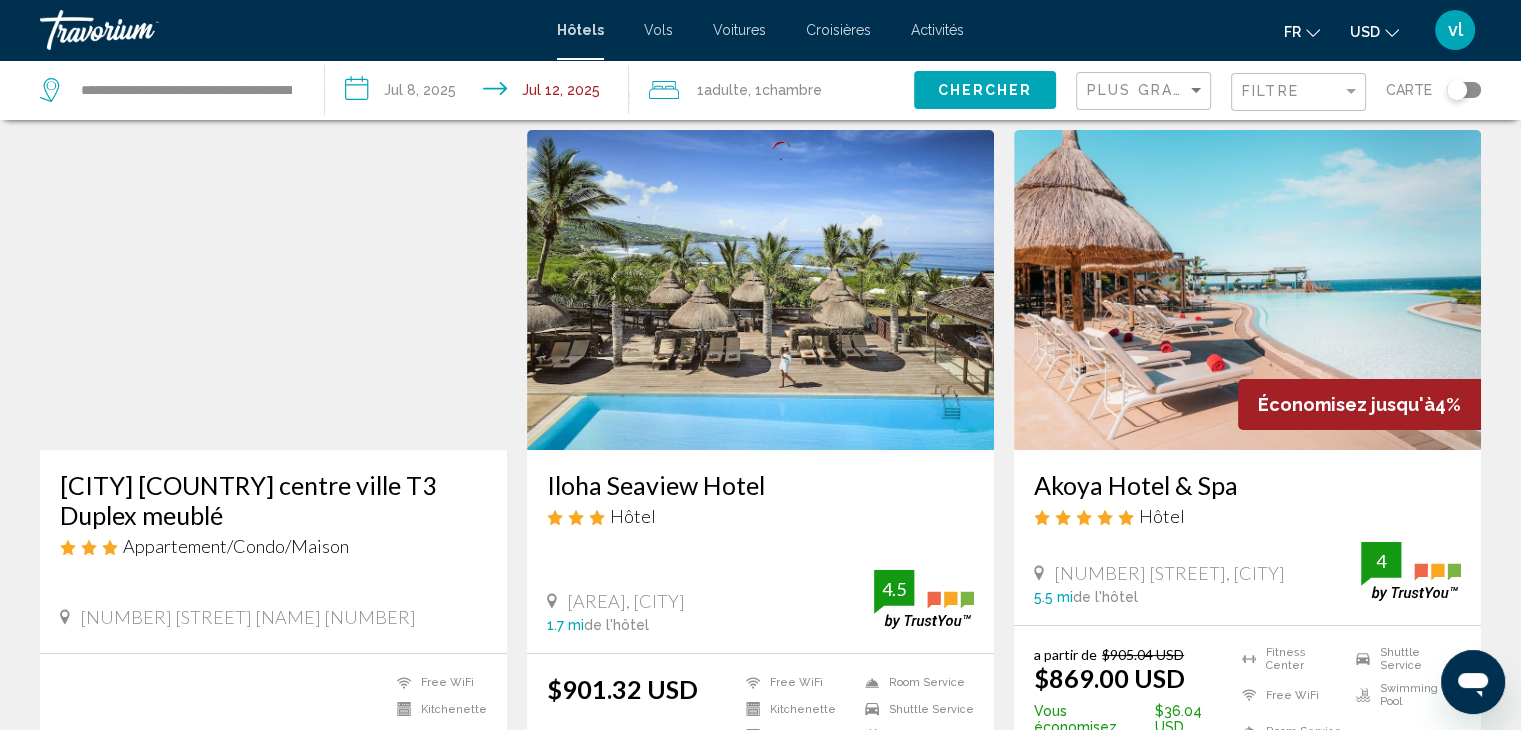 click on "Filtre" at bounding box center [1298, 92] 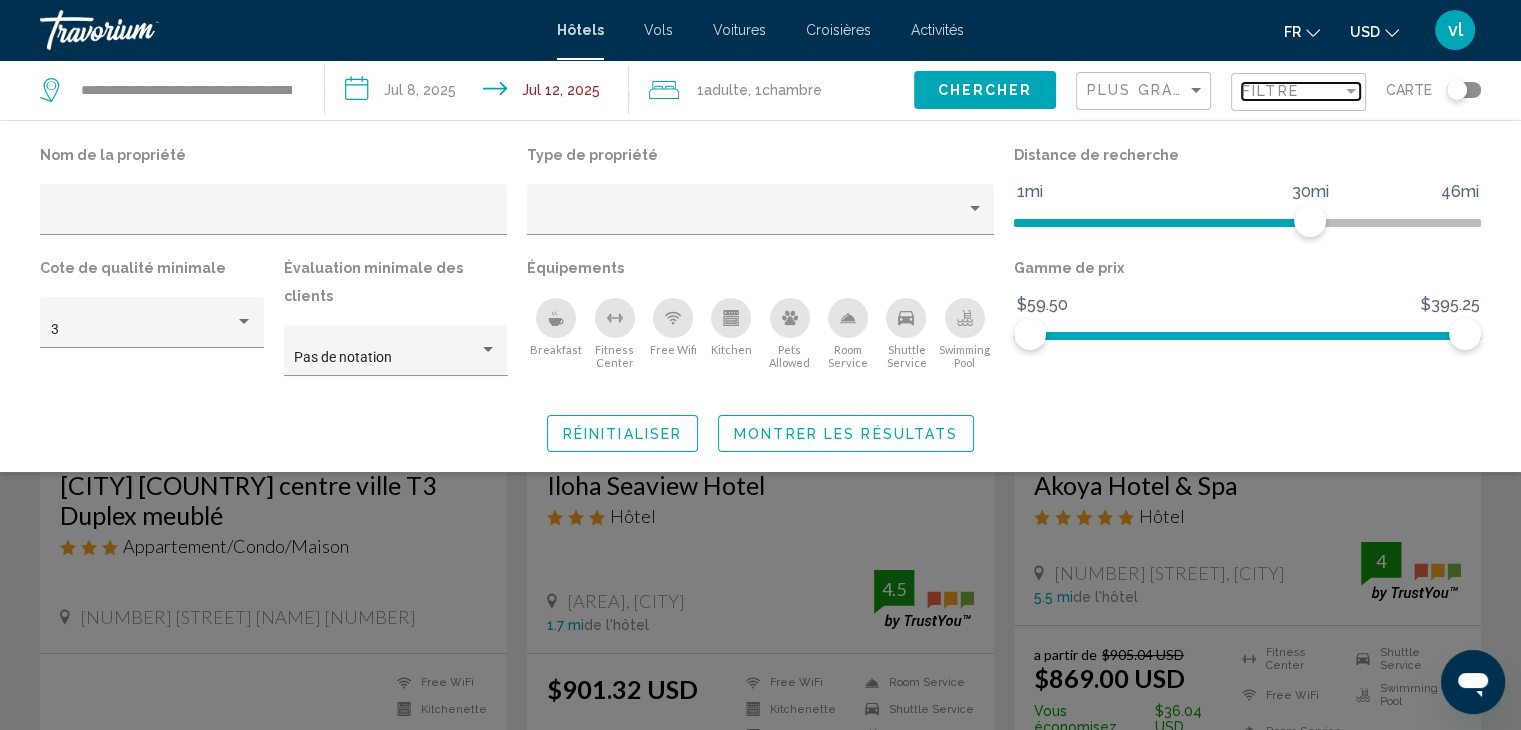 click on "Filtre" at bounding box center [1270, 91] 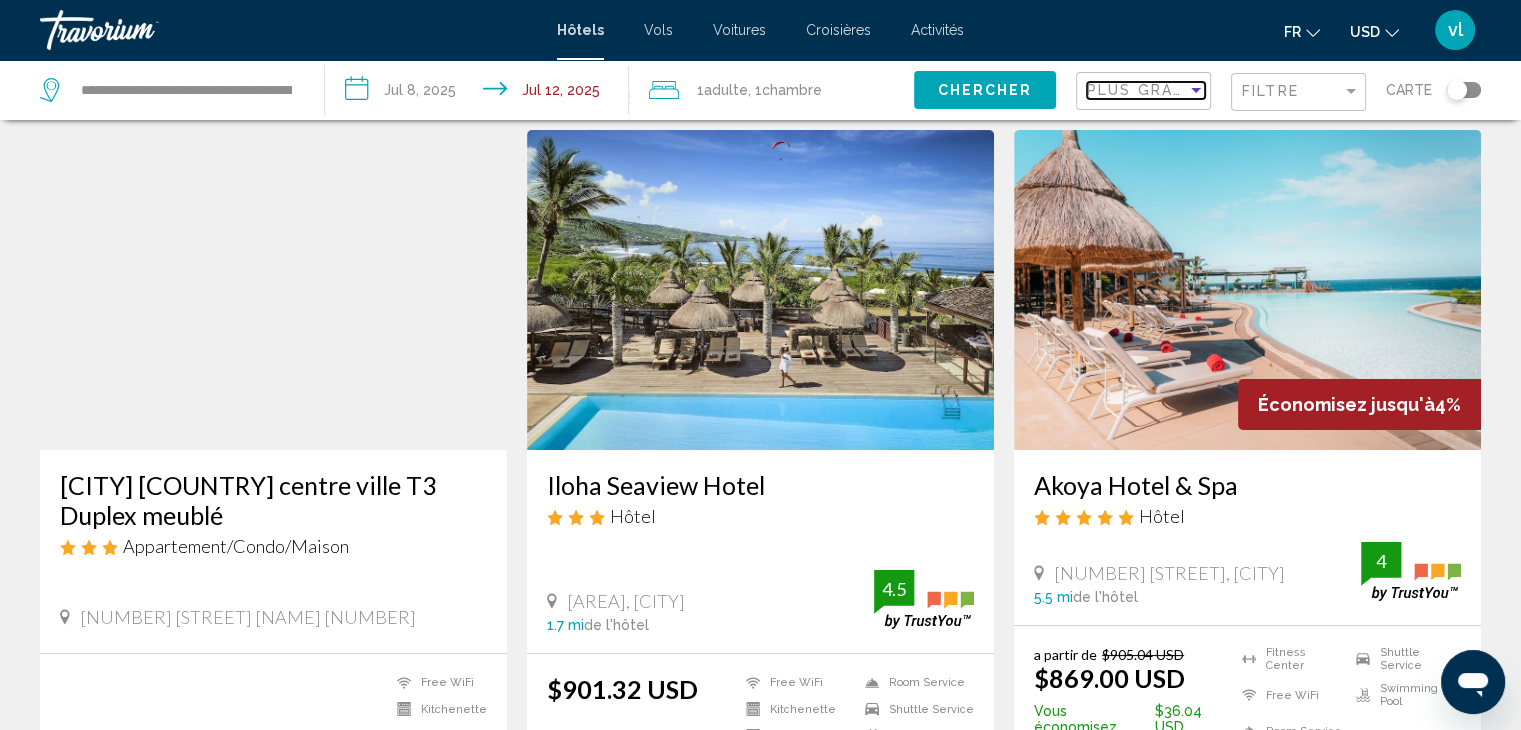 click on "Plus grandes économies" at bounding box center (1206, 90) 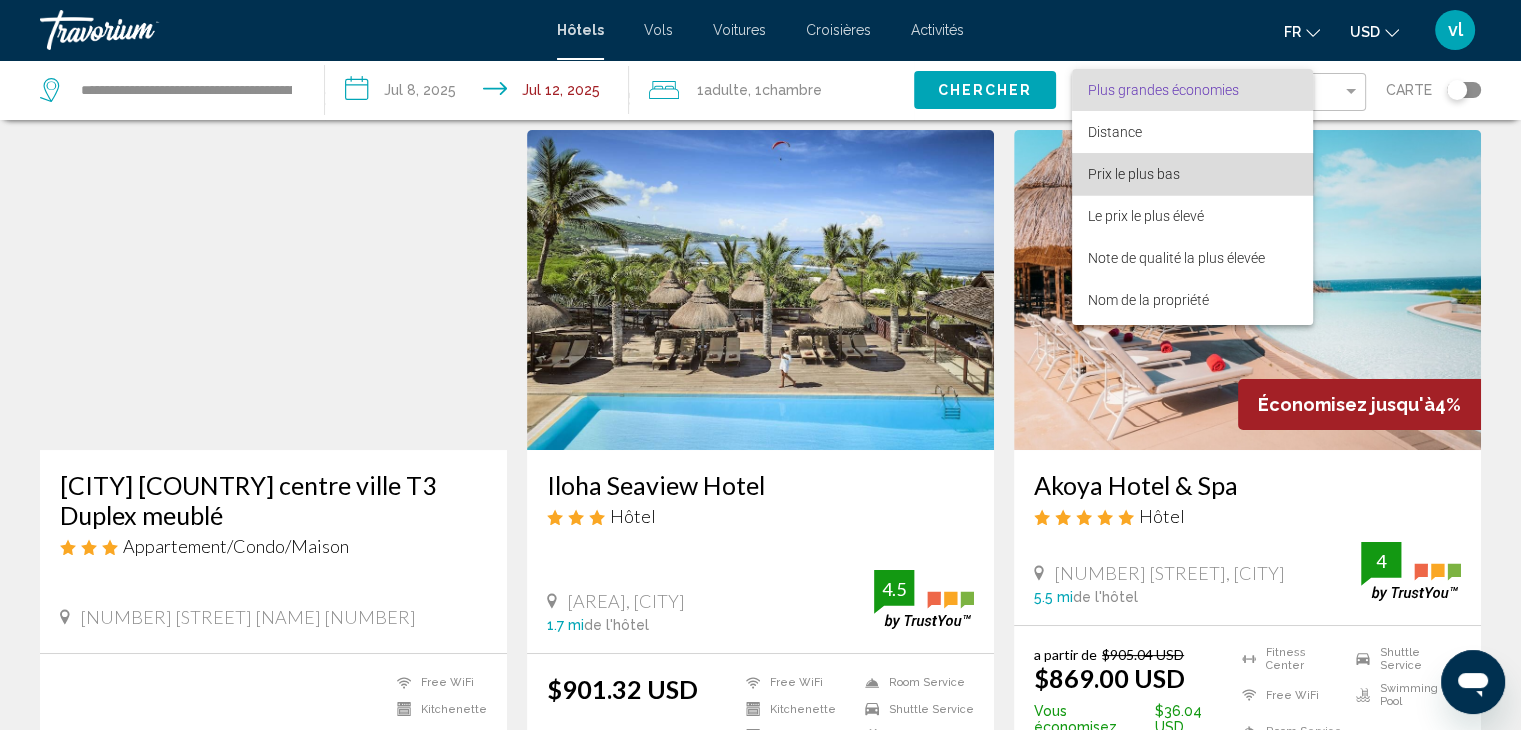 click on "Prix le plus bas" at bounding box center [1134, 174] 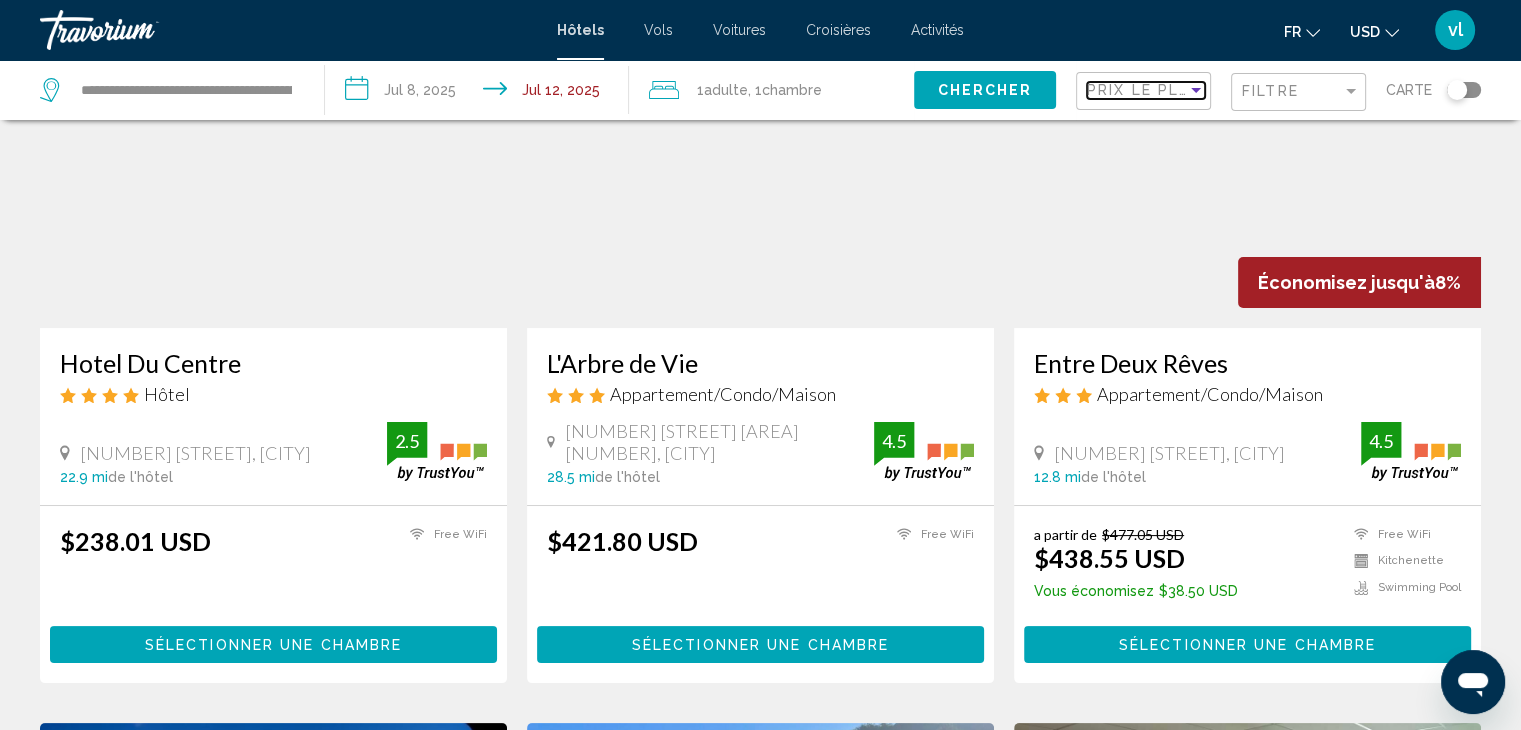 scroll, scrollTop: 217, scrollLeft: 0, axis: vertical 